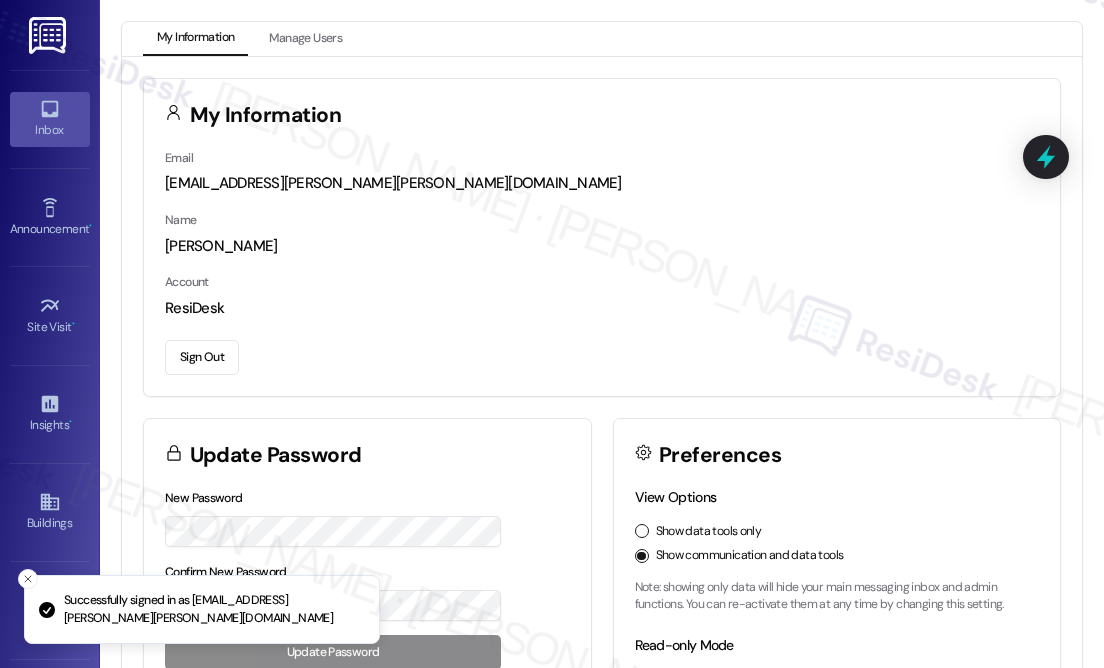 scroll, scrollTop: 0, scrollLeft: 0, axis: both 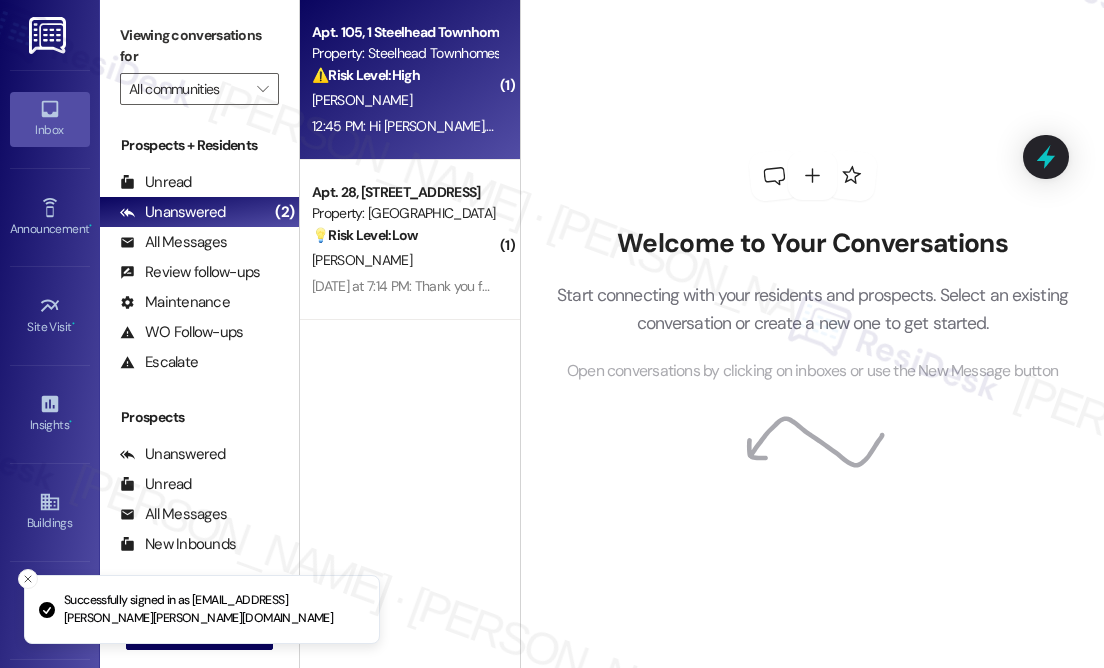 click on "[PERSON_NAME]" at bounding box center (362, 100) 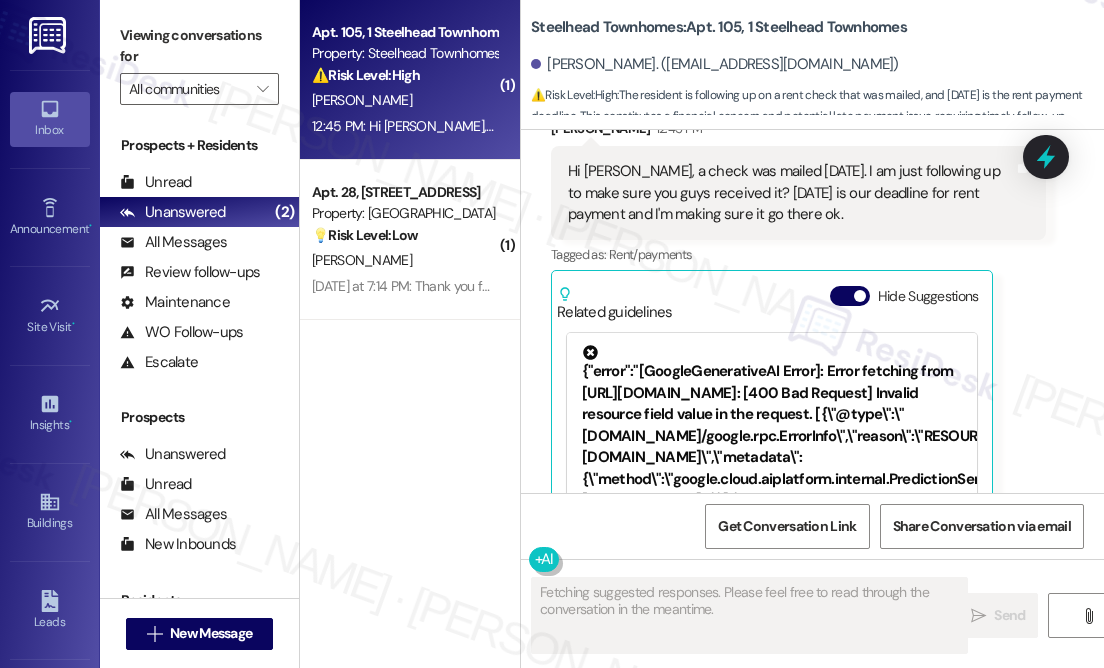 scroll, scrollTop: 3602, scrollLeft: 0, axis: vertical 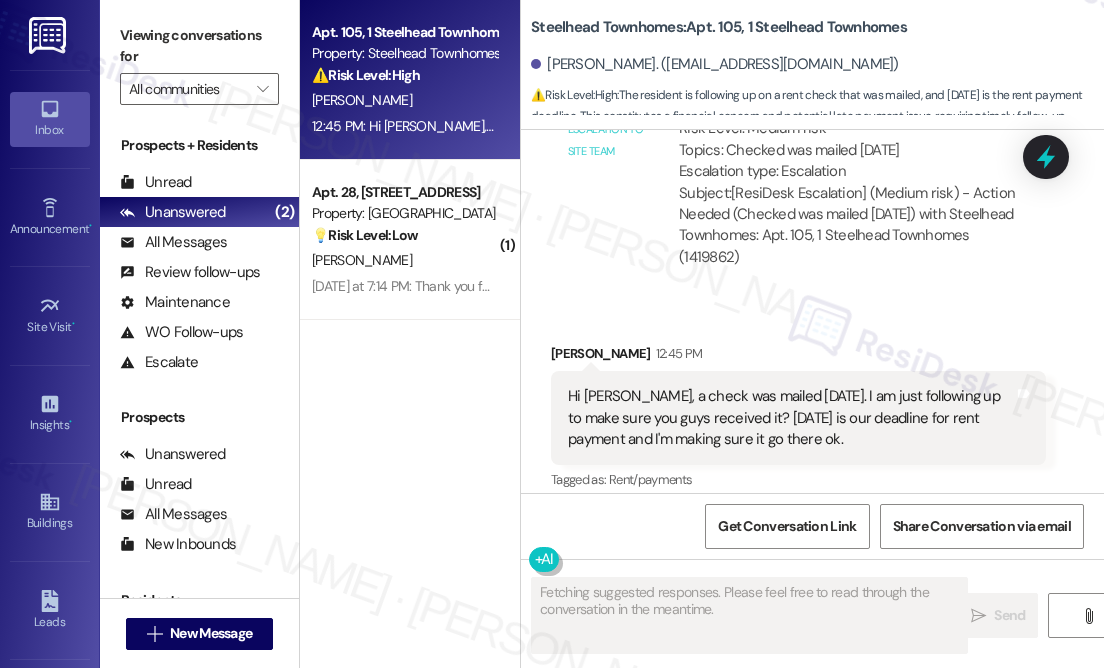 click on "Hi [PERSON_NAME], a check was mailed [DATE]. I am just following up to make sure you guys received it? [DATE] is our deadline for rent payment and I'm making sure it go there ok." at bounding box center (791, 418) 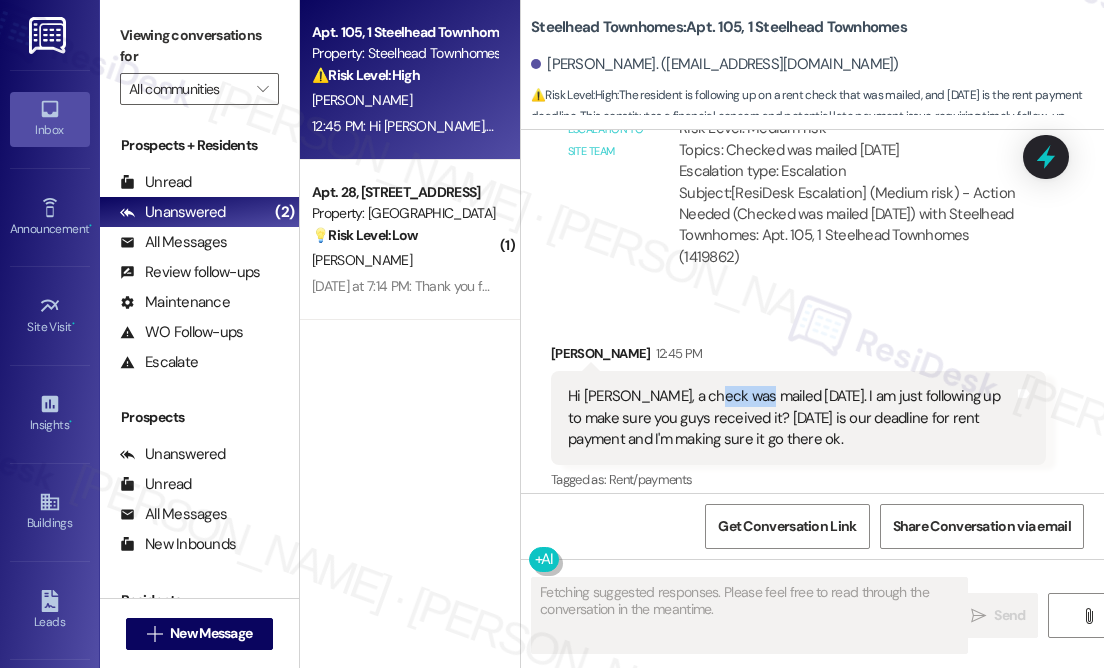 click on "Hi [PERSON_NAME], a check was mailed [DATE]. I am just following up to make sure you guys received it? [DATE] is our deadline for rent payment and I'm making sure it go there ok." at bounding box center (791, 418) 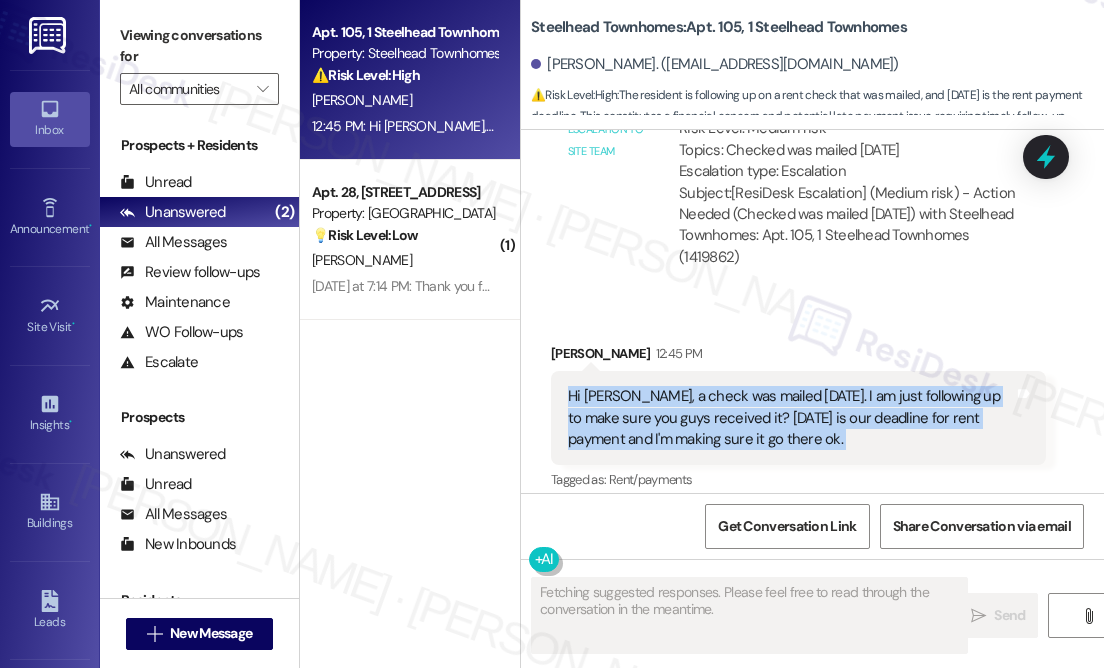 click on "Hi [PERSON_NAME], a check was mailed [DATE]. I am just following up to make sure you guys received it? [DATE] is our deadline for rent payment and I'm making sure it go there ok." at bounding box center [791, 418] 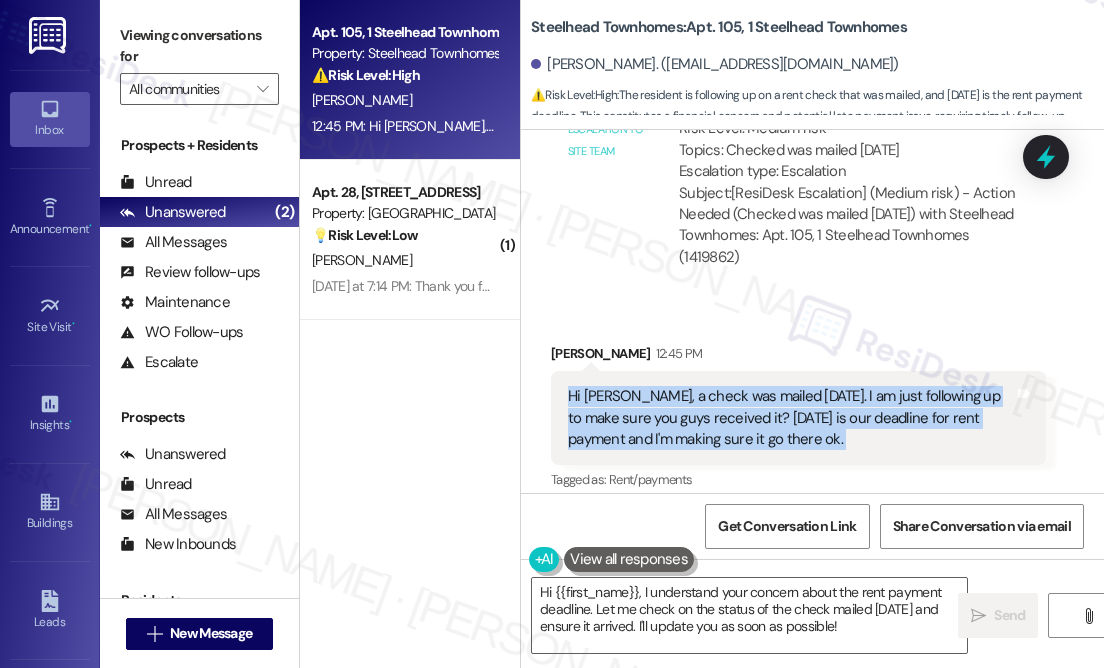scroll, scrollTop: 3693, scrollLeft: 0, axis: vertical 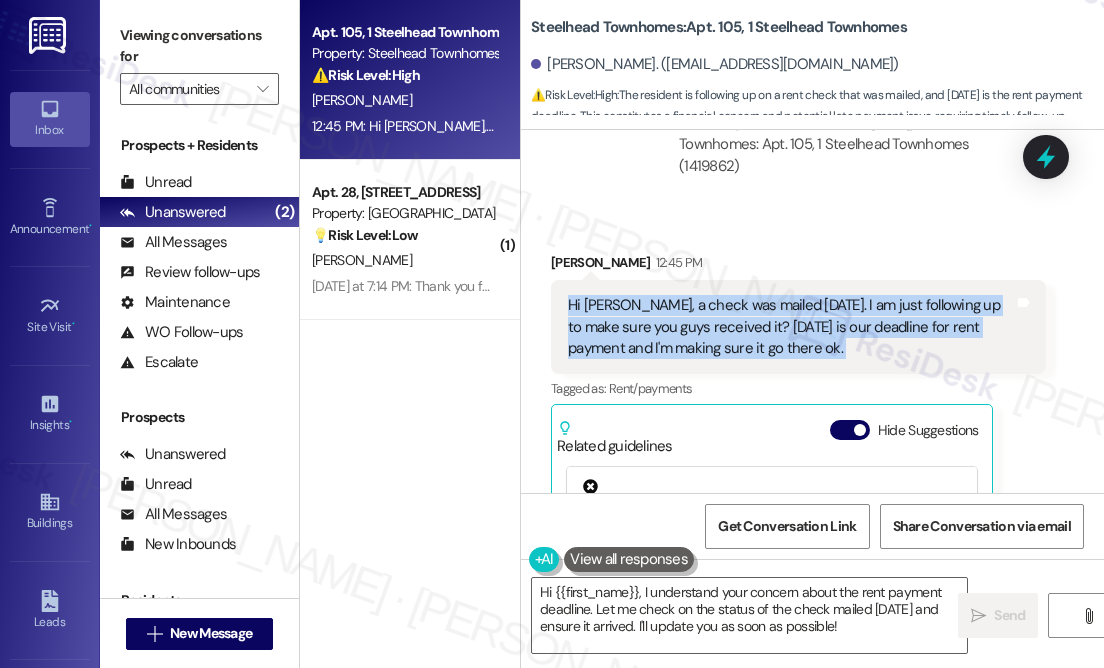 click on "Hi [PERSON_NAME], a check was mailed [DATE]. I am just following up to make sure you guys received it? [DATE] is our deadline for rent payment and I'm making sure it go there ok." at bounding box center [791, 327] 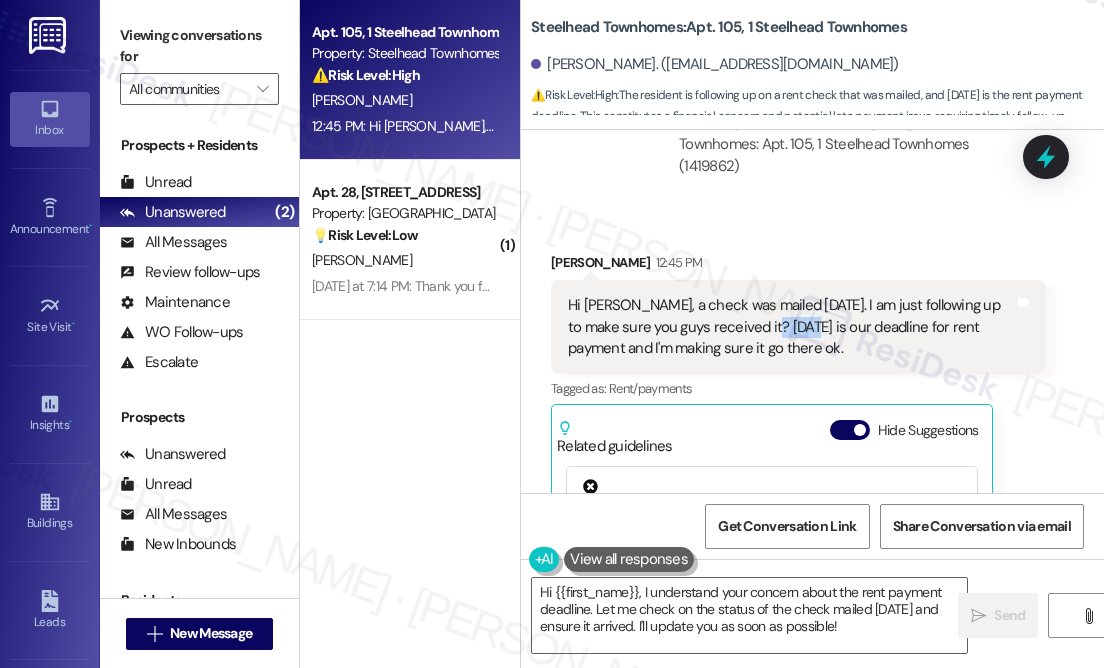 click on "Hi [PERSON_NAME], a check was mailed [DATE]. I am just following up to make sure you guys received it? [DATE] is our deadline for rent payment and I'm making sure it go there ok." at bounding box center [791, 327] 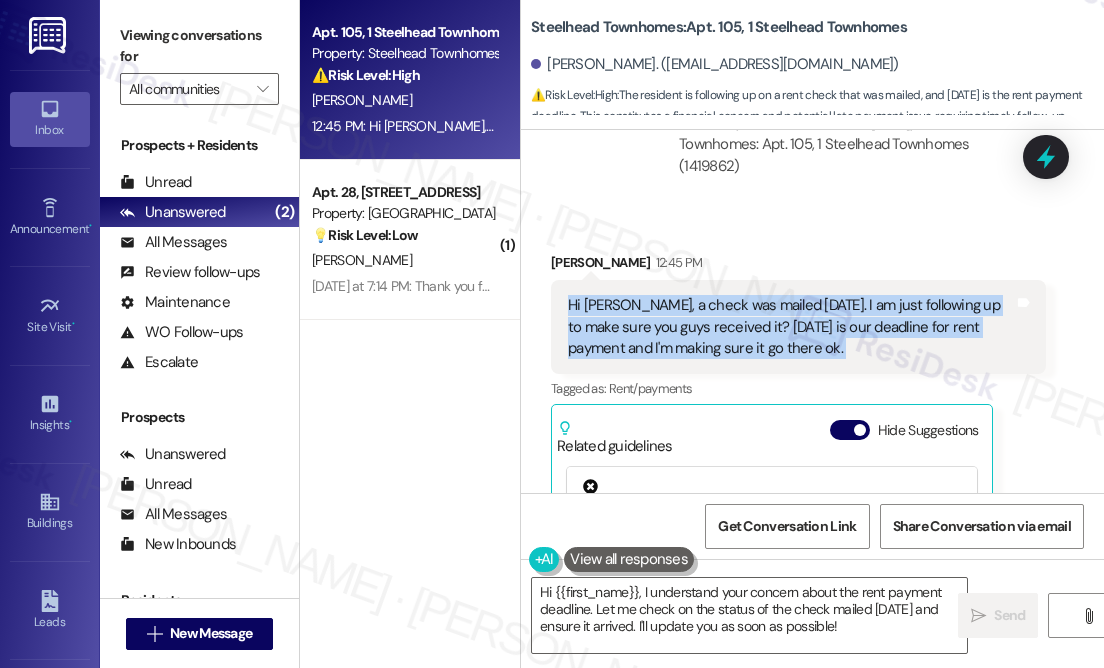 click on "Hi [PERSON_NAME], a check was mailed [DATE]. I am just following up to make sure you guys received it? [DATE] is our deadline for rent payment and I'm making sure it go there ok." at bounding box center [791, 327] 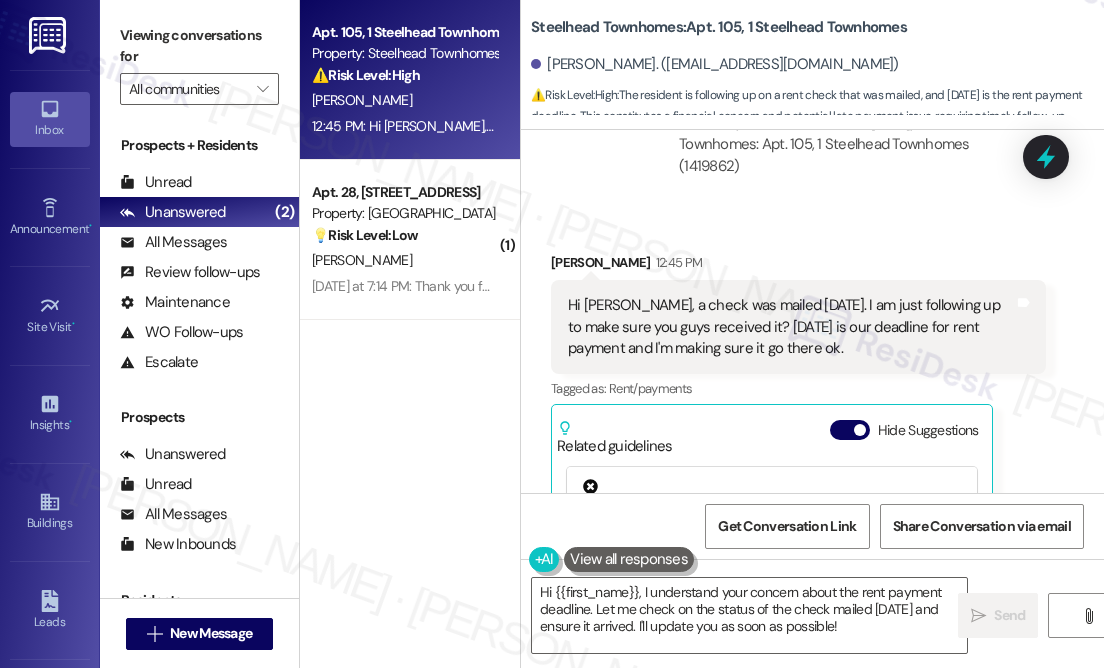 click on "Received via SMS [PERSON_NAME] 12:45 PM Hi [PERSON_NAME], a check was mailed [DATE]. I am just following up to make sure you guys received it? [DATE] is our deadline for rent payment and I'm making sure it go there ok. Tags and notes Tagged as:   Rent/payments Click to highlight conversations about Rent/payments  Related guidelines Hide Suggestions {"error":"[GoogleGenerativeAI Error]: Error fetching from [URL][DOMAIN_NAME]: [400 Bad Request] Invalid resource field value in the request. [{\"@type\":\"[DOMAIN_NAME]/google.rpc.ErrorInfo\",\"reason\":\"RESOURCE_PROJECT_INVALID\",\"domain\":\"[DOMAIN_NAME]\",\"metadata\":{\"method\":\"google.cloud.aiplatform.internal.PredictionService.StreamGenerateContent\",\"service\":\"[DOMAIN_NAME]\"}}]"} Created  [DATE] Property level guideline  ( 69 % match) FAQs generated by ResiDesk AI How much does a replacement mail key cost? A replacement mail key costs $15." at bounding box center (812, 476) 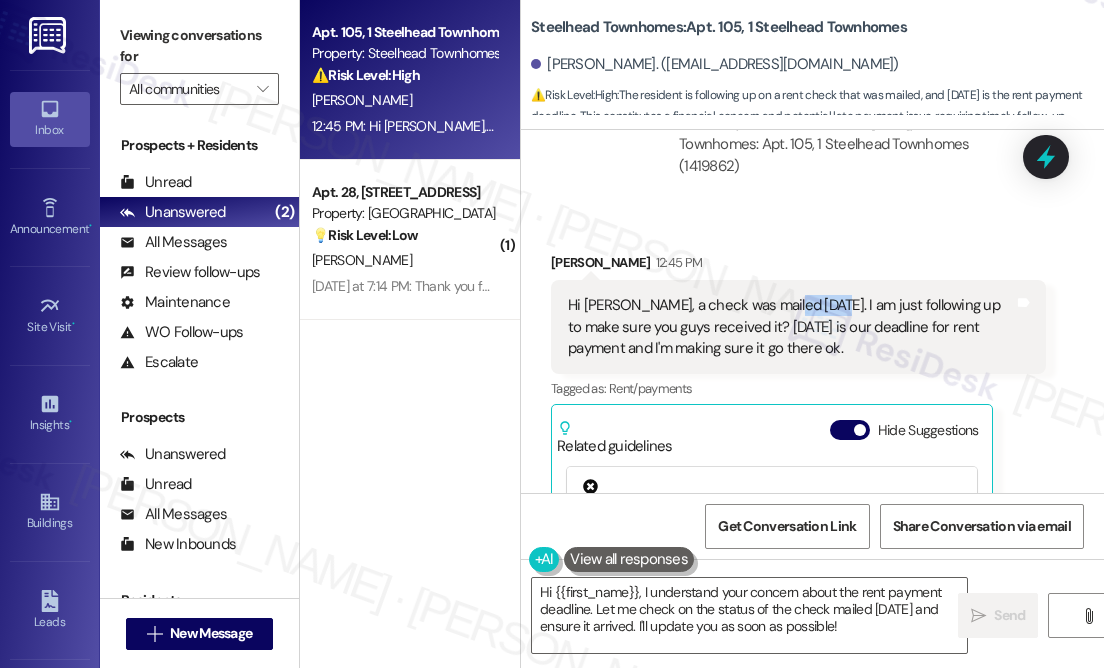 click on "Hi [PERSON_NAME], a check was mailed [DATE]. I am just following up to make sure you guys received it? [DATE] is our deadline for rent payment and I'm making sure it go there ok." at bounding box center (791, 327) 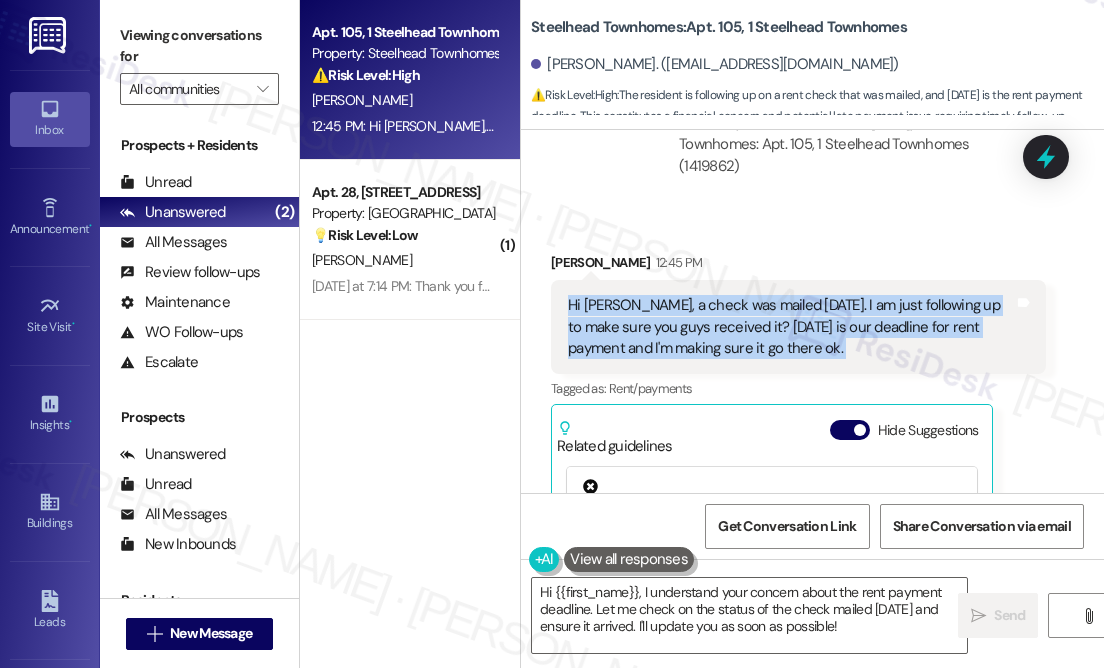 click on "Hi [PERSON_NAME], a check was mailed [DATE]. I am just following up to make sure you guys received it? [DATE] is our deadline for rent payment and I'm making sure it go there ok." at bounding box center [791, 327] 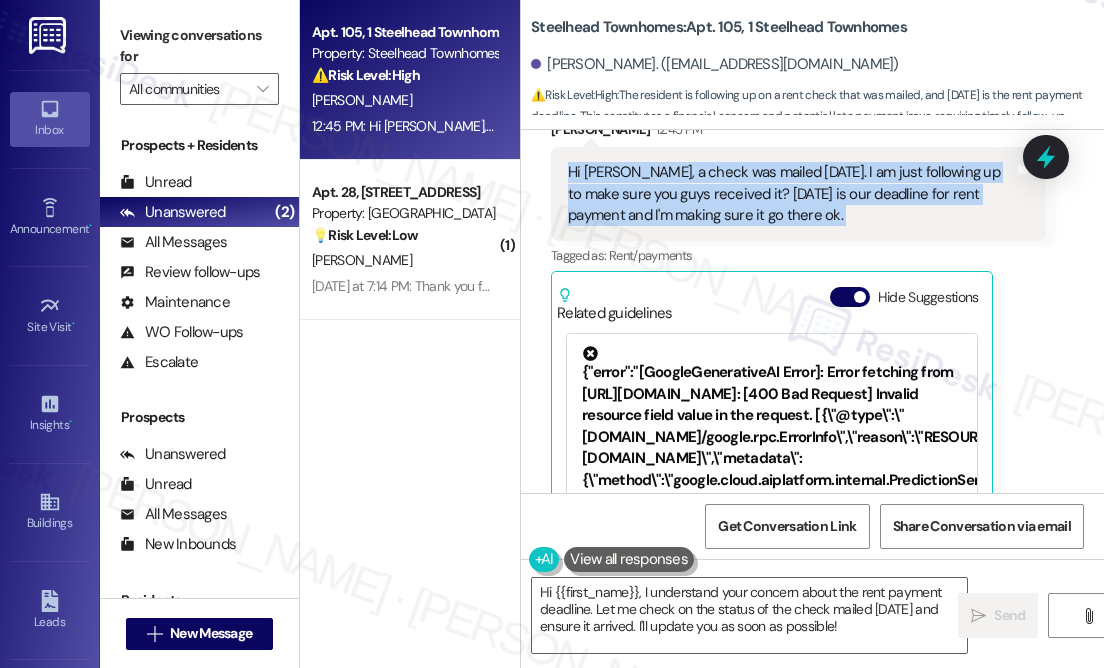 scroll, scrollTop: 3966, scrollLeft: 0, axis: vertical 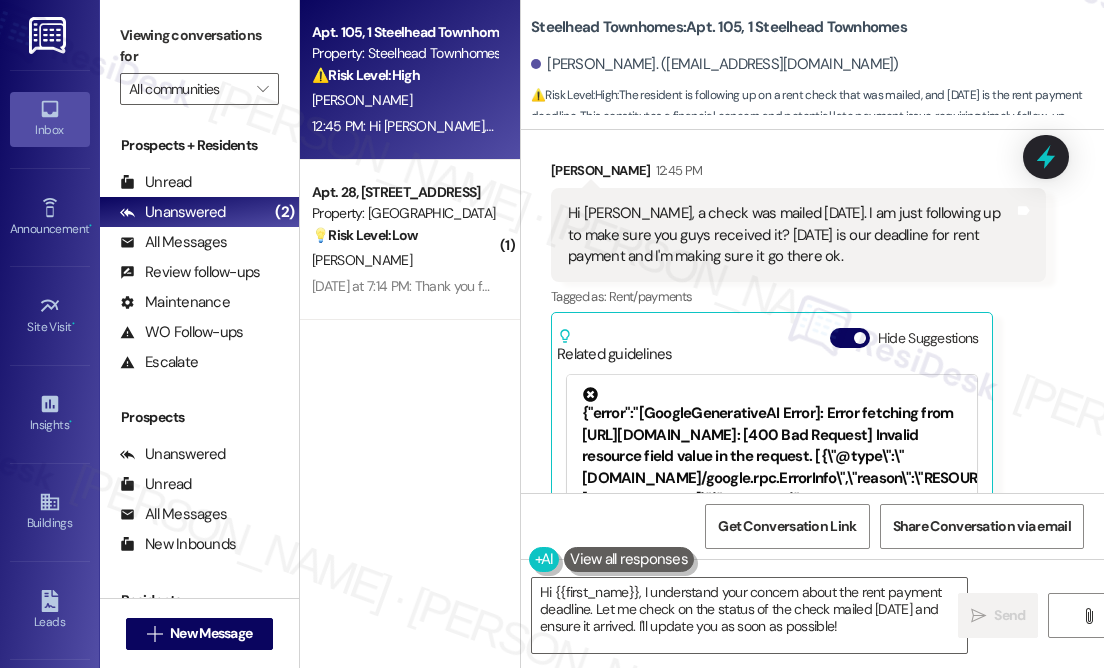 click on "{"error":"[GoogleGenerativeAI Error]: Error fetching from [URL][DOMAIN_NAME]: [400 Bad Request] Invalid resource field value in the request. [{\"@type\":\"[DOMAIN_NAME]/google.rpc.ErrorInfo\",\"reason\":\"RESOURCE_PROJECT_INVALID\",\"domain\":\"[DOMAIN_NAME]\",\"metadata\":{\"method\":\"google.cloud.aiplatform.internal.PredictionService.StreamGenerateContent\",\"service\":\"[DOMAIN_NAME]\"}}]"}" at bounding box center [772, 470] 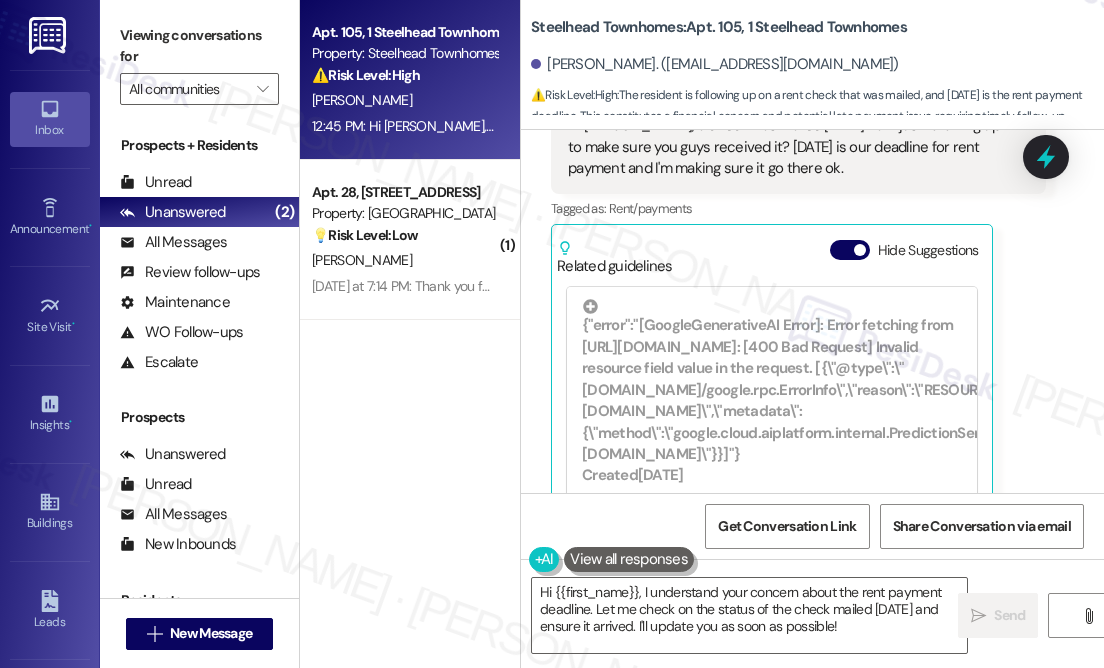 scroll, scrollTop: 3966, scrollLeft: 0, axis: vertical 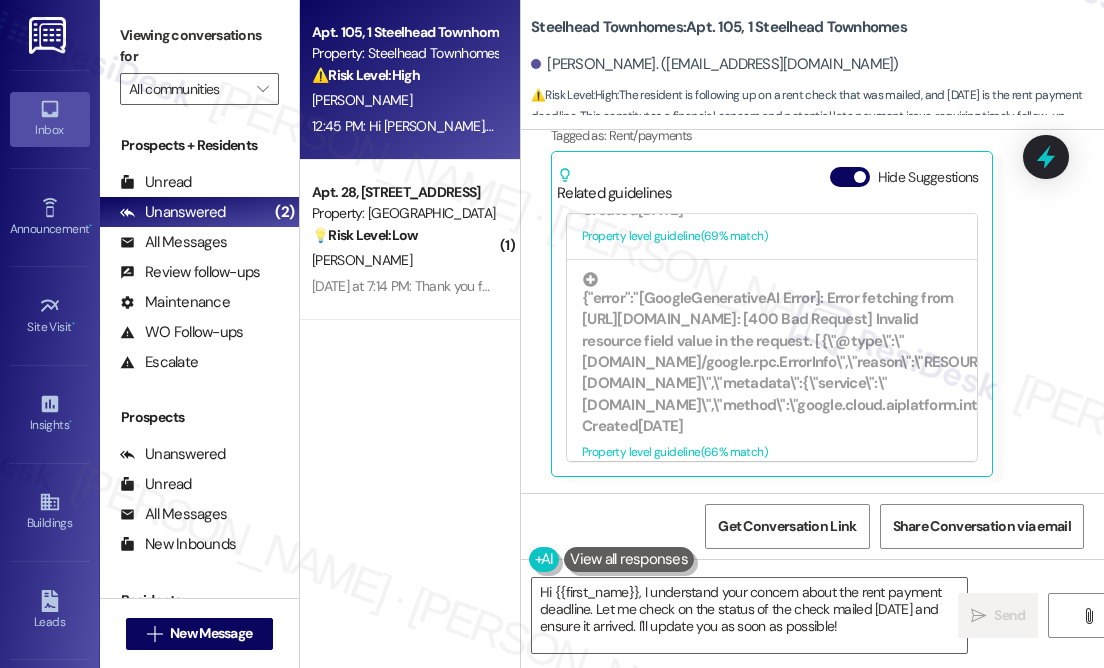 click on "Received via SMS [PERSON_NAME] 12:45 PM Hi [PERSON_NAME], a check was mailed [DATE]. I am just following up to make sure you guys received it? [DATE] is our deadline for rent payment and I'm making sure it go there ok. Tags and notes Tagged as:   Rent/payments Click to highlight conversations about Rent/payments  Related guidelines Hide Suggestions {"error":"[GoogleGenerativeAI Error]: Error fetching from [URL][DOMAIN_NAME]: [400 Bad Request] Invalid resource field value in the request. [{\"@type\":\"[DOMAIN_NAME]/google.rpc.ErrorInfo\",\"reason\":\"RESOURCE_PROJECT_INVALID\",\"domain\":\"[DOMAIN_NAME]\",\"metadata\":{\"method\":\"google.cloud.aiplatform.internal.PredictionService.StreamGenerateContent\",\"service\":\"[DOMAIN_NAME]\"}}]"} Created  [DATE] Property level guideline  ( 69 % match) FAQs generated by ResiDesk AI How much does a replacement mail key cost? A replacement mail key costs $15." at bounding box center (798, 238) 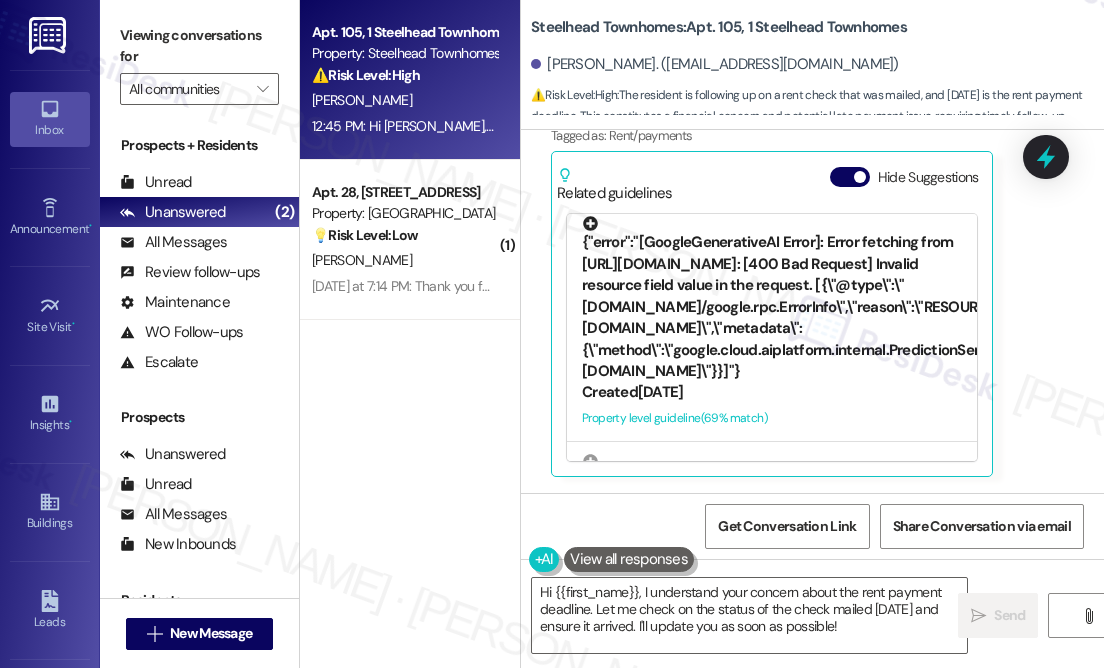scroll, scrollTop: 0, scrollLeft: 0, axis: both 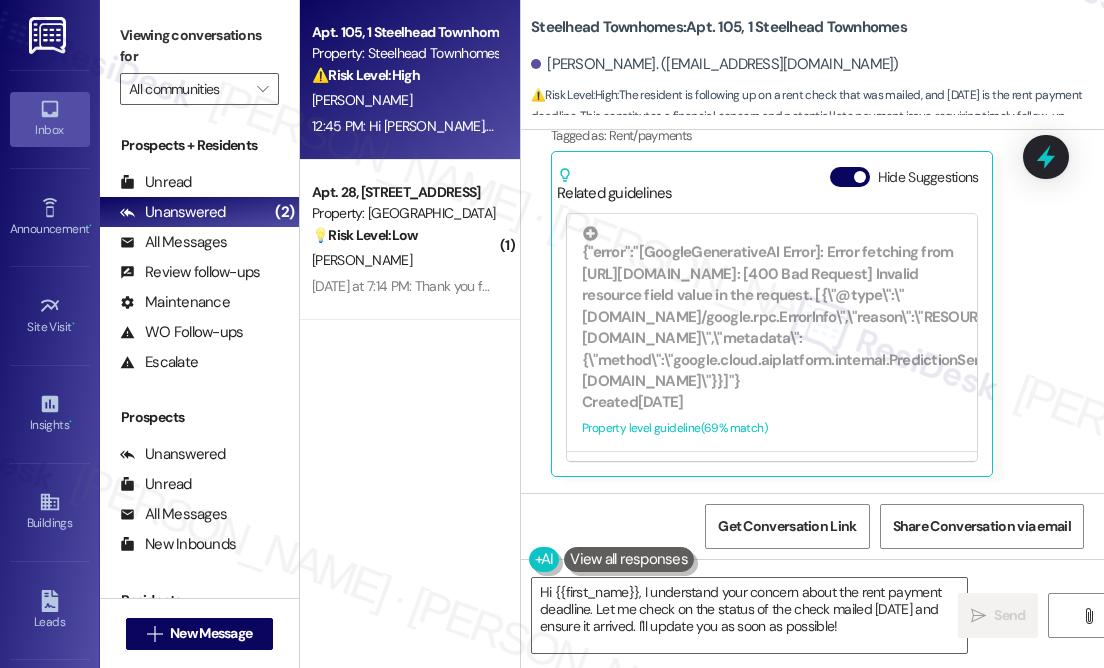 click on "[PERSON_NAME] 12:45 PM Hi [PERSON_NAME], a check was mailed [DATE]. I am just following up to make sure you guys received it? [DATE] is our deadline for rent payment and I'm making sure it go there ok. Tags and notes Tagged as:   Rent/payments Click to highlight conversations about Rent/payments  Related guidelines Hide Suggestions {"error":"[GoogleGenerativeAI Error]: Error fetching from [URL][DOMAIN_NAME]: [400 Bad Request] Invalid resource field value in the request. [{\"@type\":\"[DOMAIN_NAME]/google.rpc.ErrorInfo\",\"reason\":\"RESOURCE_PROJECT_INVALID\",\"domain\":\"[DOMAIN_NAME]\",\"metadata\":{\"method\":\"google.cloud.aiplatform.internal.PredictionService.StreamGenerateContent\",\"service\":\"[DOMAIN_NAME]\"}}]"} Created  [DATE] Property level guideline  ( 69 % match) FAQs generated by ResiDesk AI How much does a replacement mail key cost? A replacement mail key costs $15. [URL][DOMAIN_NAME]…" at bounding box center (798, 238) 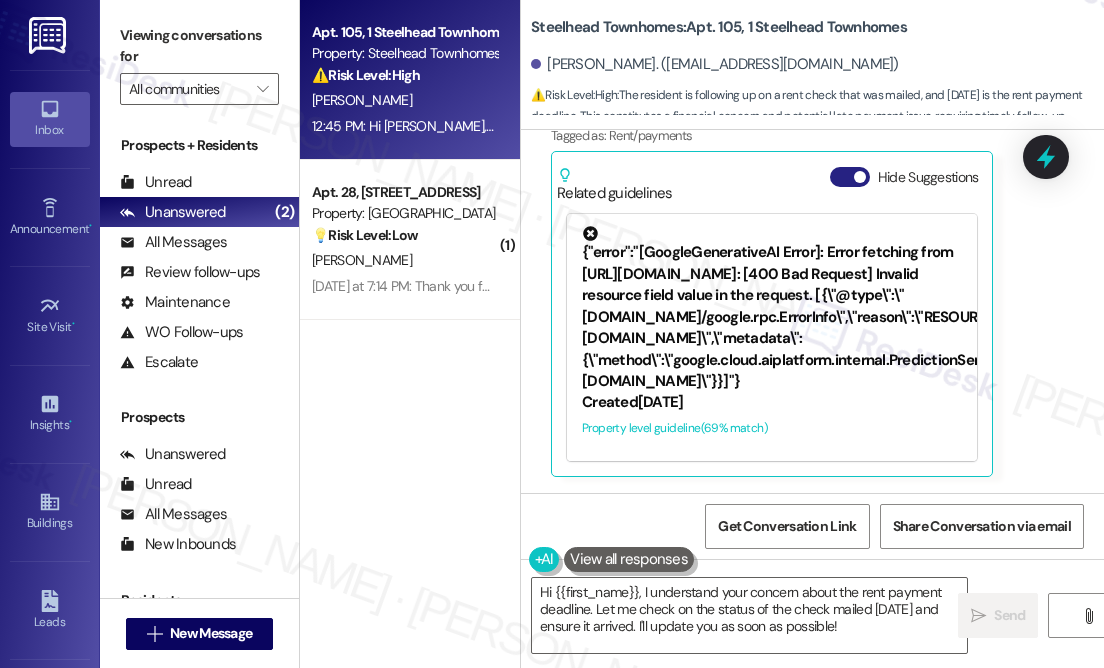 click at bounding box center [860, 177] 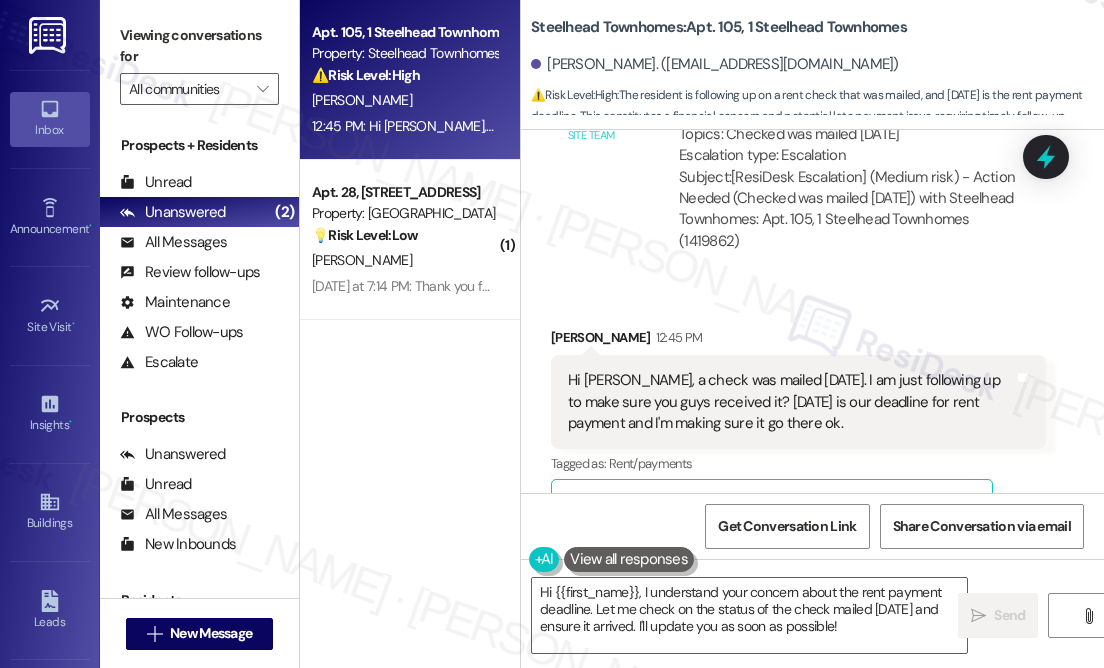 scroll, scrollTop: 3699, scrollLeft: 0, axis: vertical 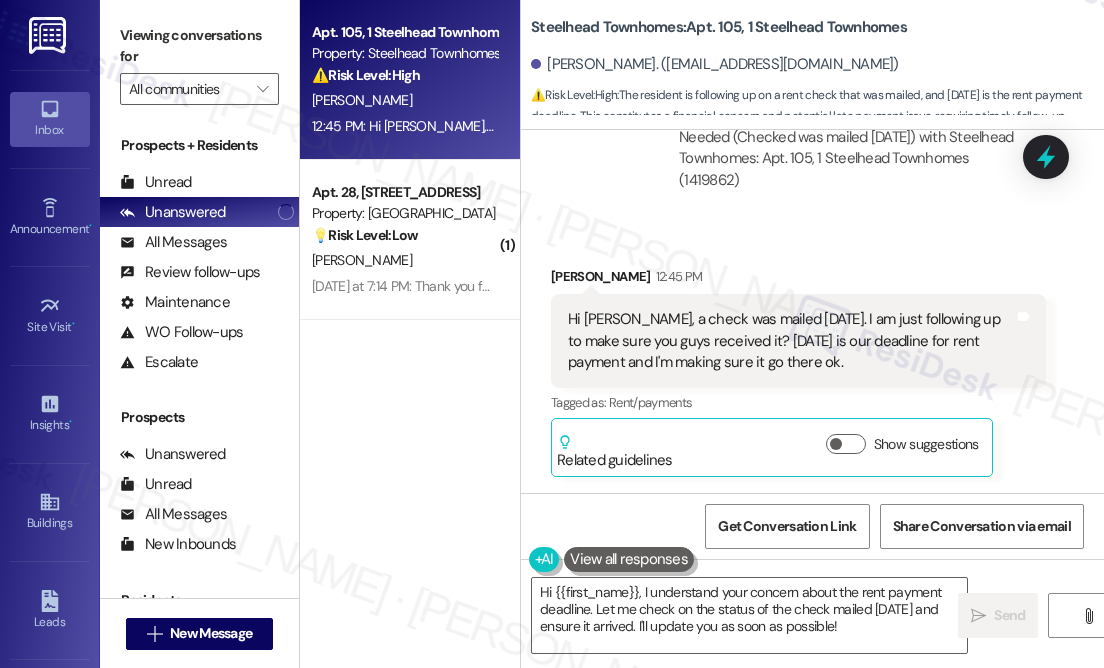 click on "Received via SMS [PERSON_NAME] 12:45 PM Hi [PERSON_NAME], a check was mailed [DATE]. I am just following up to make sure you guys received it? [DATE] is our deadline for rent payment and I'm making sure it go there ok. Tags and notes Tagged as:   Rent/payments Click to highlight conversations about Rent/payments  Related guidelines Show suggestions" at bounding box center (798, 371) 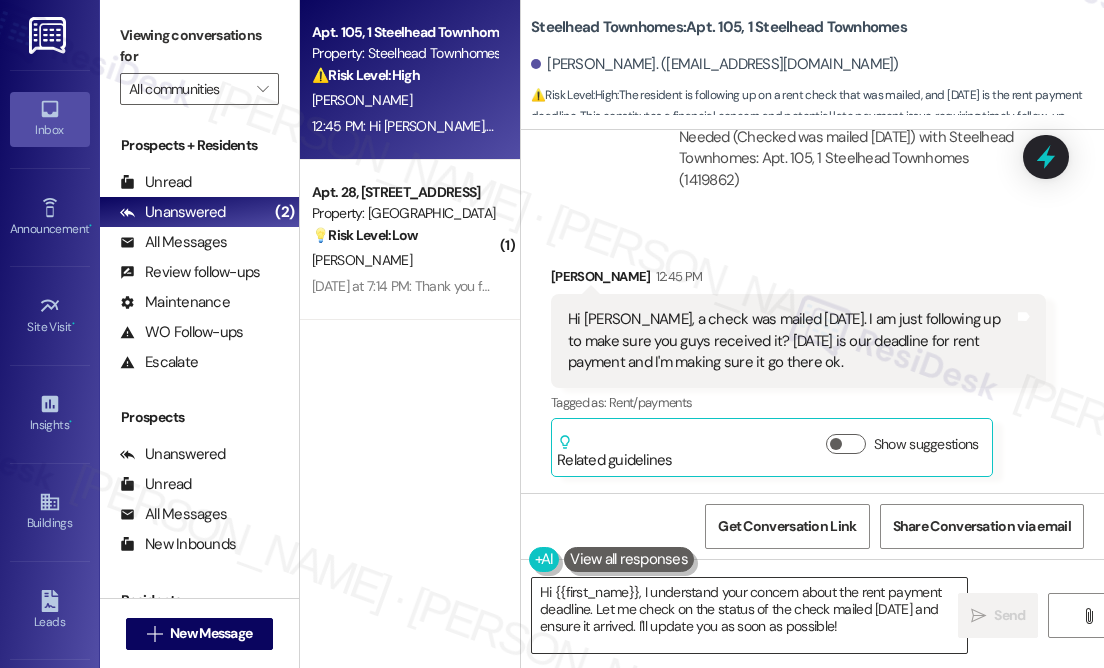click on "Hi {{first_name}}, I understand your concern about the rent payment deadline. Let me check on the status of the check mailed [DATE] and ensure it arrived. I'll update you as soon as possible!" at bounding box center (749, 615) 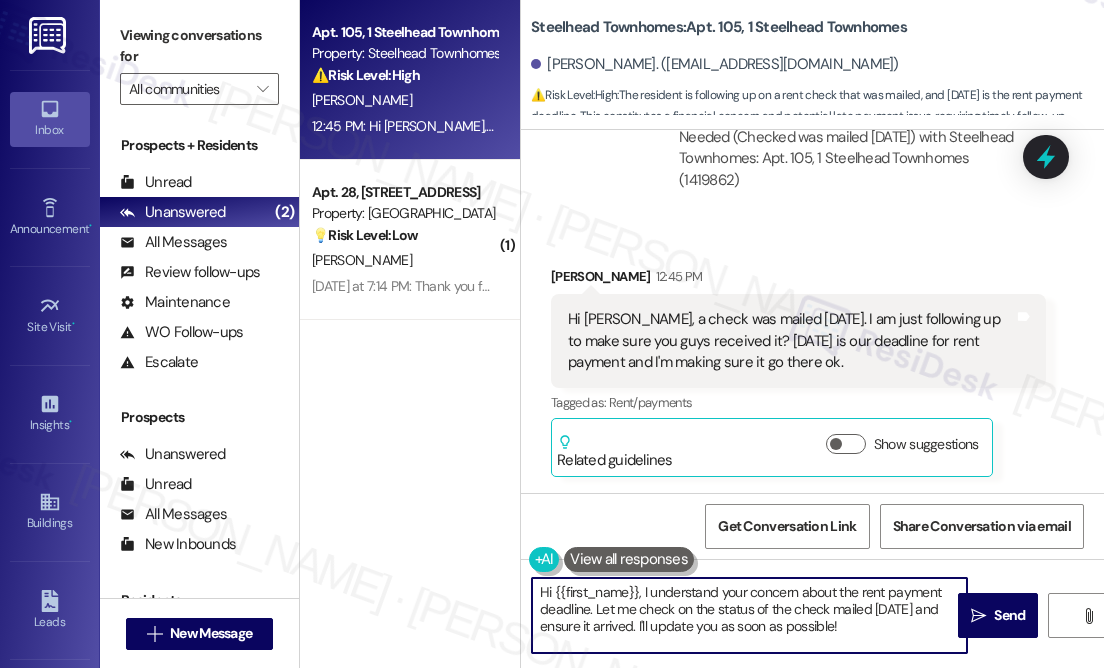 click on "Hi {{first_name}}, I understand your concern about the rent payment deadline. Let me check on the status of the check mailed [DATE] and ensure it arrived. I'll update you as soon as possible!" at bounding box center (749, 615) 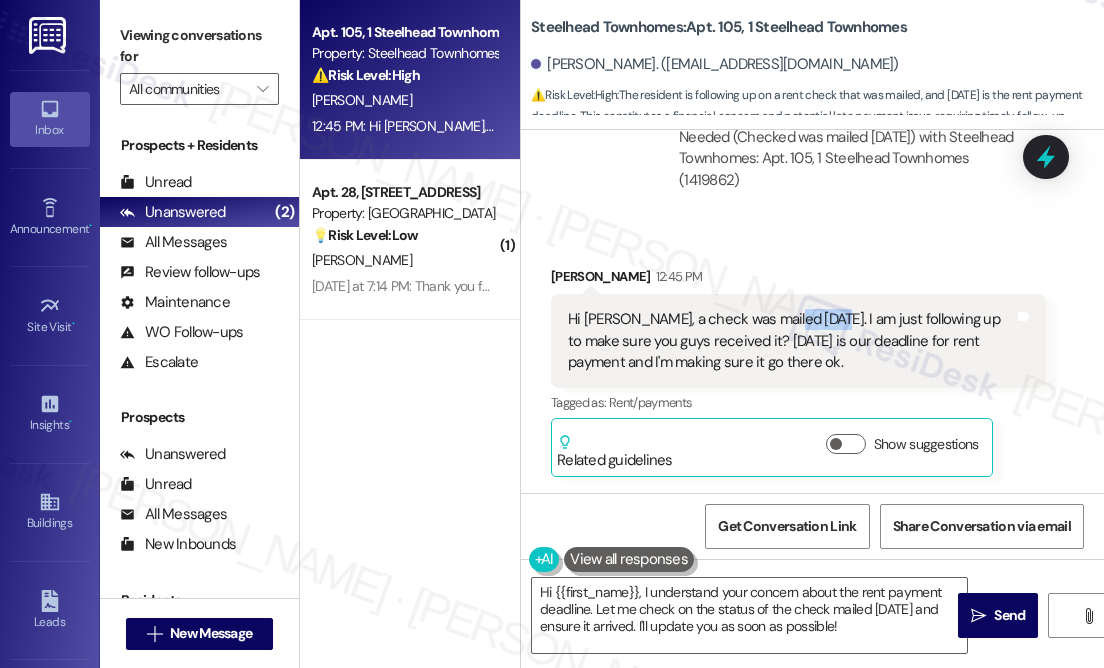 click on "Hi [PERSON_NAME], a check was mailed [DATE]. I am just following up to make sure you guys received it? [DATE] is our deadline for rent payment and I'm making sure it go there ok." at bounding box center [791, 341] 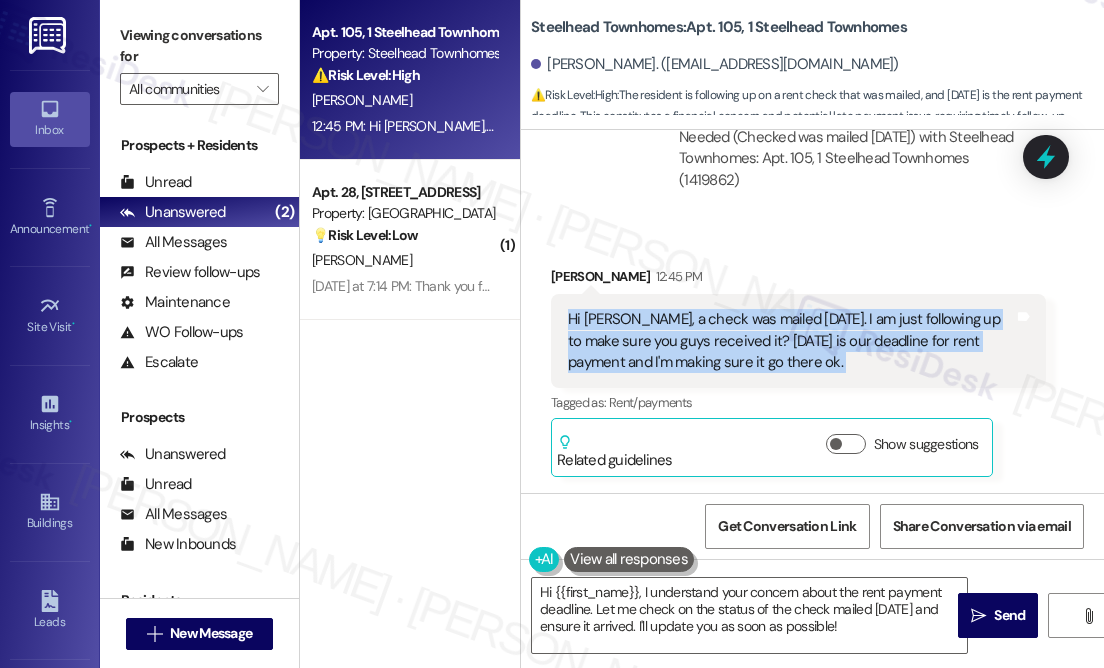click on "Hi [PERSON_NAME], a check was mailed [DATE]. I am just following up to make sure you guys received it? [DATE] is our deadline for rent payment and I'm making sure it go there ok." at bounding box center (791, 341) 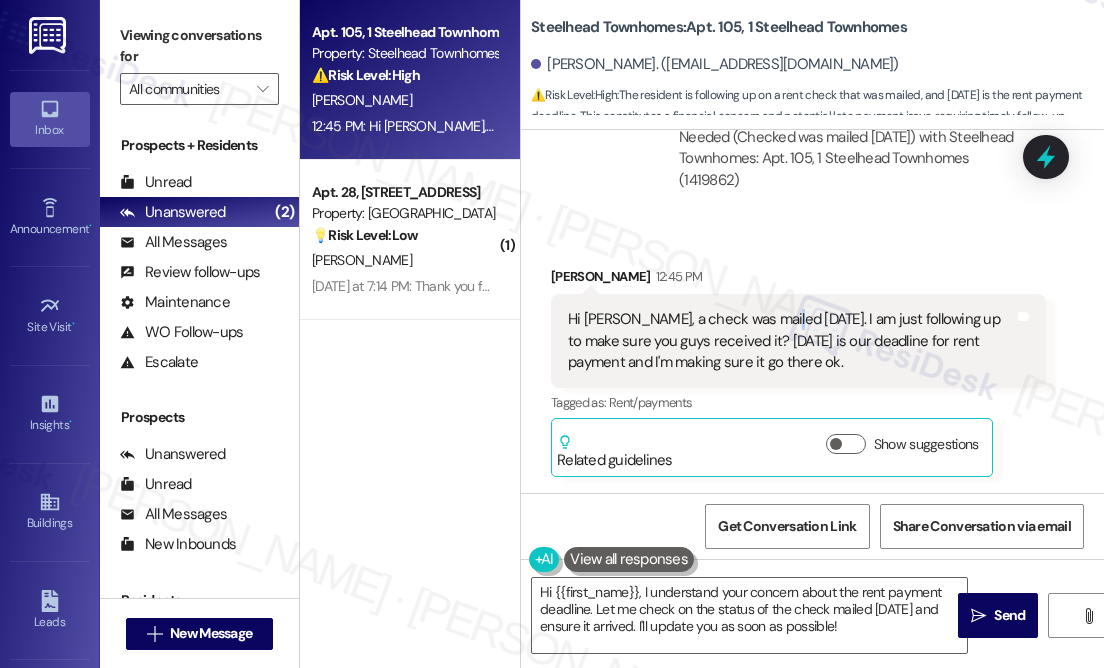 click on "Hi [PERSON_NAME], a check was mailed [DATE]. I am just following up to make sure you guys received it? [DATE] is our deadline for rent payment and I'm making sure it go there ok." at bounding box center (791, 341) 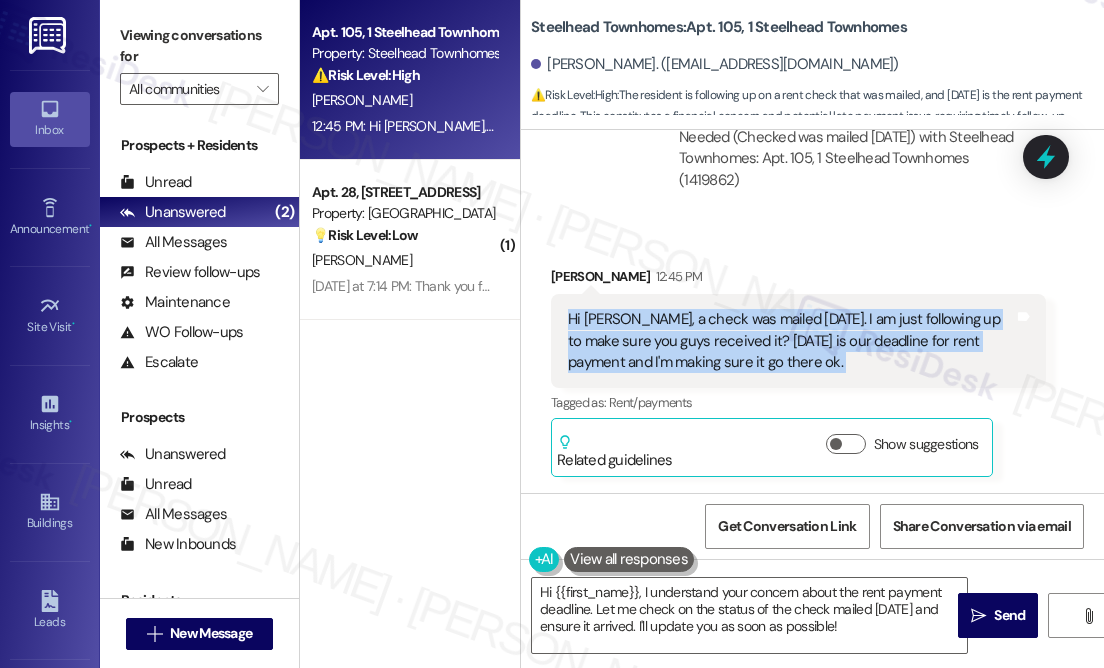 click on "Hi [PERSON_NAME], a check was mailed [DATE]. I am just following up to make sure you guys received it? [DATE] is our deadline for rent payment and I'm making sure it go there ok." at bounding box center [791, 341] 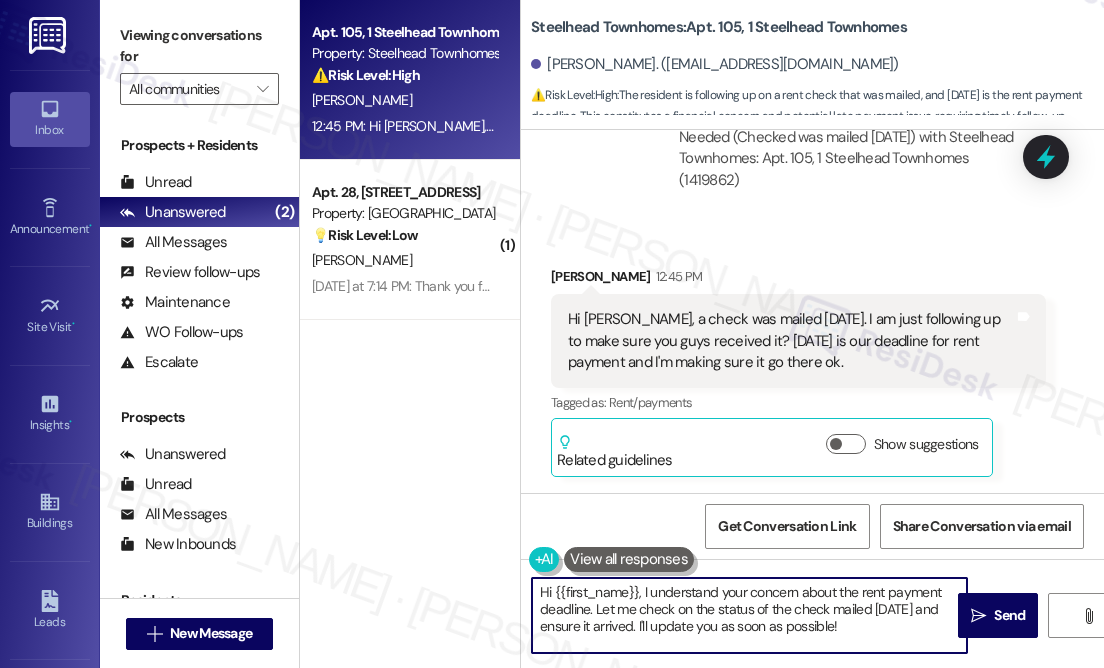 click on "Hi {{first_name}}, I understand your concern about the rent payment deadline. Let me check on the status of the check mailed [DATE] and ensure it arrived. I'll update you as soon as possible!" at bounding box center [749, 615] 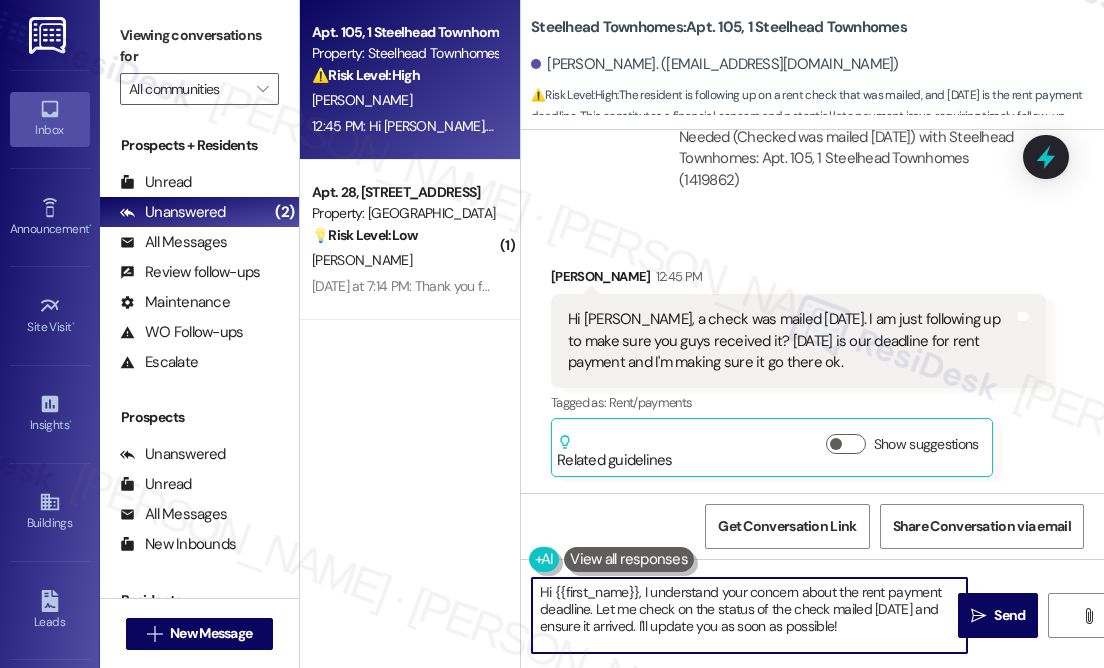 click on "Hi [PERSON_NAME], a check was mailed [DATE]. I am just following up to make sure you guys received it? [DATE] is our deadline for rent payment and I'm making sure it go there ok." at bounding box center [791, 341] 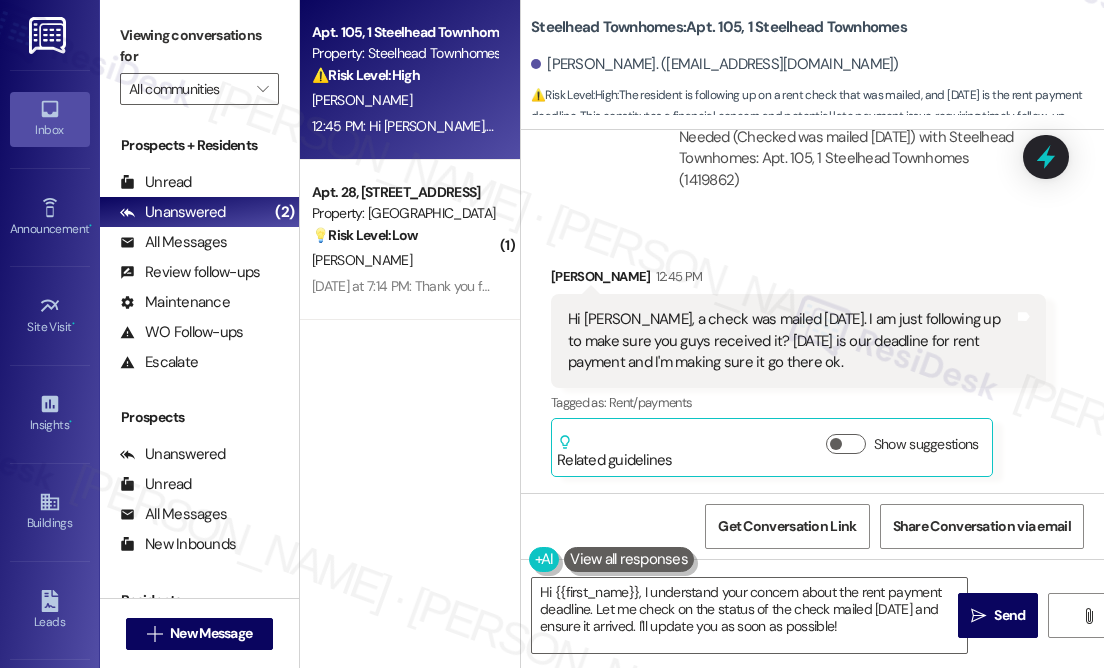 click on "Hi [PERSON_NAME], a check was mailed [DATE]. I am just following up to make sure you guys received it? [DATE] is our deadline for rent payment and I'm making sure it go there ok." at bounding box center [791, 341] 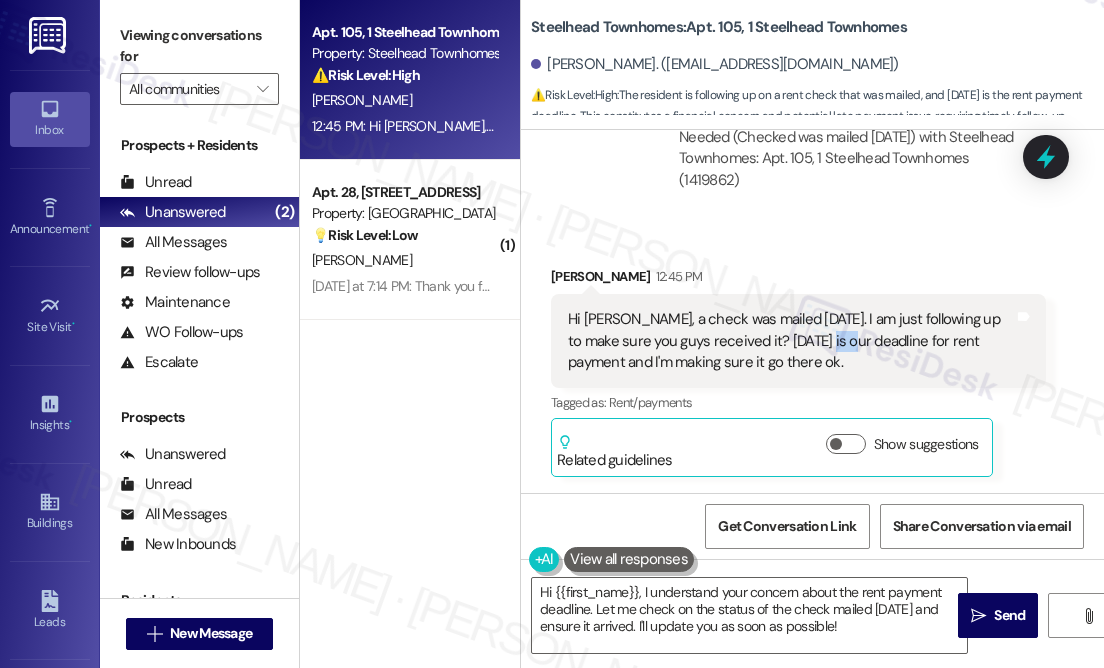 click on "Hi [PERSON_NAME], a check was mailed [DATE]. I am just following up to make sure you guys received it? [DATE] is our deadline for rent payment and I'm making sure it go there ok." at bounding box center (791, 341) 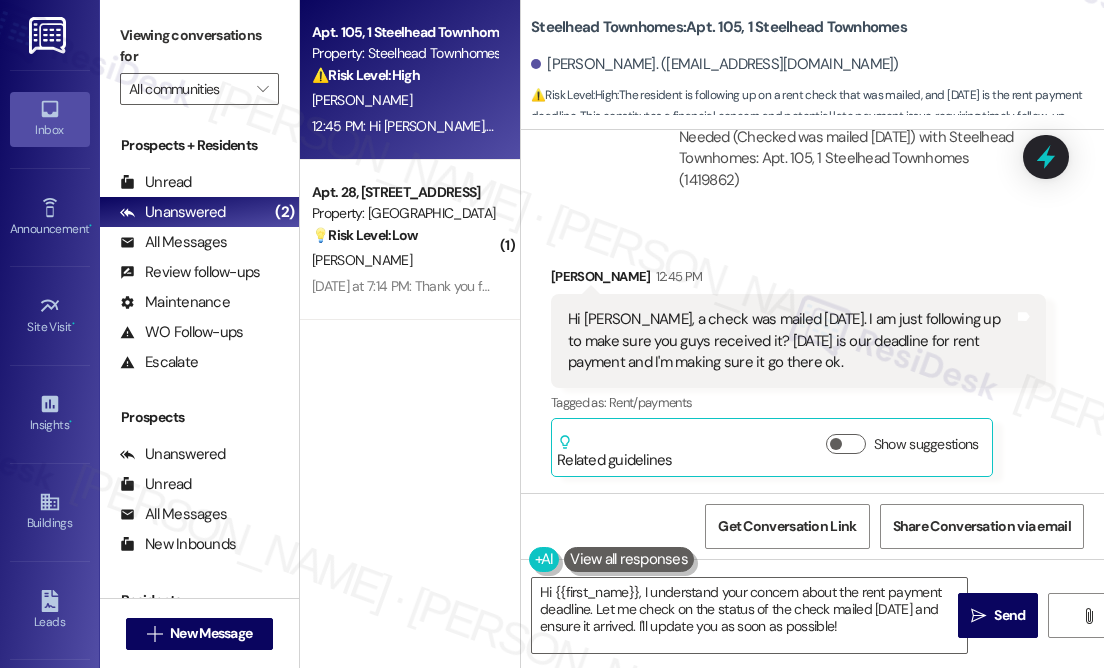 click on "Hi [PERSON_NAME], a check was mailed [DATE]. I am just following up to make sure you guys received it? [DATE] is our deadline for rent payment and I'm making sure it go there ok." at bounding box center (791, 341) 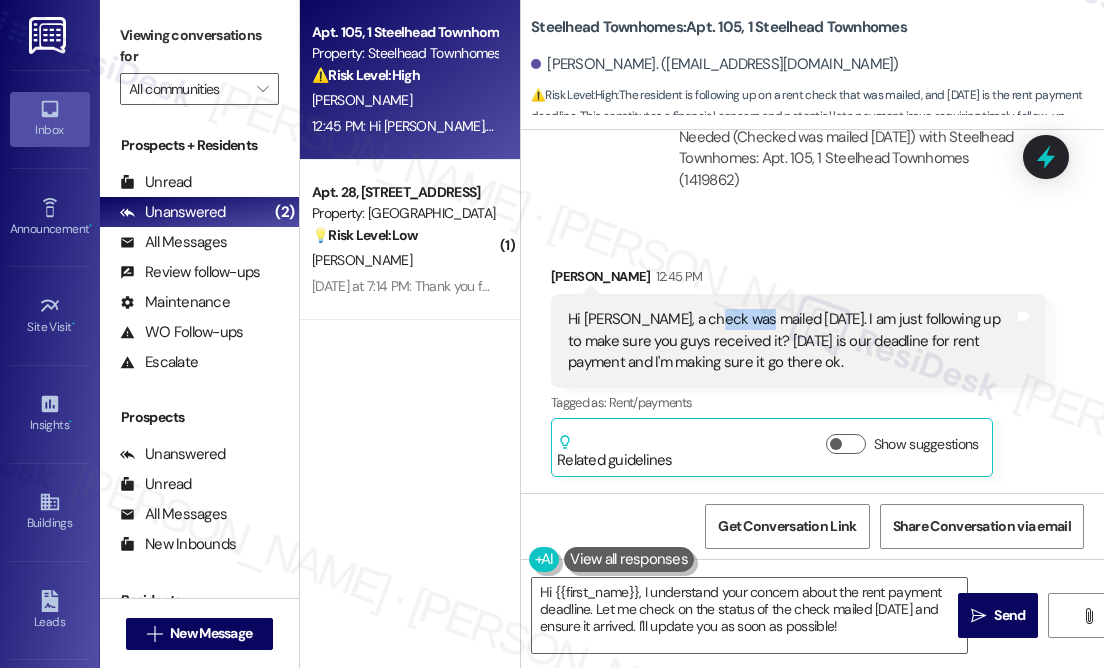 click on "Hi [PERSON_NAME], a check was mailed [DATE]. I am just following up to make sure you guys received it? [DATE] is our deadline for rent payment and I'm making sure it go there ok." at bounding box center (791, 341) 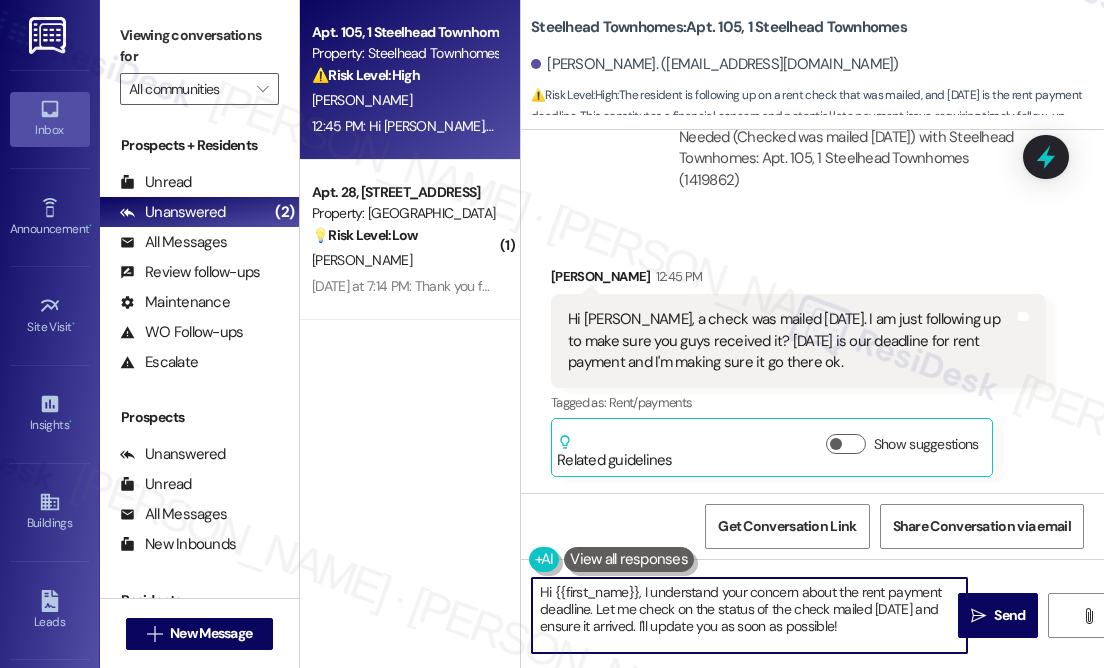 click on "Hi {{first_name}}, I understand your concern about the rent payment deadline. Let me check on the status of the check mailed [DATE] and ensure it arrived. I'll update you as soon as possible!" at bounding box center (749, 615) 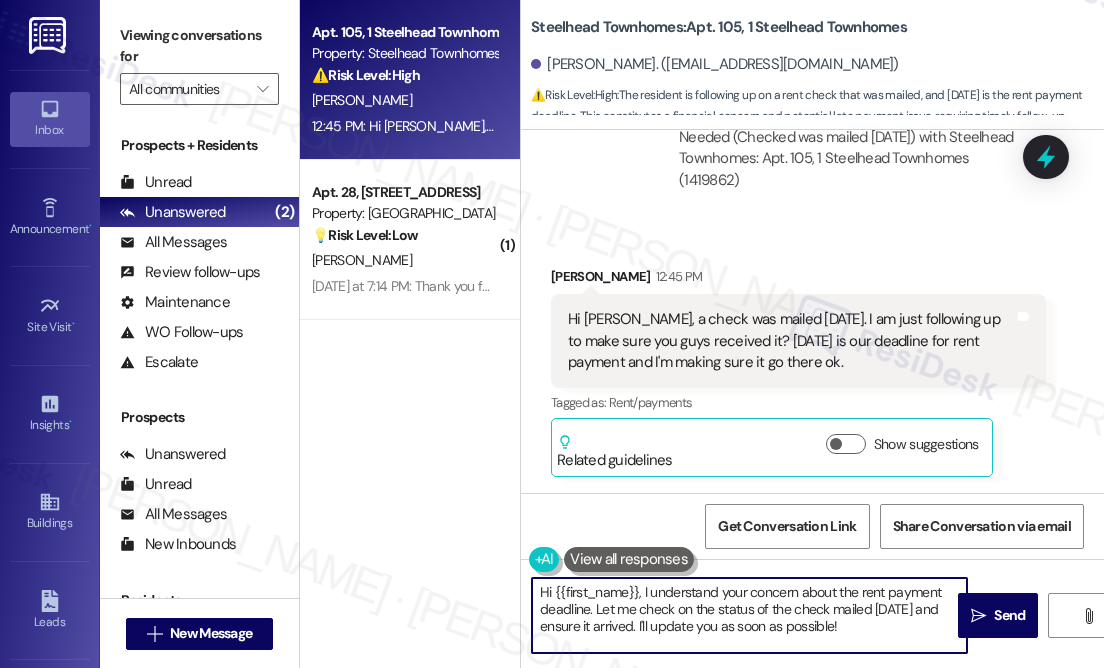 click on "Hi {{first_name}}, I understand your concern about the rent payment deadline. Let me check on the status of the check mailed [DATE] and ensure it arrived. I'll update you as soon as possible!" at bounding box center [749, 615] 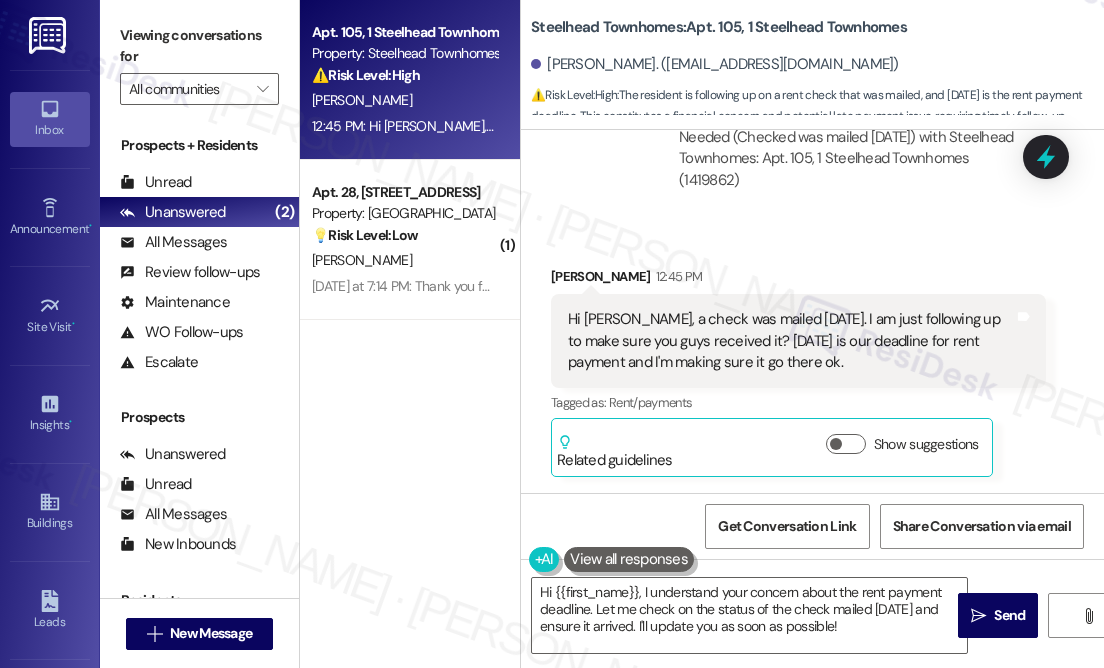 click on "Hi [PERSON_NAME], a check was mailed [DATE]. I am just following up to make sure you guys received it? [DATE] is our deadline for rent payment and I'm making sure it go there ok." at bounding box center (791, 341) 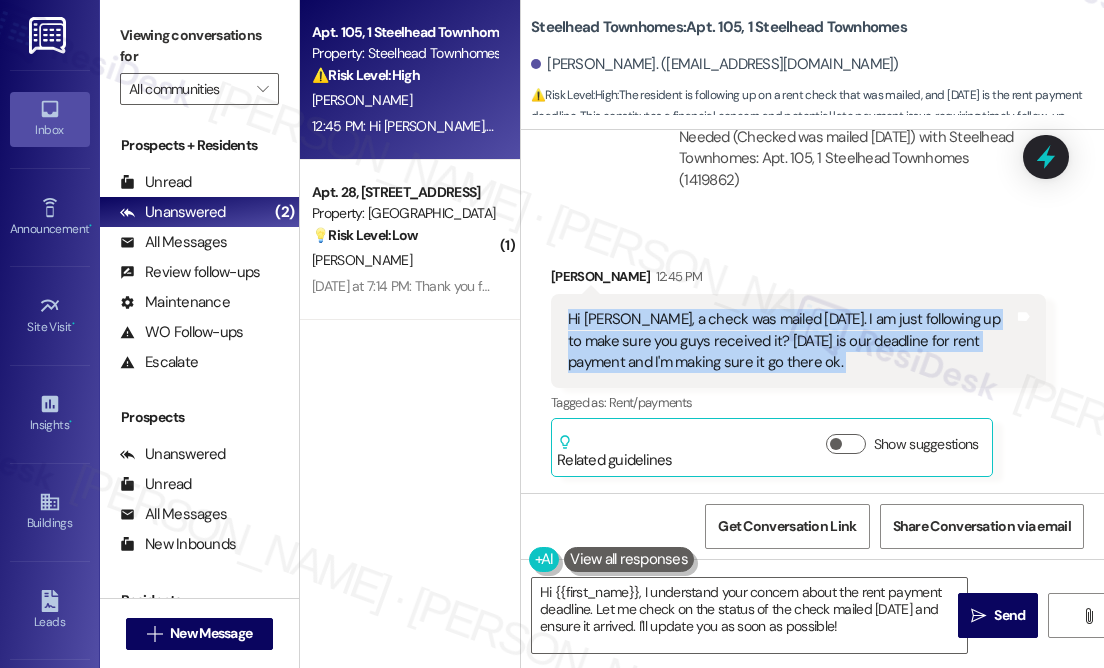 click on "Hi [PERSON_NAME], a check was mailed [DATE]. I am just following up to make sure you guys received it? [DATE] is our deadline for rent payment and I'm making sure it go there ok." at bounding box center (791, 341) 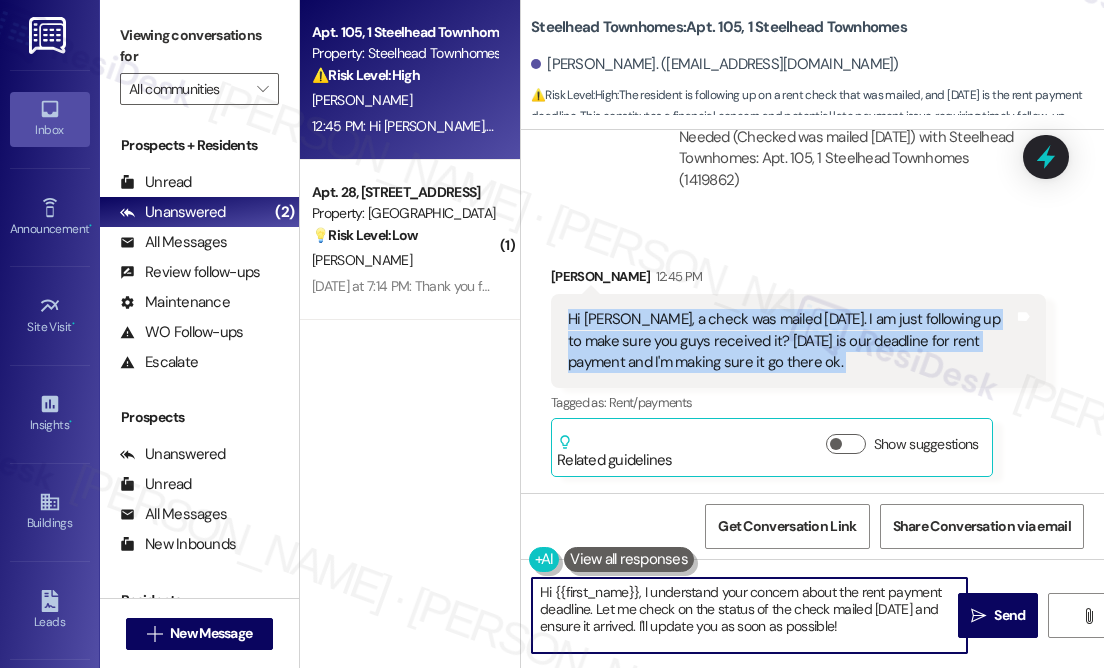 click on "Hi {{first_name}}, I understand your concern about the rent payment deadline. Let me check on the status of the check mailed [DATE] and ensure it arrived. I'll update you as soon as possible!" at bounding box center [749, 615] 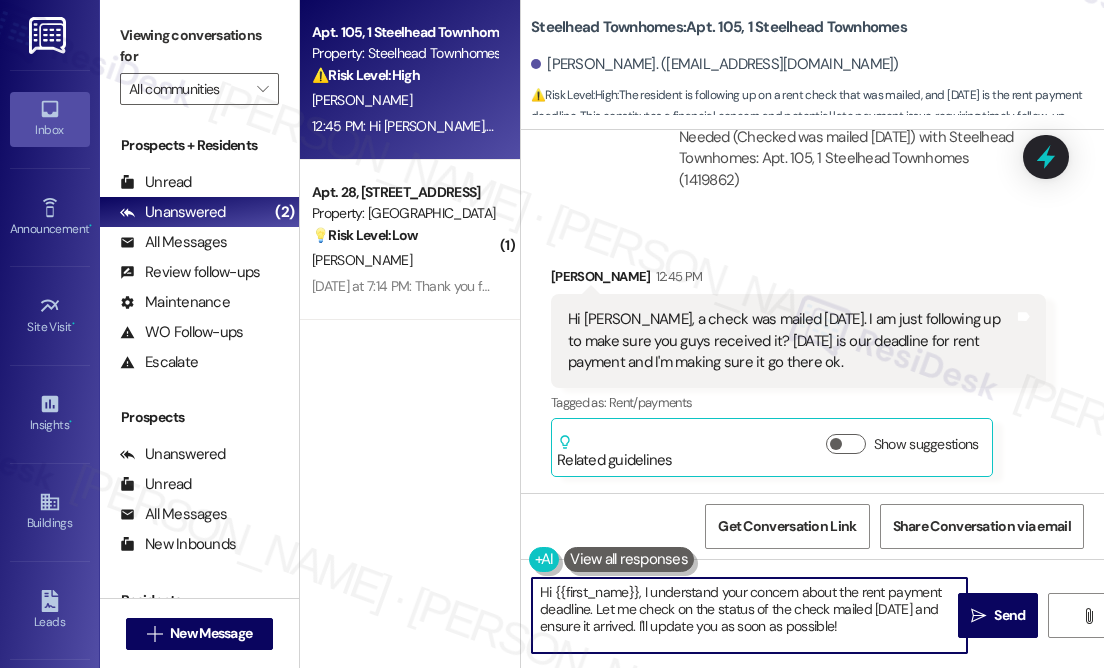 drag, startPoint x: 642, startPoint y: 594, endPoint x: 582, endPoint y: 608, distance: 61.611687 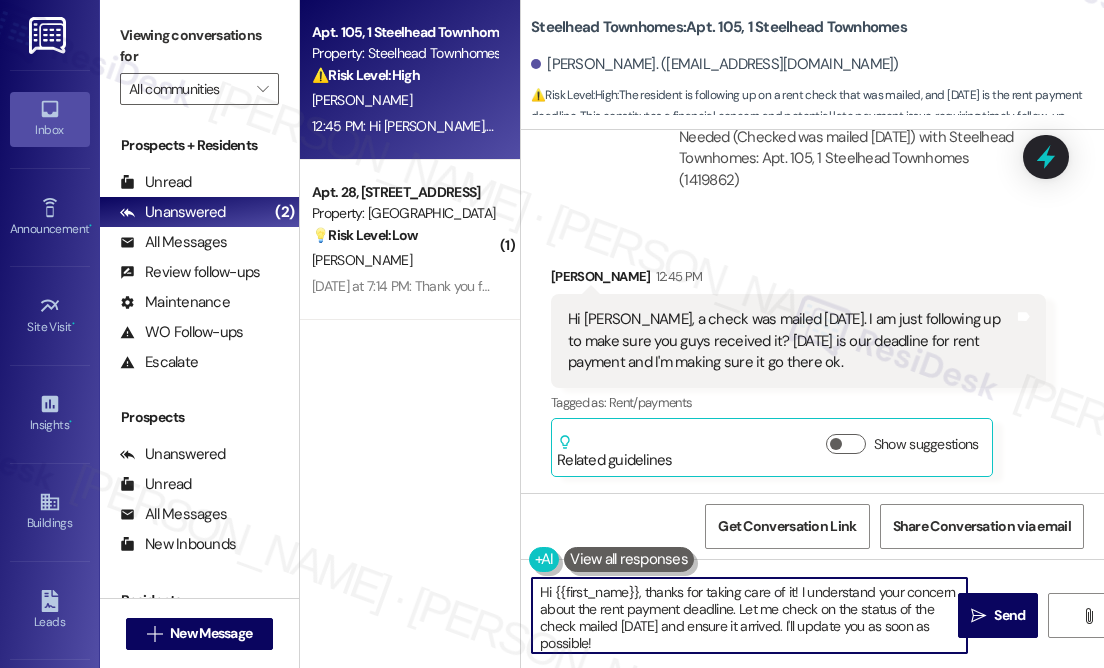 click on "Hi {{first_name}}, thanks for taking care of it! I understand your concern about the rent payment deadline. Let me check on the status of the check mailed [DATE] and ensure it arrived. I'll update you as soon as possible!" at bounding box center (749, 615) 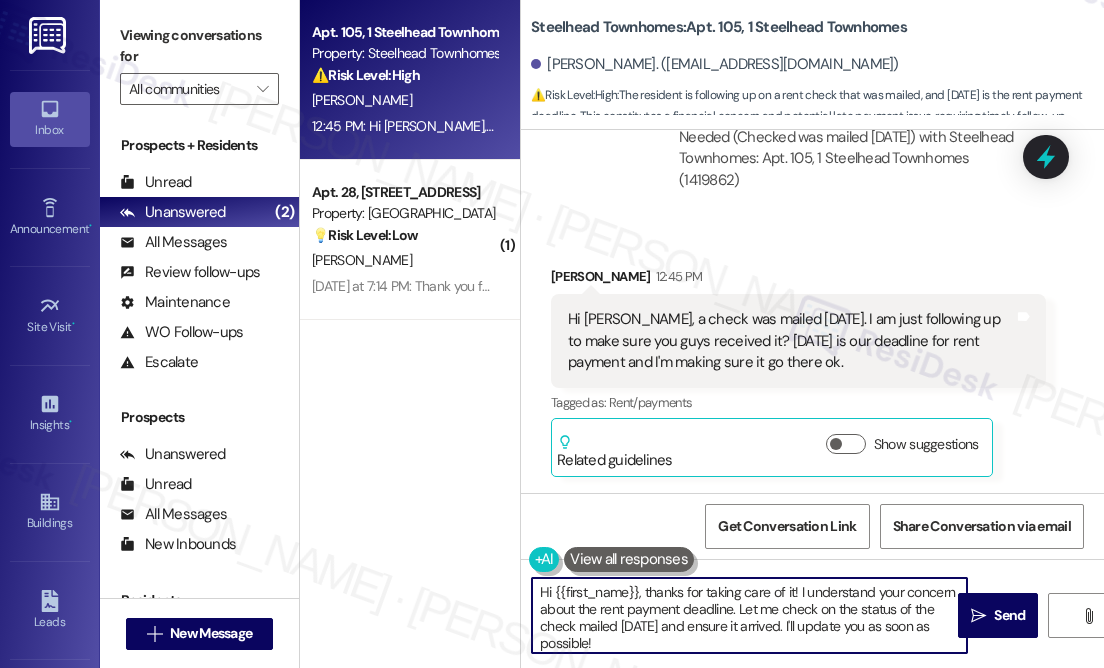 click on "Hi {{first_name}}, thanks for taking care of it! I understand your concern about the rent payment deadline. Let me check on the status of the check mailed [DATE] and ensure it arrived. I'll update you as soon as possible!" at bounding box center [749, 615] 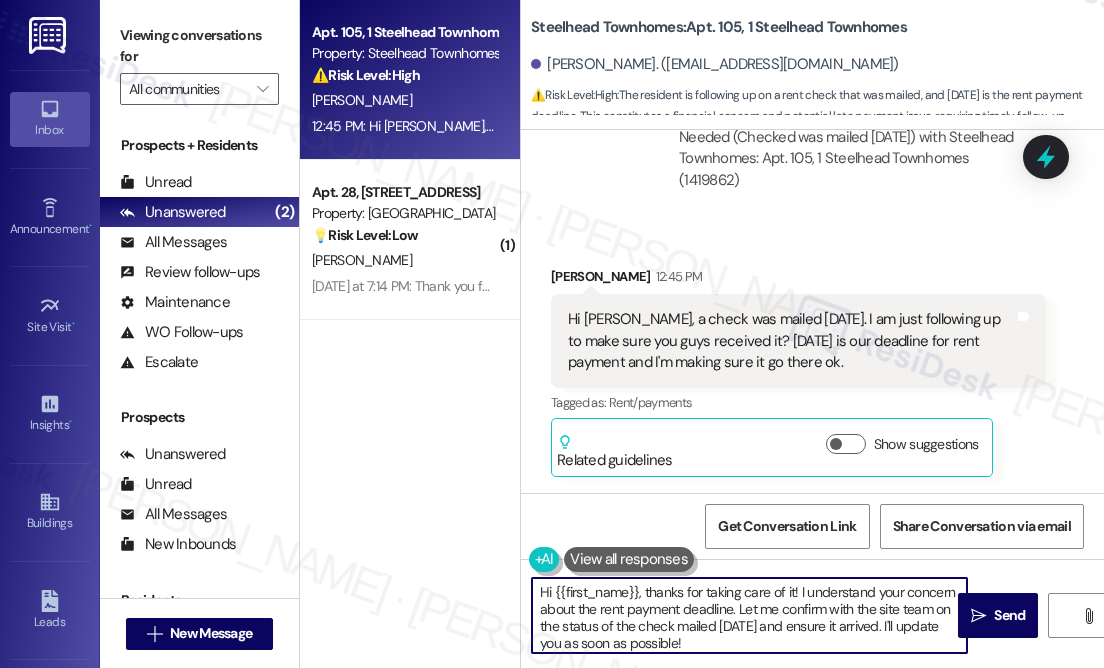 click on "Hi {{first_name}}, thanks for taking care of it! I understand your concern about the rent payment deadline. Let me confirm with the site team on the status of the check mailed [DATE] and ensure it arrived. I'll update you as soon as possible!" at bounding box center (749, 615) 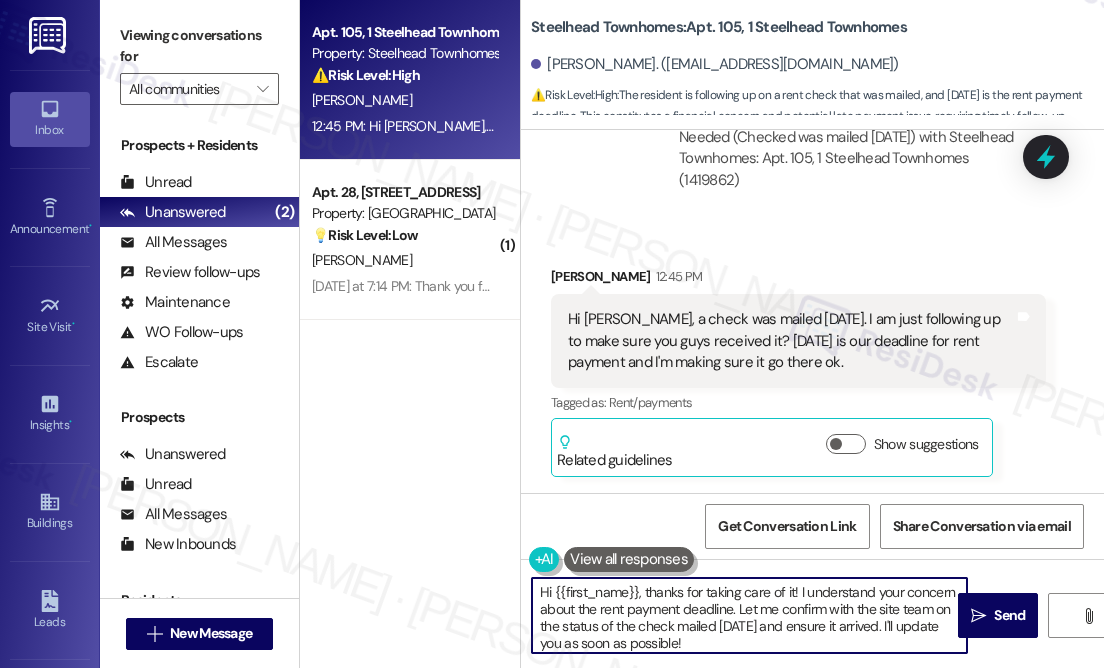 click on "Hi {{first_name}}, thanks for taking care of it! I understand your concern about the rent payment deadline. Let me confirm with the site team on the status of the check mailed [DATE] and ensure it arrived. I'll update you as soon as possible!" at bounding box center [749, 615] 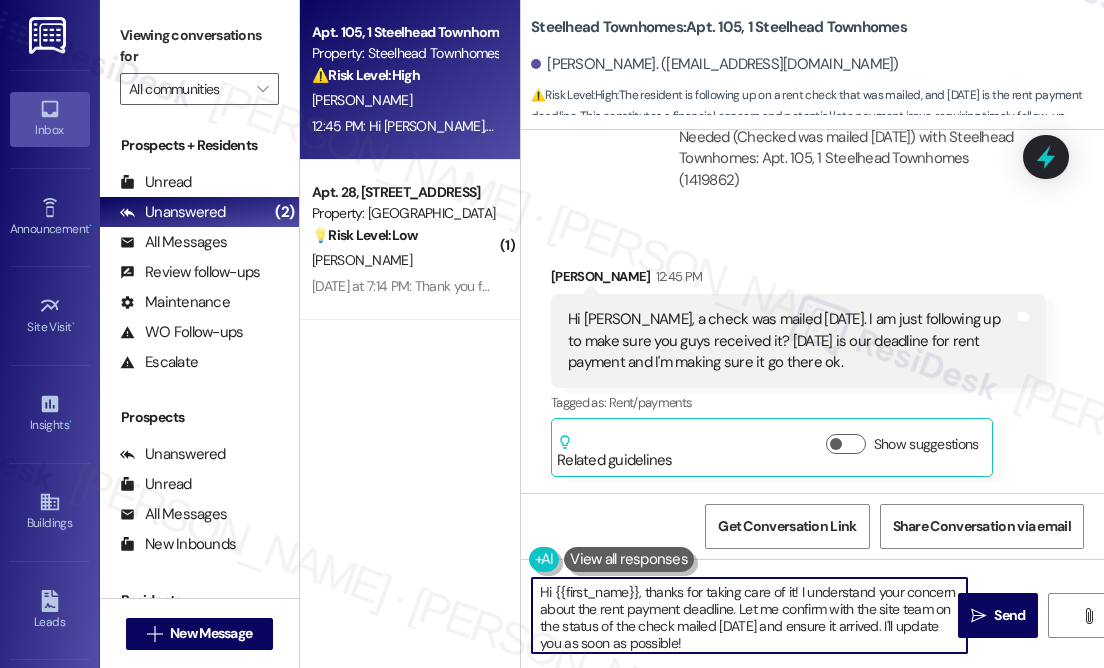 drag, startPoint x: 788, startPoint y: 629, endPoint x: 909, endPoint y: 622, distance: 121.20231 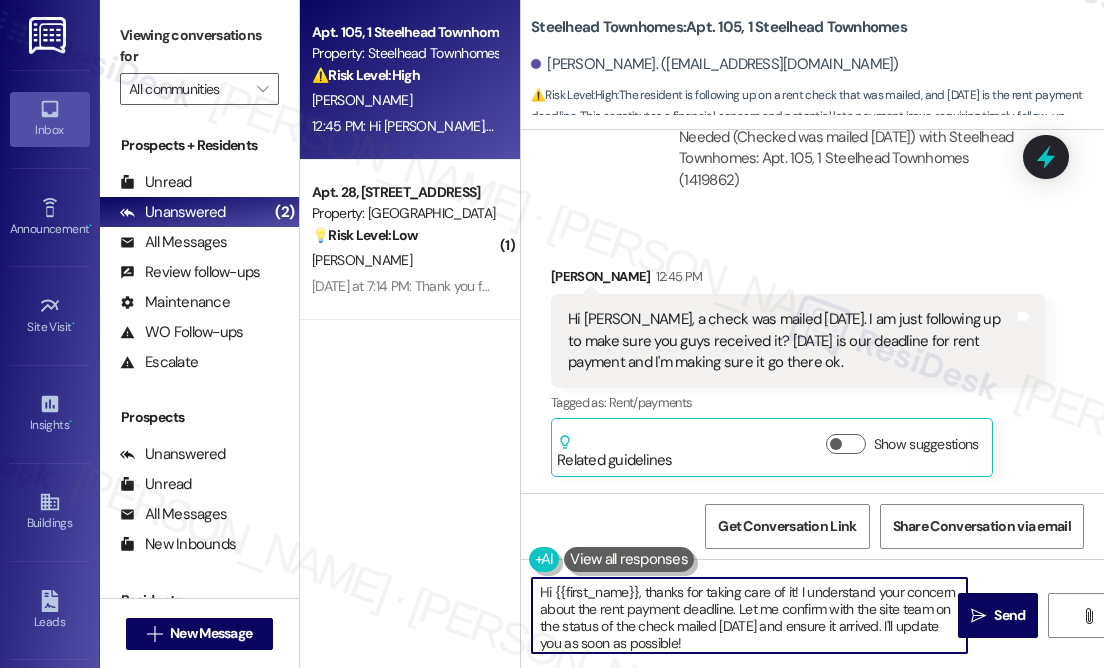 click on "Hi {{first_name}}, thanks for taking care of it! I understand your concern about the rent payment deadline. Let me confirm with the site team on the status of the check mailed [DATE] and ensure it arrived. I'll update you as soon as possible!" at bounding box center (749, 615) 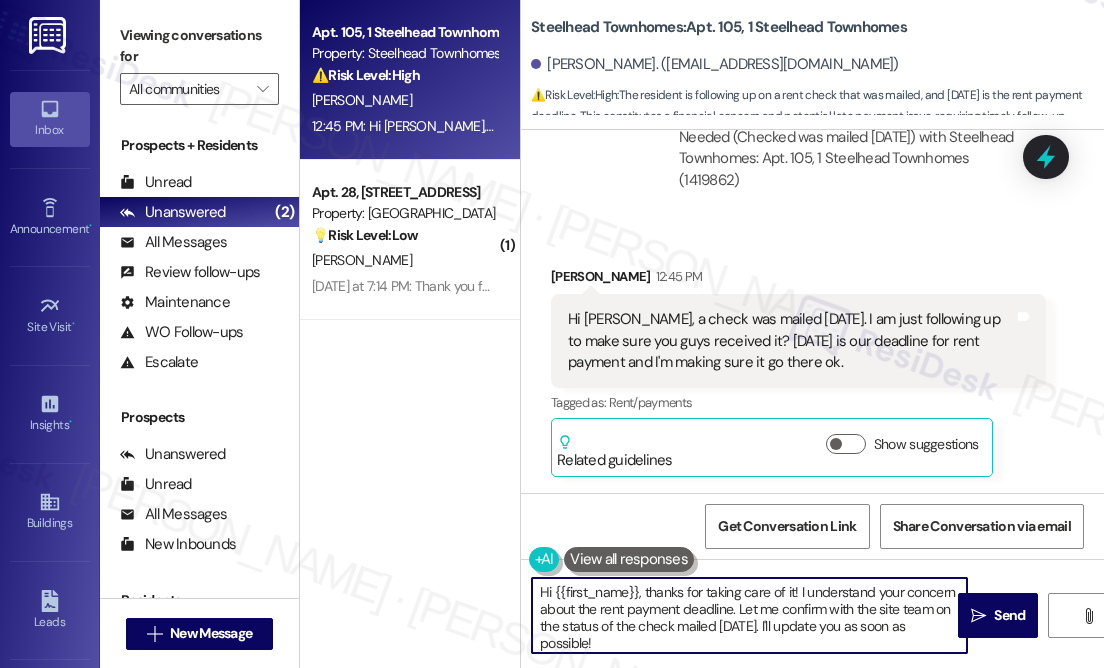 click on "Hi {{first_name}}, thanks for taking care of it! I understand your concern about the rent payment deadline. Let me confirm with the site team on the status of the check mailed [DATE]. I'll update you as soon as possible!" at bounding box center [749, 615] 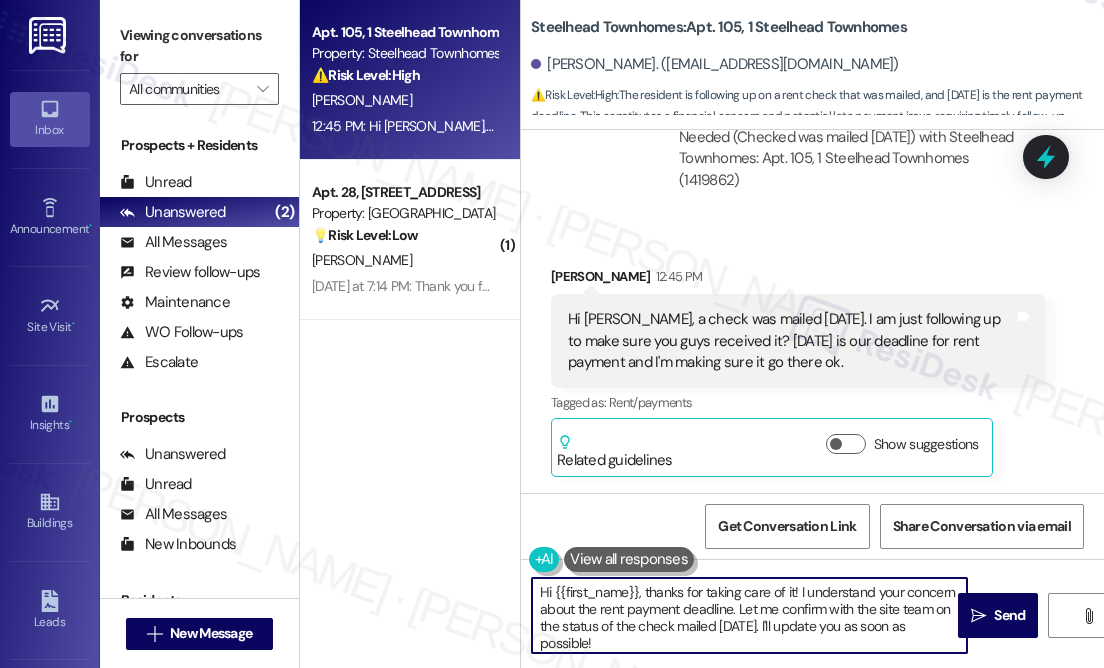 click on "Hi {{first_name}}, thanks for taking care of it! I understand your concern about the rent payment deadline. Let me confirm with the site team on the status of the check mailed [DATE]. I'll update you as soon as possible!" at bounding box center (749, 615) 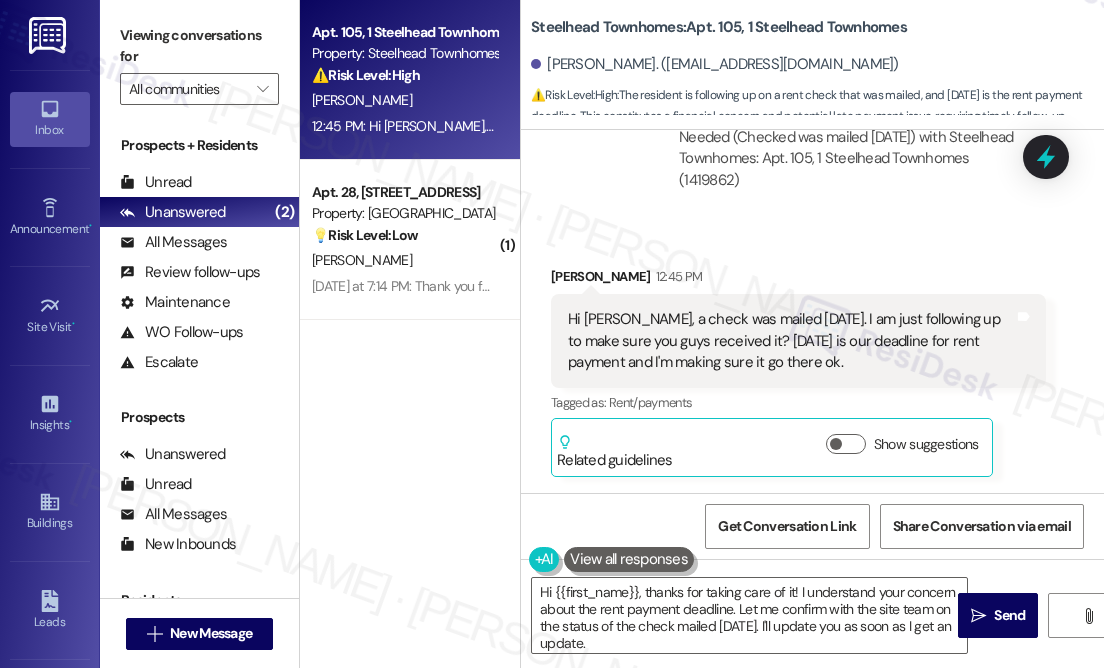 click on "Received via SMS [PERSON_NAME] 12:45 PM Hi [PERSON_NAME], a check was mailed [DATE]. I am just following up to make sure you guys received it? [DATE] is our deadline for rent payment and I'm making sure it go there ok. Tags and notes Tagged as:   Rent/payments Click to highlight conversations about Rent/payments  Related guidelines Show suggestions" at bounding box center [812, 356] 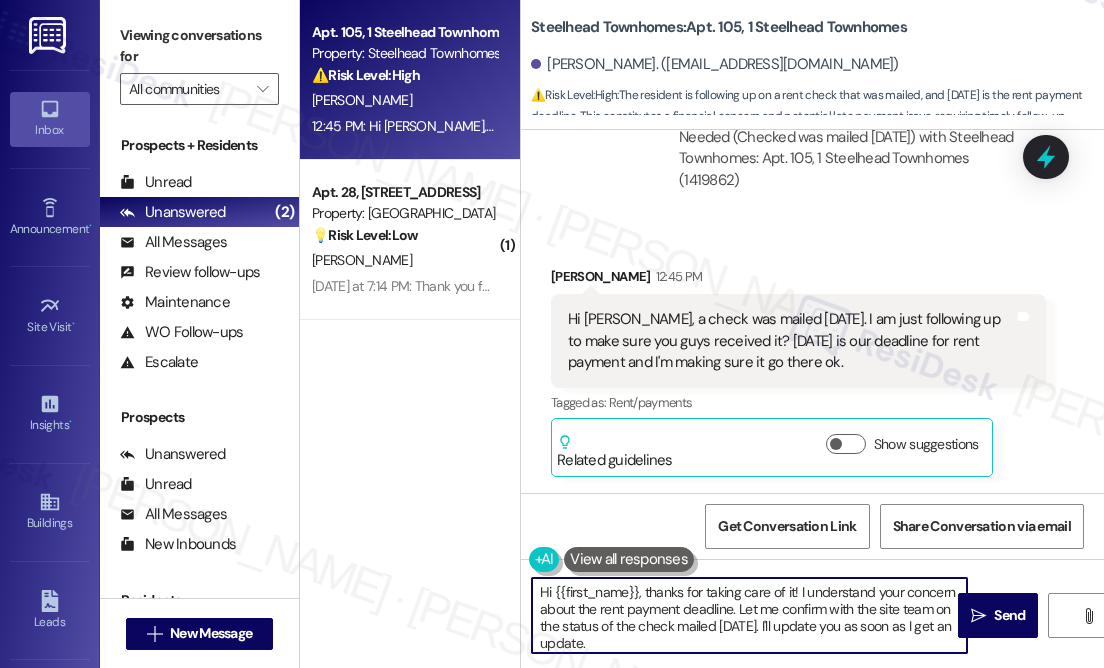 click on "Hi {{first_name}}, thanks for taking care of it! I understand your concern about the rent payment deadline. Let me confirm with the site team on the status of the check mailed [DATE]. I'll update you as soon as I get an update." at bounding box center (749, 615) 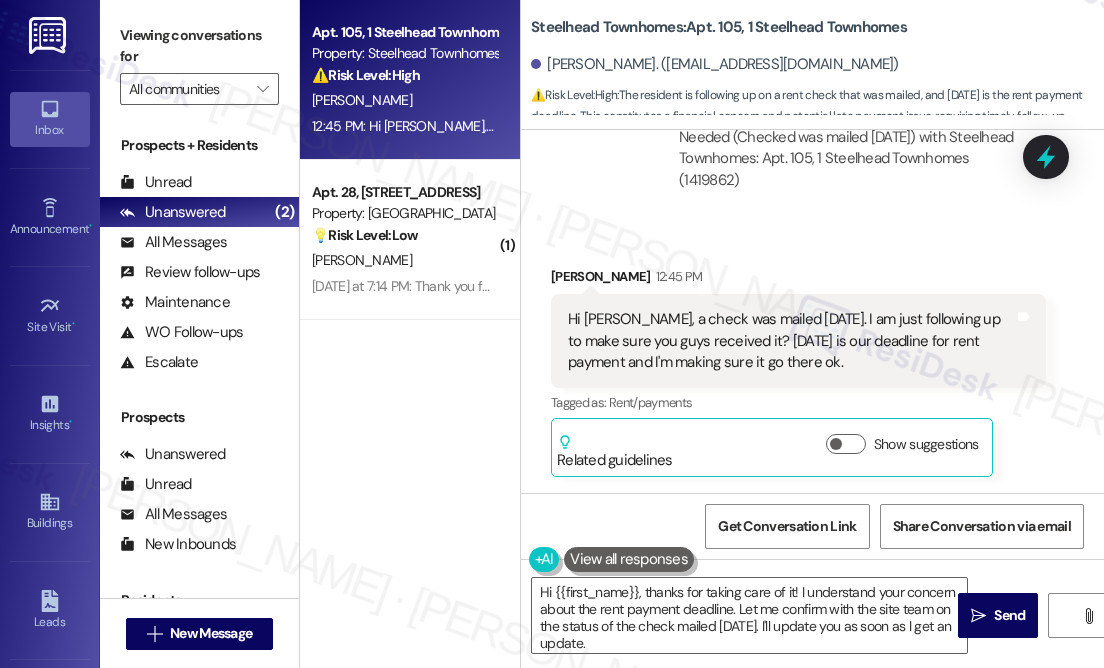 click on "Received via SMS [PERSON_NAME] 12:45 PM Hi [PERSON_NAME], a check was mailed [DATE]. I am just following up to make sure you guys received it? [DATE] is our deadline for rent payment and I'm making sure it go there ok. Tags and notes Tagged as:   Rent/payments Click to highlight conversations about Rent/payments  Related guidelines Show suggestions" at bounding box center (812, 356) 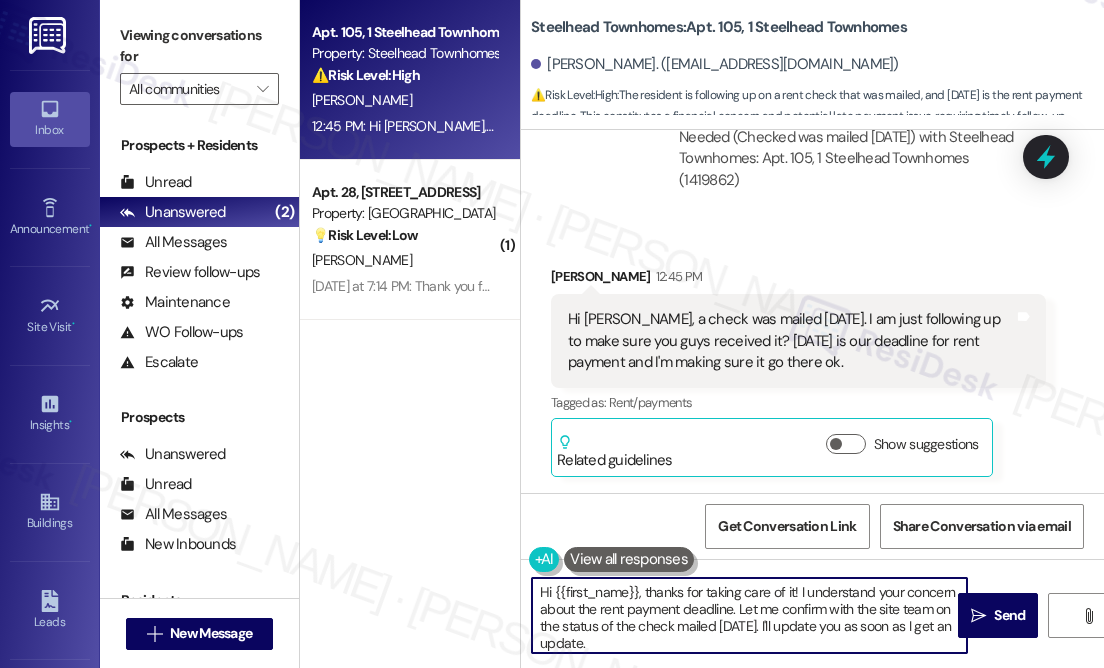 drag, startPoint x: 755, startPoint y: 640, endPoint x: 738, endPoint y: 605, distance: 38.910152 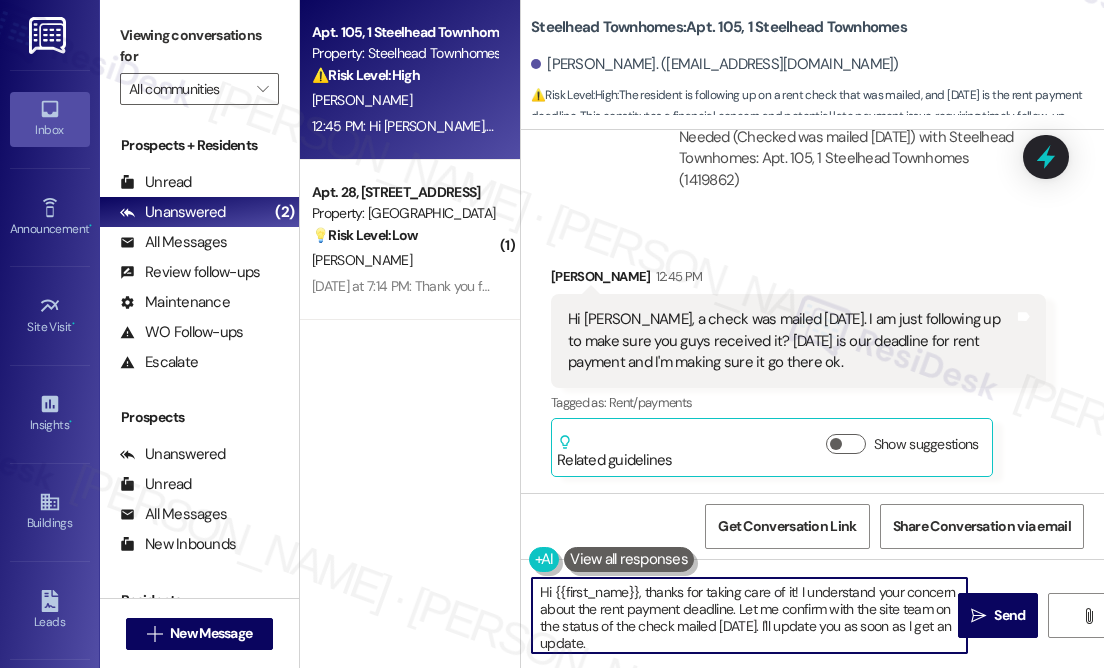 click on "Hi {{first_name}}, thanks for taking care of it! I understand your concern about the rent payment deadline. Let me confirm with the site team on the status of the check mailed [DATE]. I'll update you as soon as I get an update." at bounding box center [749, 615] 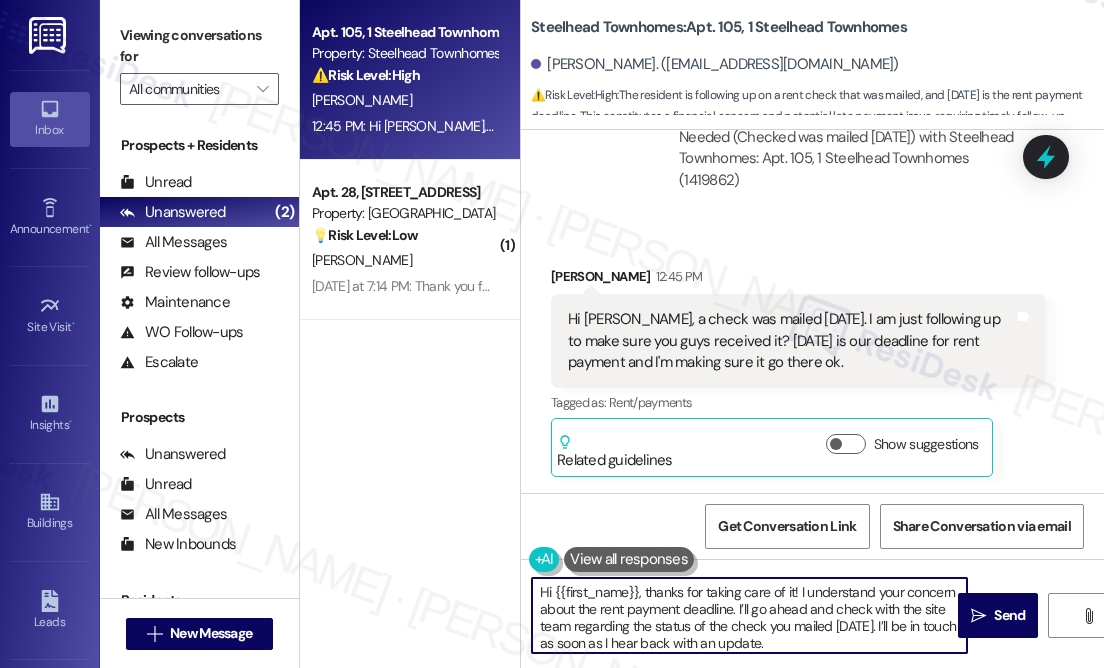 click on "Hi {{first_name}}, thanks for taking care of it! I understand your concern about the rent payment deadline. I’ll go ahead and check with the site team regarding the status of the check you mailed [DATE]. I’ll be in touch as soon as I hear back with an update." at bounding box center [749, 615] 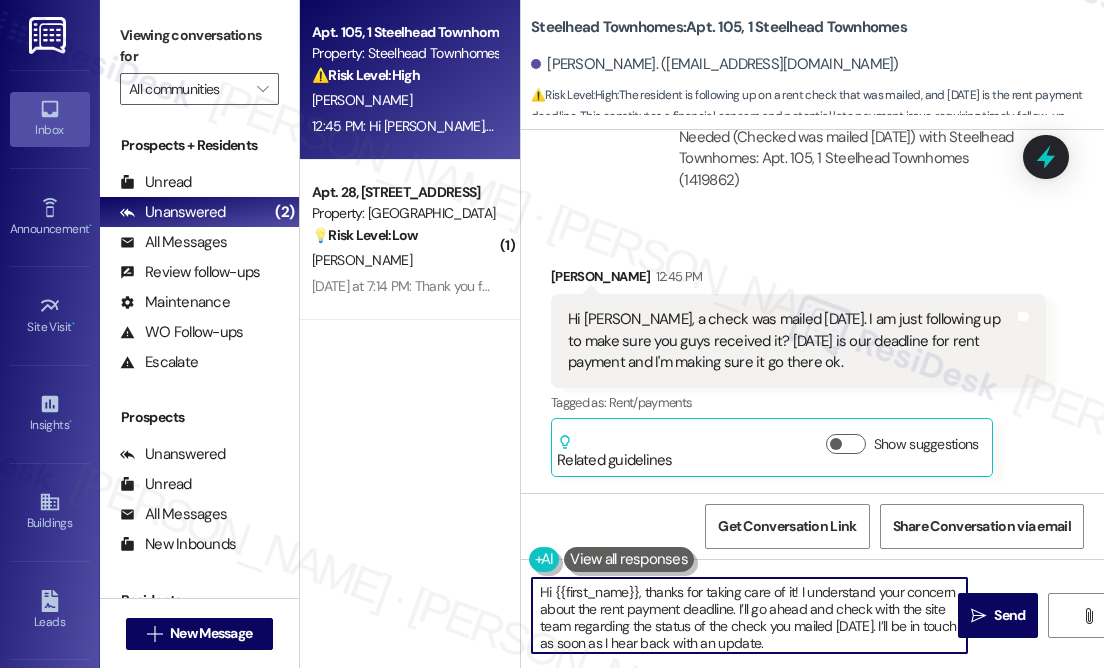 click on "Hi {{first_name}}, thanks for taking care of it! I understand your concern about the rent payment deadline. I’ll go ahead and check with the site team regarding the status of the check you mailed [DATE]. I’ll be in touch as soon as I hear back with an update." at bounding box center [749, 615] 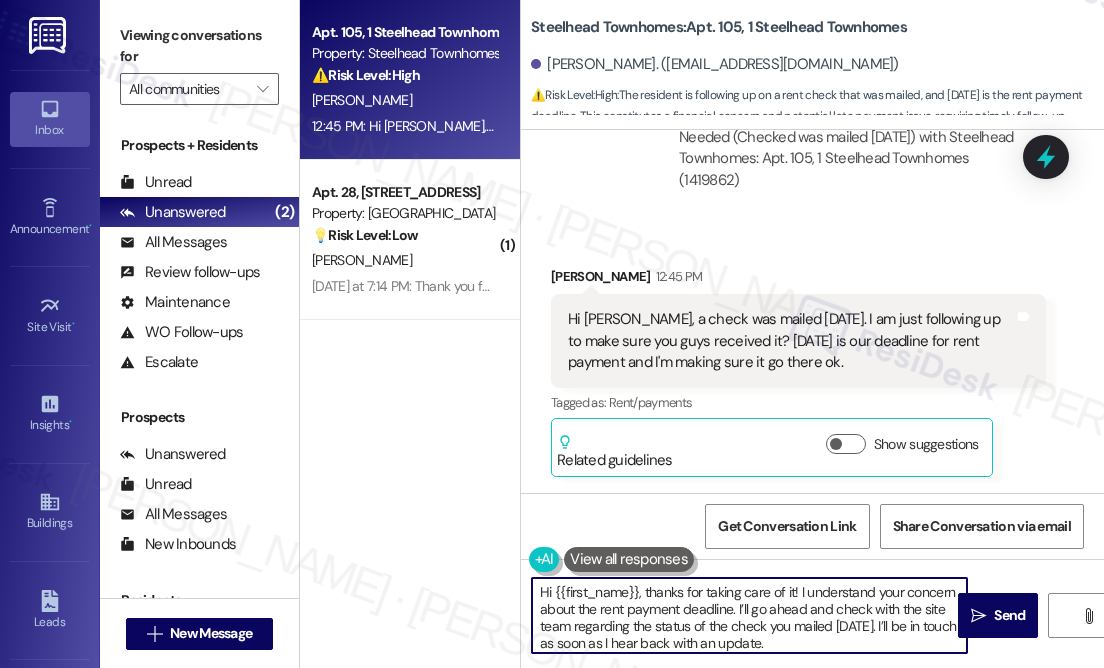 click on "Hi {{first_name}}, thanks for taking care of it! I understand your concern about the rent payment deadline. I’ll go ahead and check with the site team regarding the status of the check you mailed [DATE]. I’ll be in touch as soon as I hear back with an update." at bounding box center (749, 615) 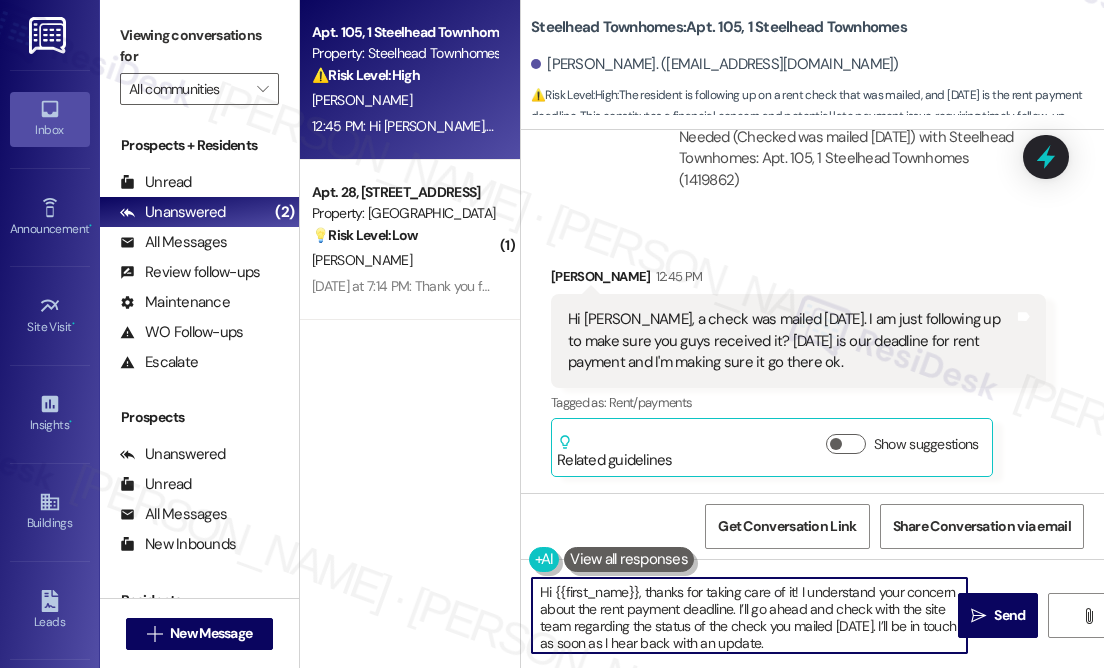 drag, startPoint x: 828, startPoint y: 642, endPoint x: 759, endPoint y: 608, distance: 76.922035 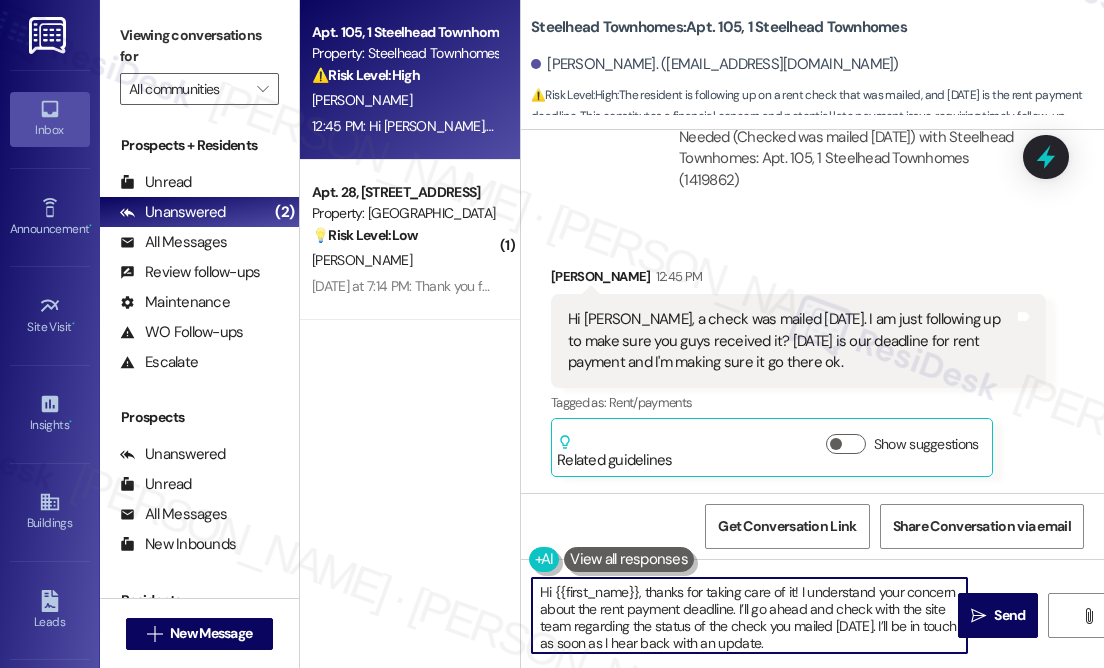 click on "Hi {{first_name}}, thanks for taking care of it! I understand your concern about the rent payment deadline. I’ll go ahead and check with the site team regarding the status of the check you mailed [DATE]. I’ll be in touch as soon as I hear back with an update." at bounding box center (749, 615) 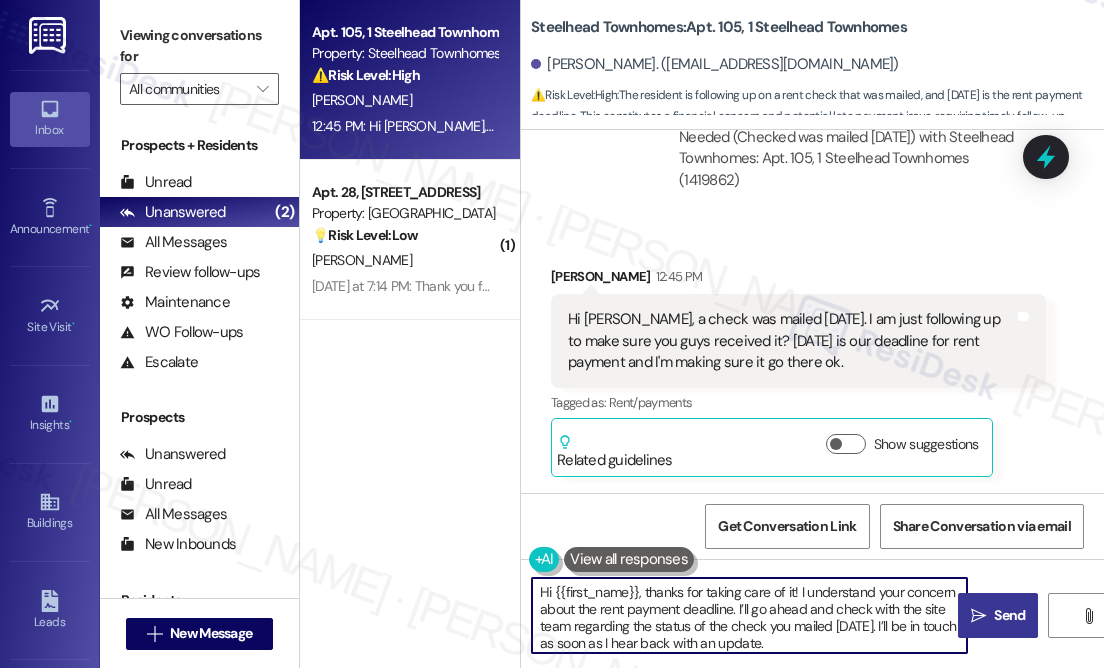 type on "Hi {{first_name}}, thanks for taking care of it! I understand your concern about the rent payment deadline. I’ll go ahead and check with the site team regarding the status of the check you mailed [DATE]. I’ll be in touch as soon as I hear back with an update." 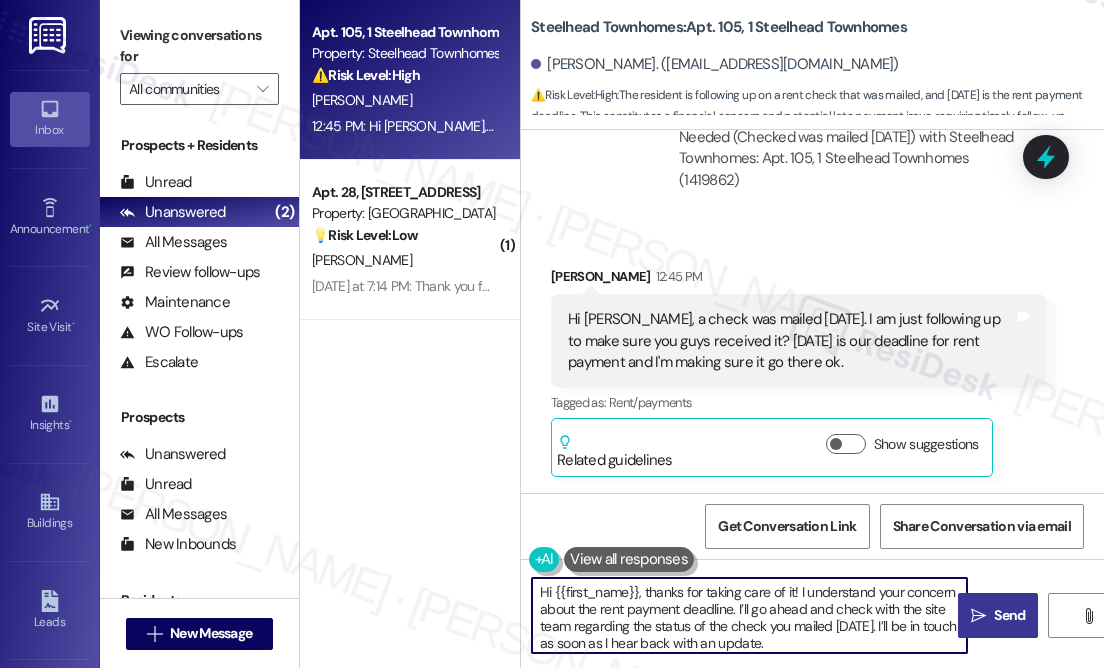 click on " Send" at bounding box center [998, 615] 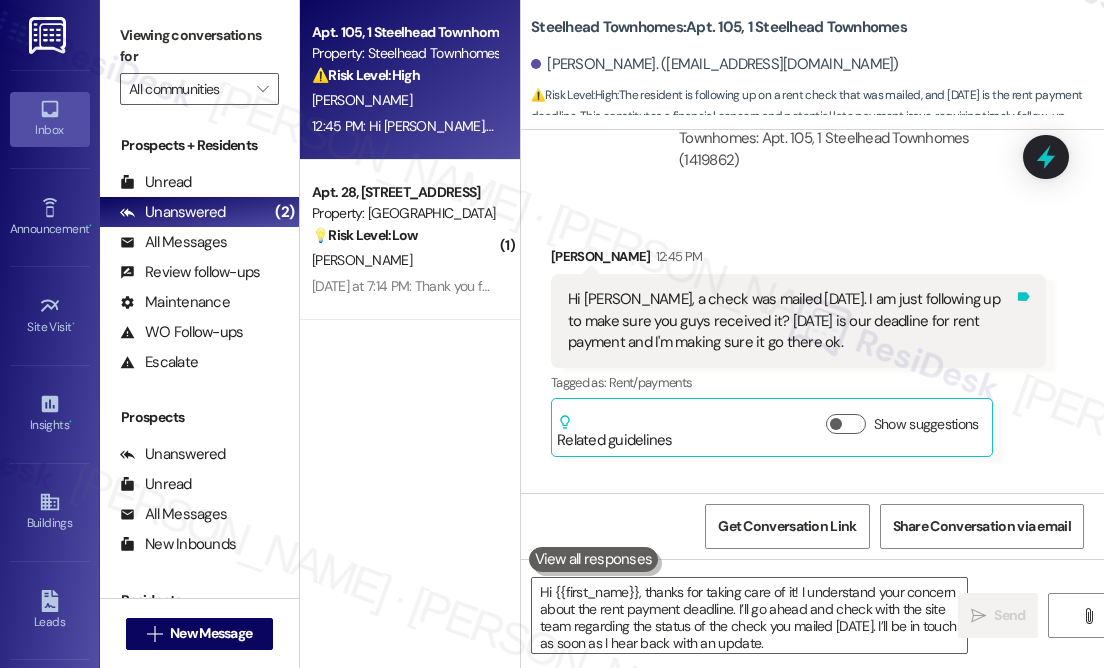 type 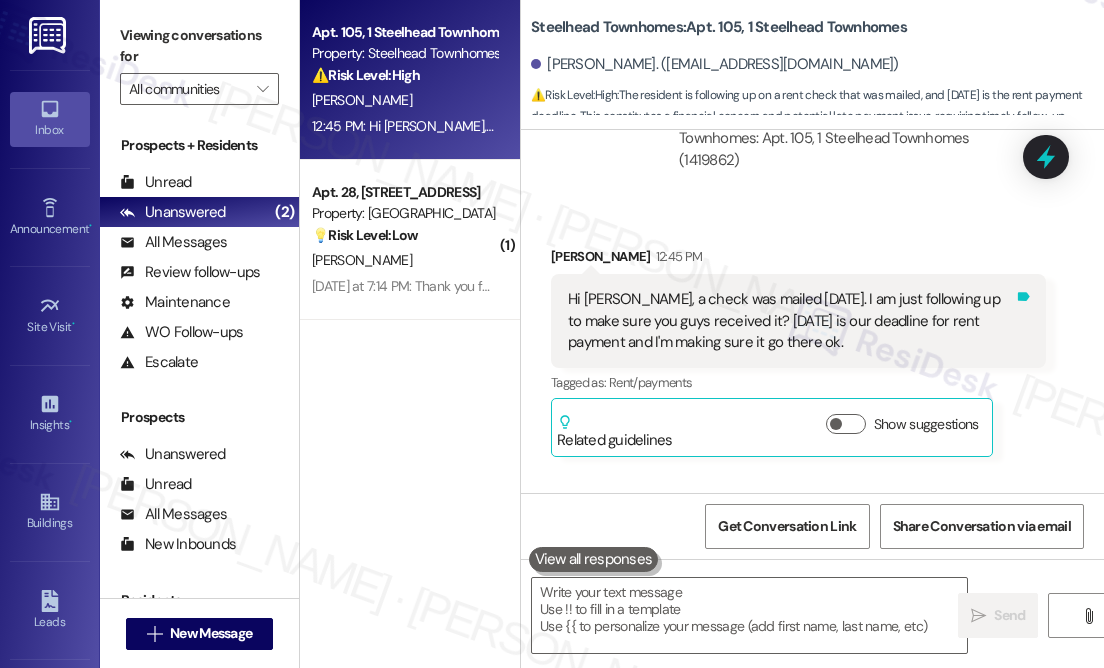 scroll, scrollTop: 3698, scrollLeft: 0, axis: vertical 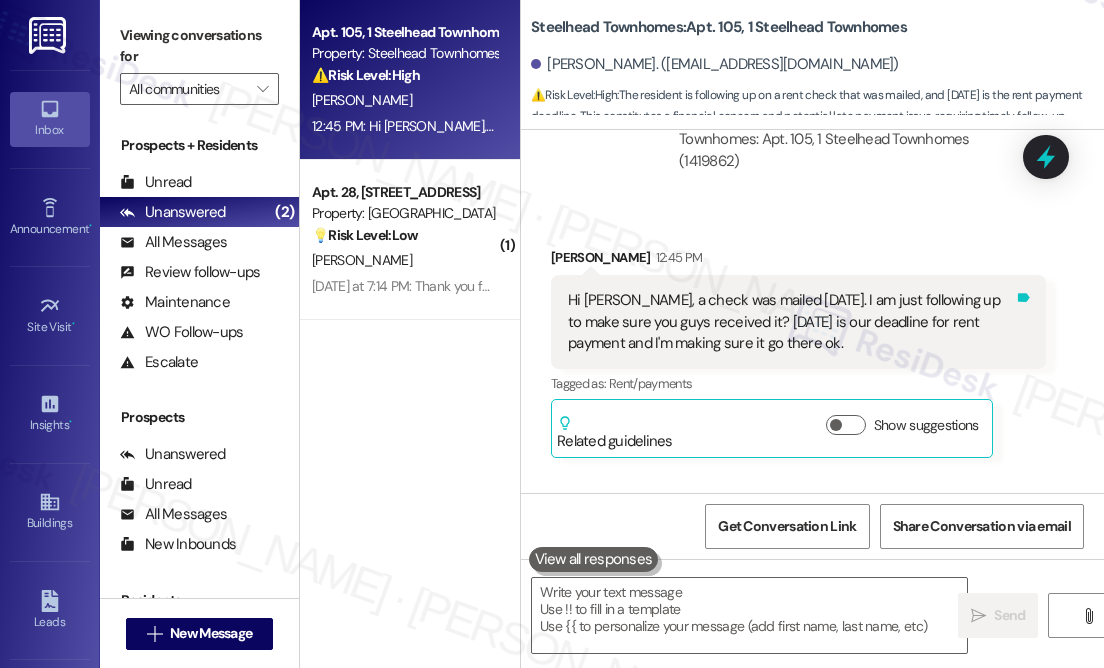 click on "Tags and notes" at bounding box center (1023, 322) 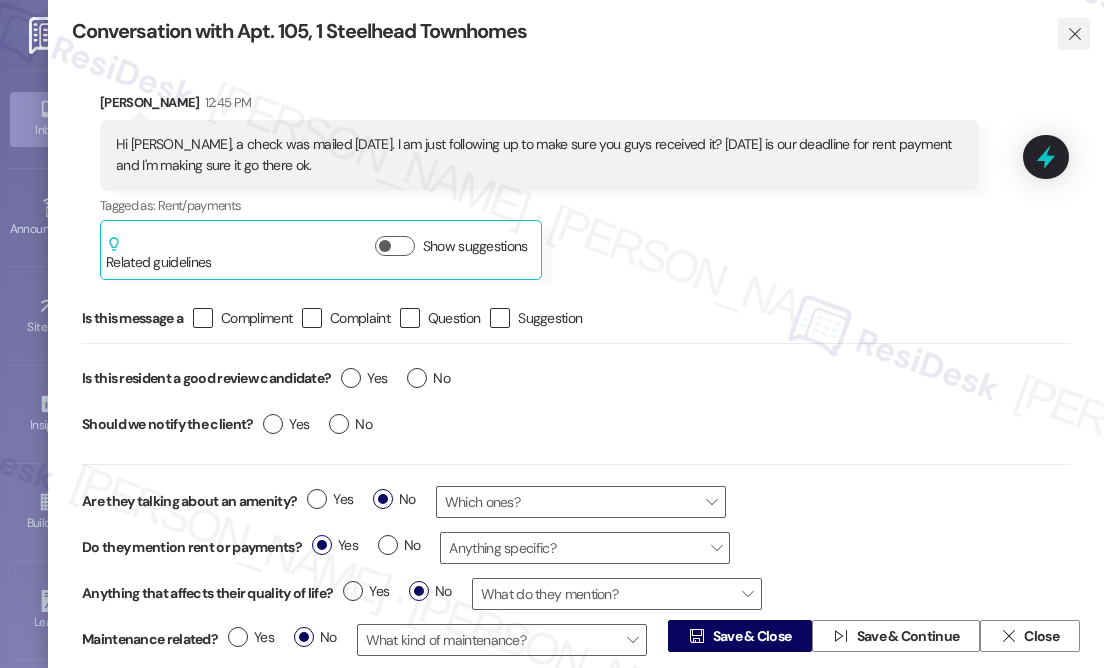 click on "" at bounding box center (1074, 34) 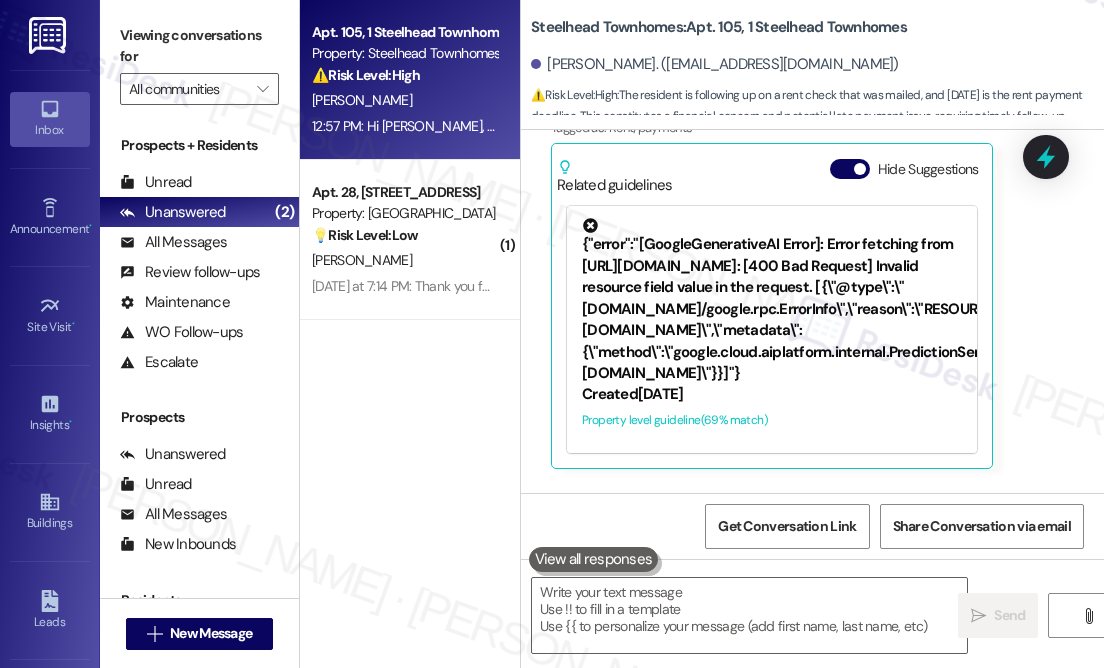 scroll, scrollTop: 3965, scrollLeft: 0, axis: vertical 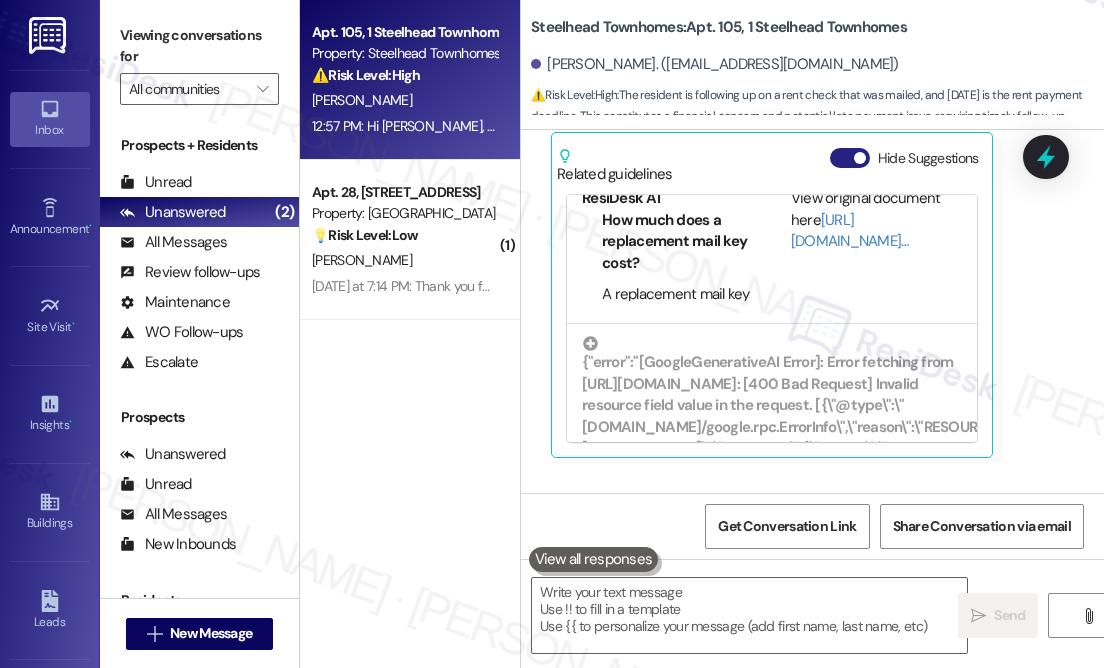 click on "Hide Suggestions" at bounding box center (850, 158) 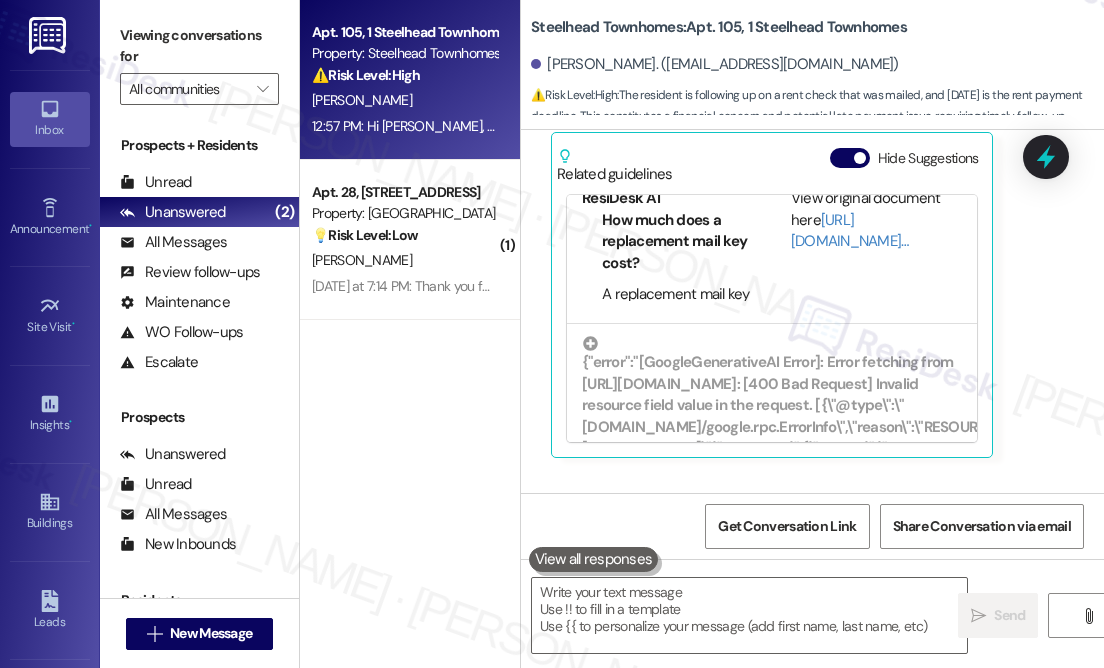 scroll, scrollTop: 3932, scrollLeft: 0, axis: vertical 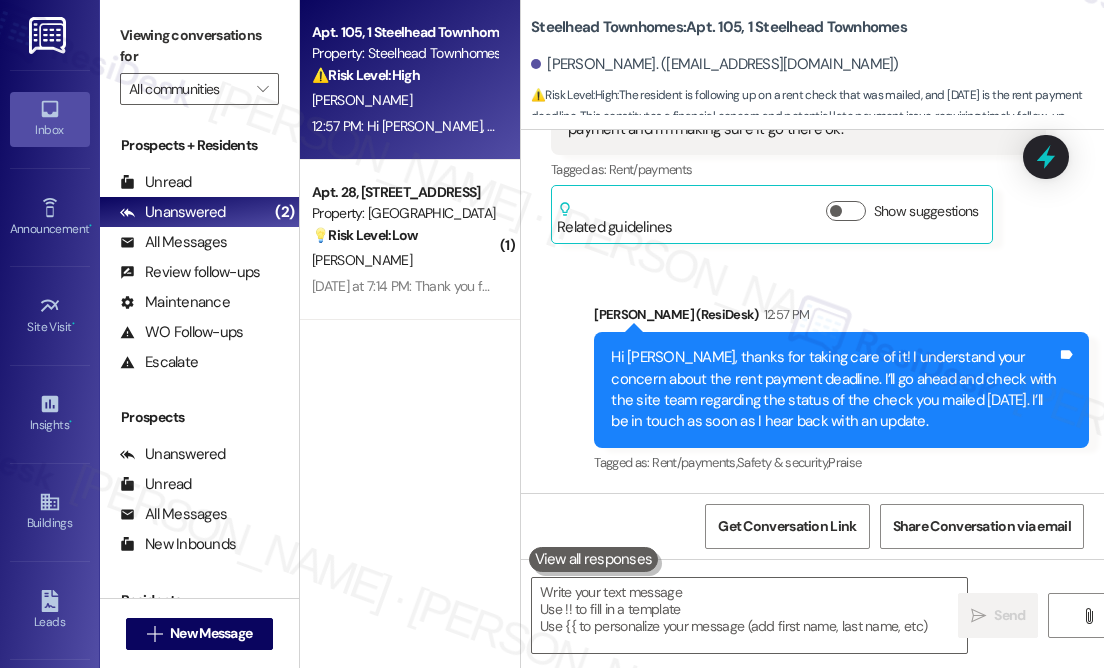 type 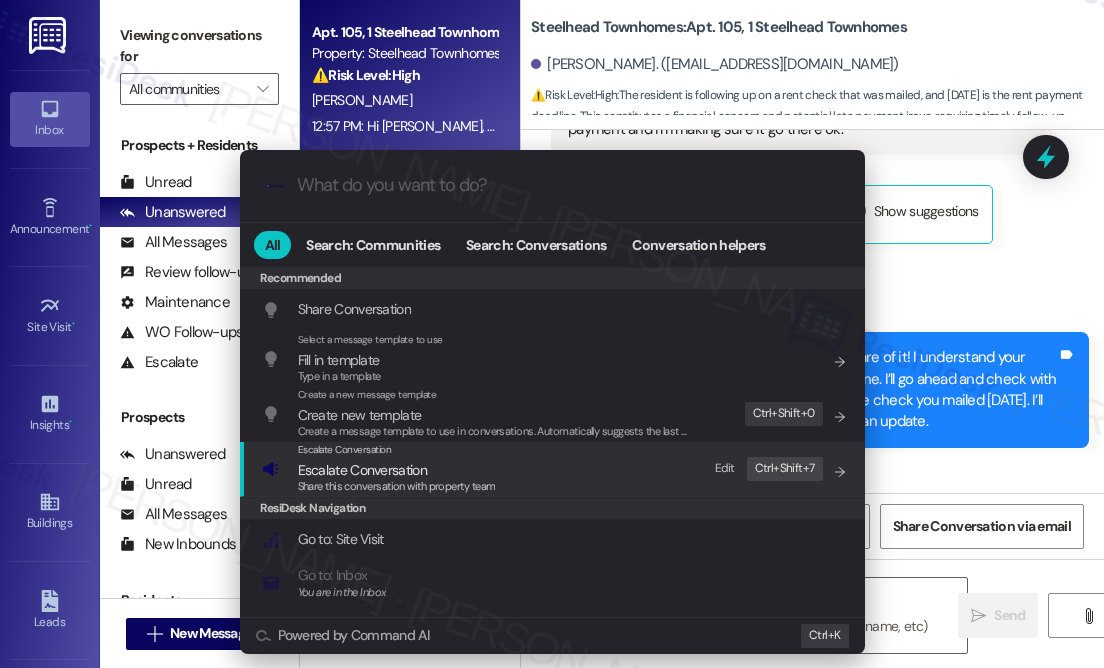 click on "Escalate Conversation Escalate Conversation Share this conversation with property team Edit Ctrl+ Shift+ 7" at bounding box center [554, 469] 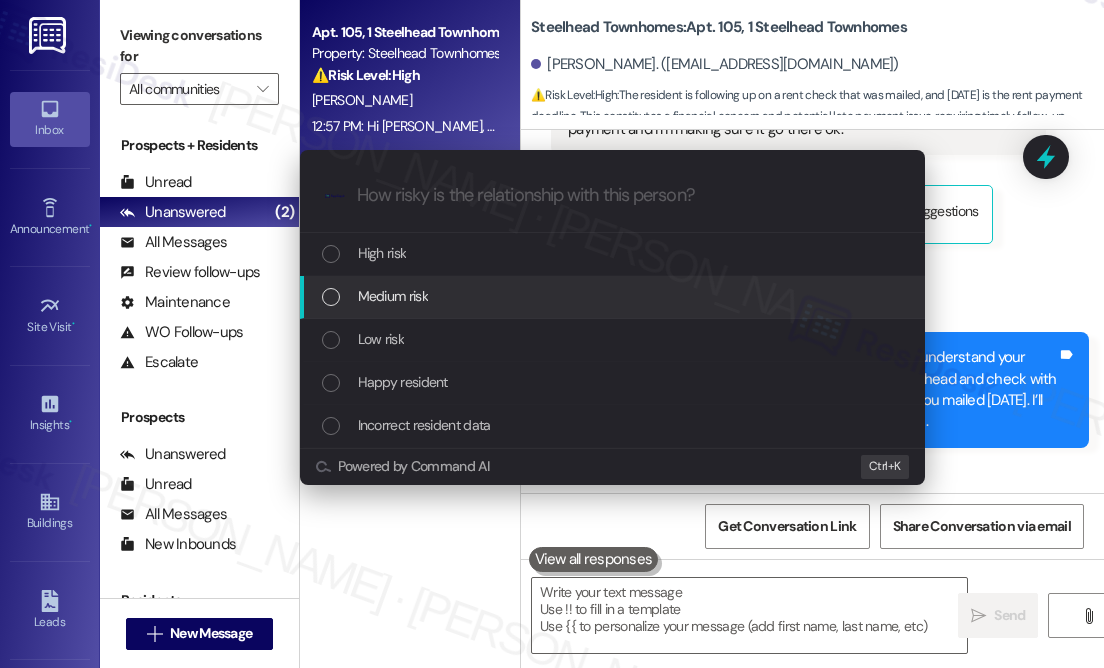 click on "Medium risk" at bounding box center (614, 296) 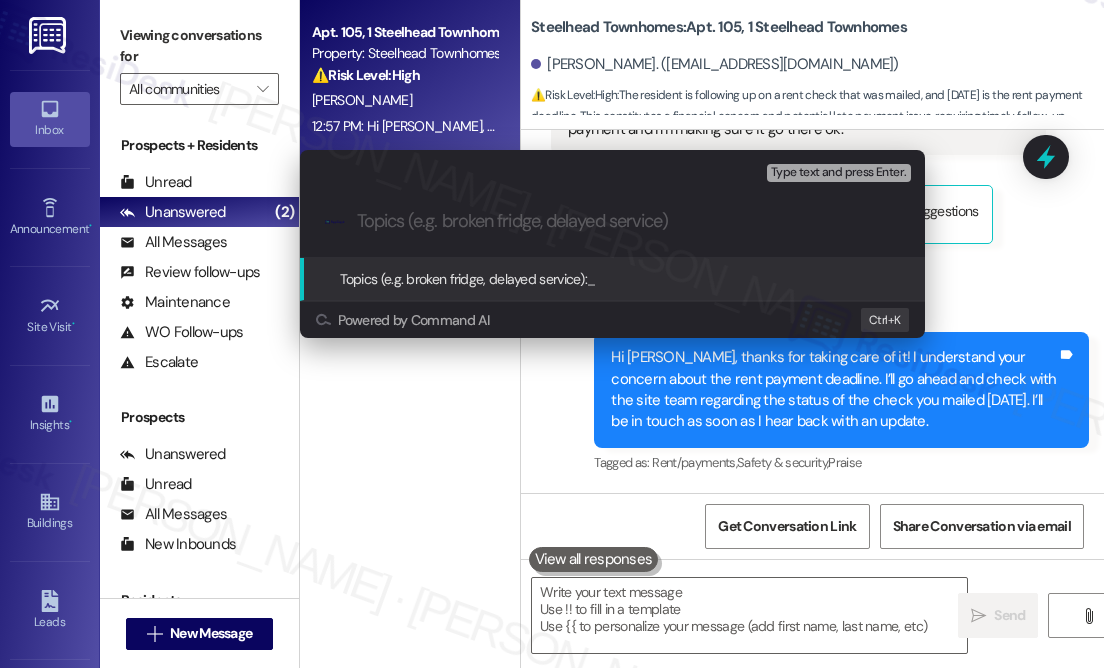 paste on "Hi {{first_name}}, thanks for taking care of it! I understand your concern about the rent payment deadline. I’ll go ahead and check with the site team regarding the status of the check you mailed [DATE]. I’ll be in touch as soon as I hear back with an update." 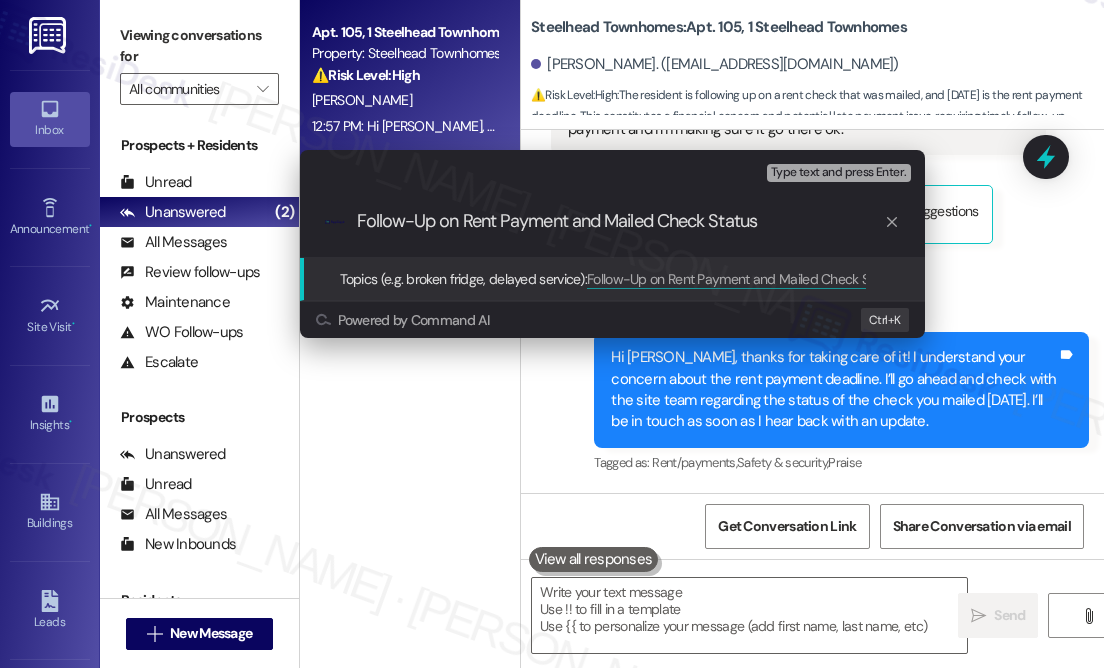 click on "Follow-Up on Rent Payment and Mailed Check Status" at bounding box center [620, 221] 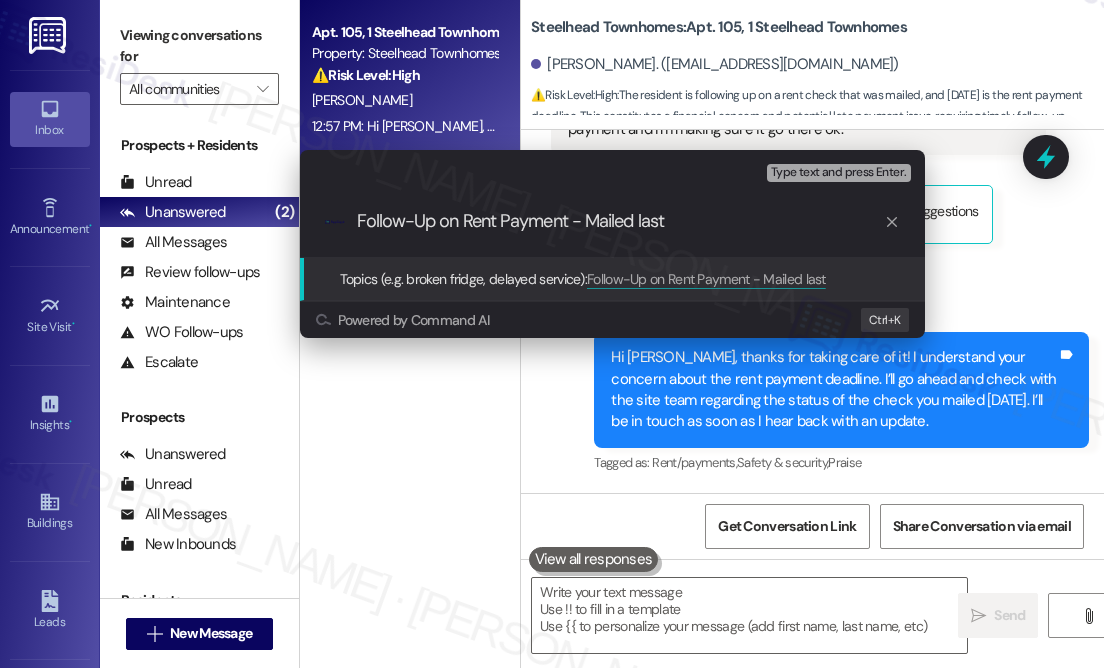 click on "Follow-Up on Rent Payment - Mailed last" at bounding box center (620, 221) 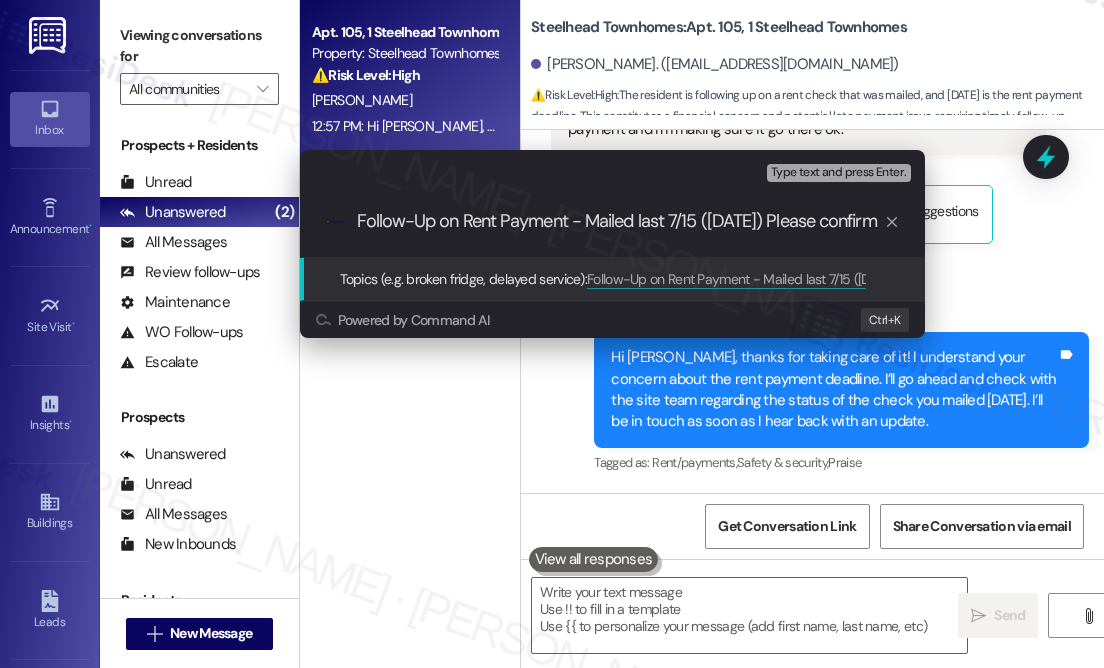 scroll, scrollTop: 0, scrollLeft: 11, axis: horizontal 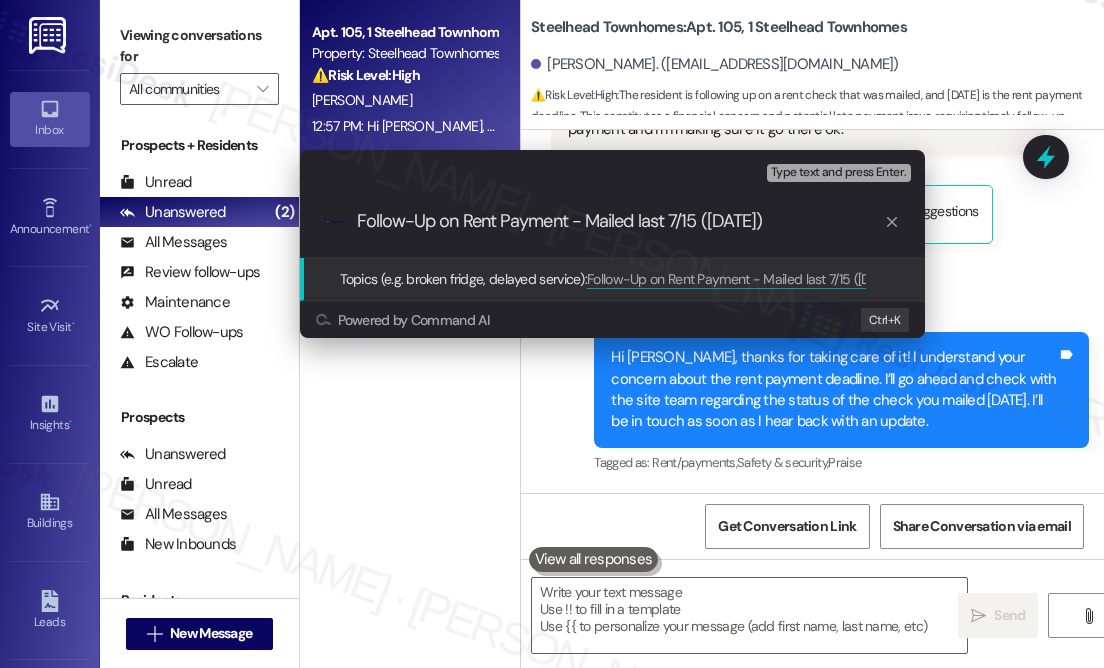 drag, startPoint x: 464, startPoint y: 220, endPoint x: 289, endPoint y: 183, distance: 178.86867 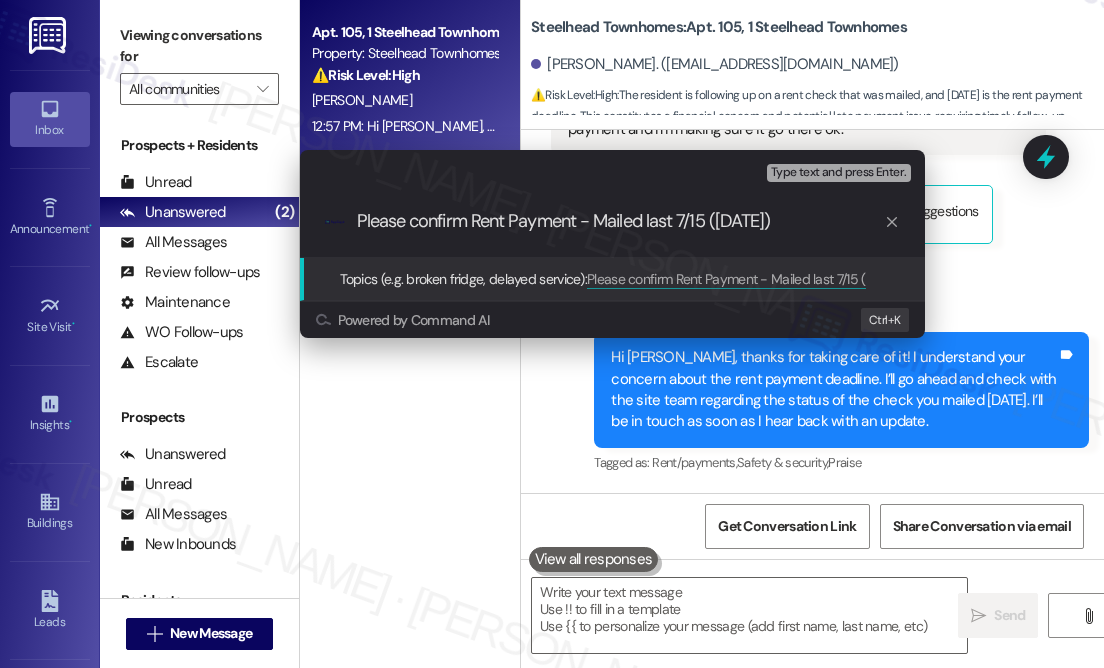 click on "Please confirm Rent Payment - Mailed last 7/15 ([DATE])" at bounding box center (620, 221) 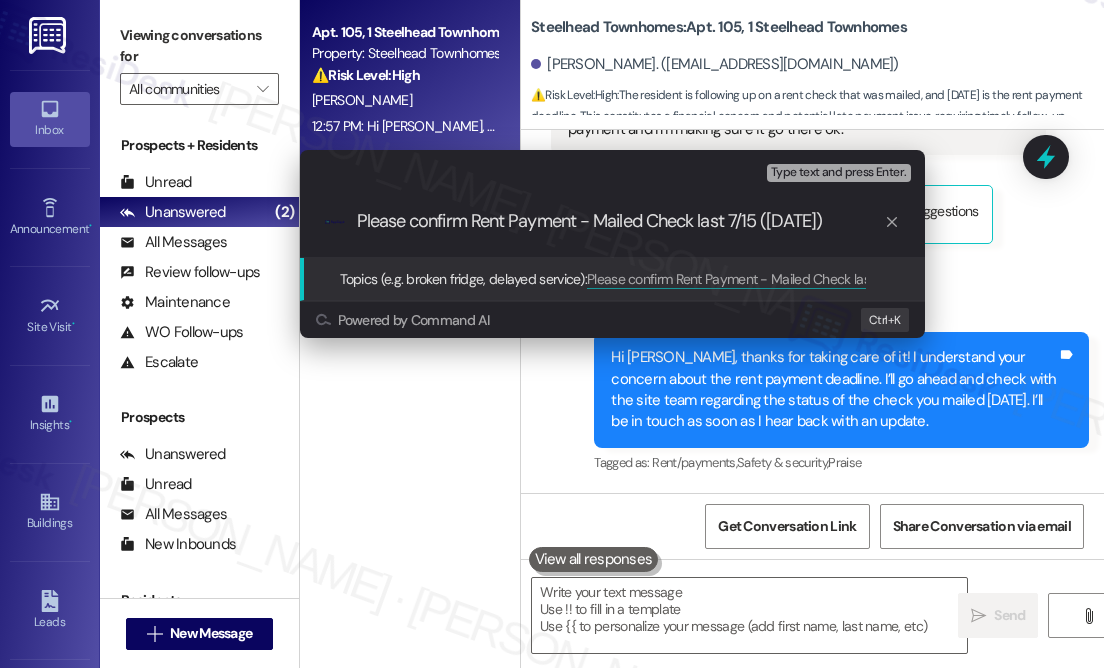 click on "Please confirm Rent Payment - Mailed Check last 7/15 ([DATE])" at bounding box center [620, 221] 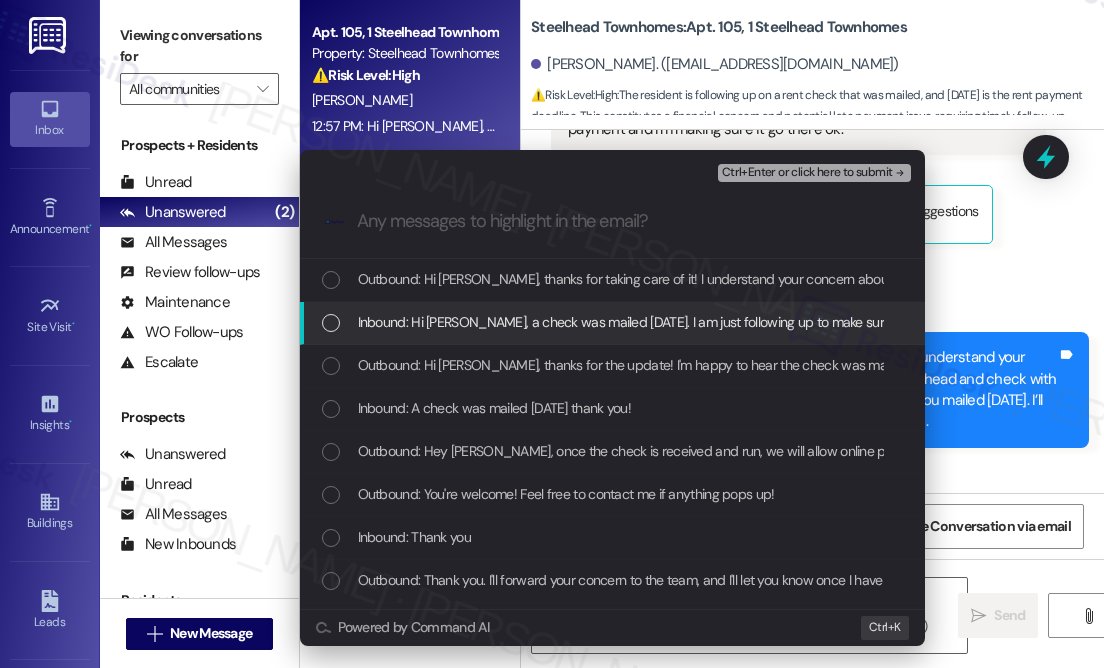 click on "Inbound: Hi [PERSON_NAME], a check was mailed [DATE]. I am just following up to make sure you guys received it? [DATE] is our deadline for rent payment and I'm making sure it go there ok." at bounding box center (902, 322) 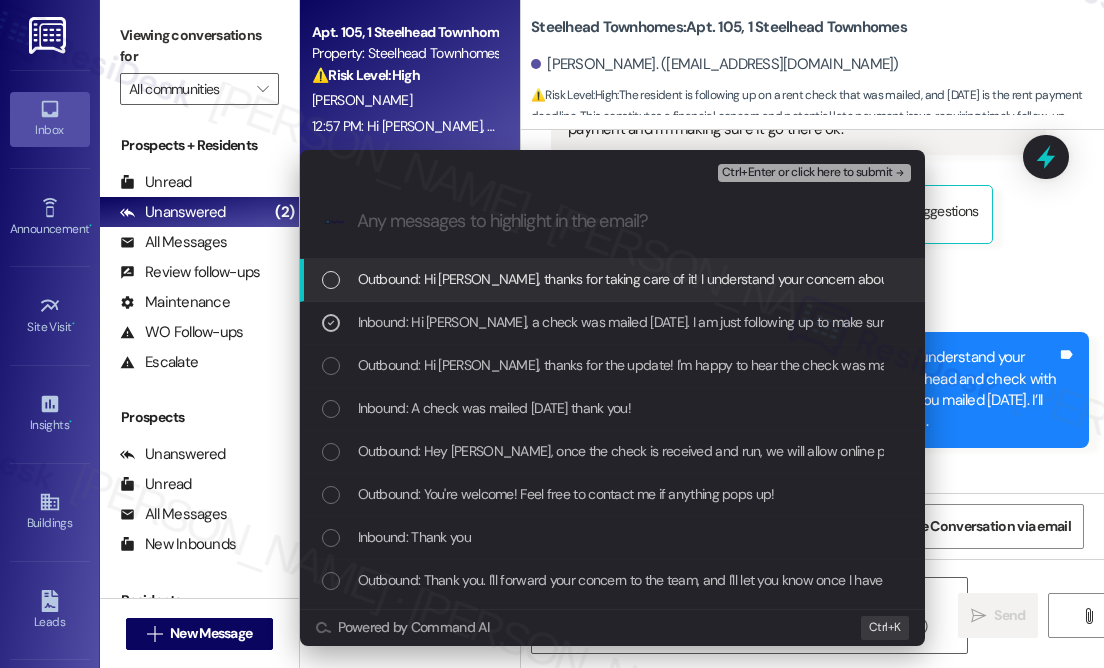 click on "Ctrl+Enter or click here to submit" at bounding box center [807, 173] 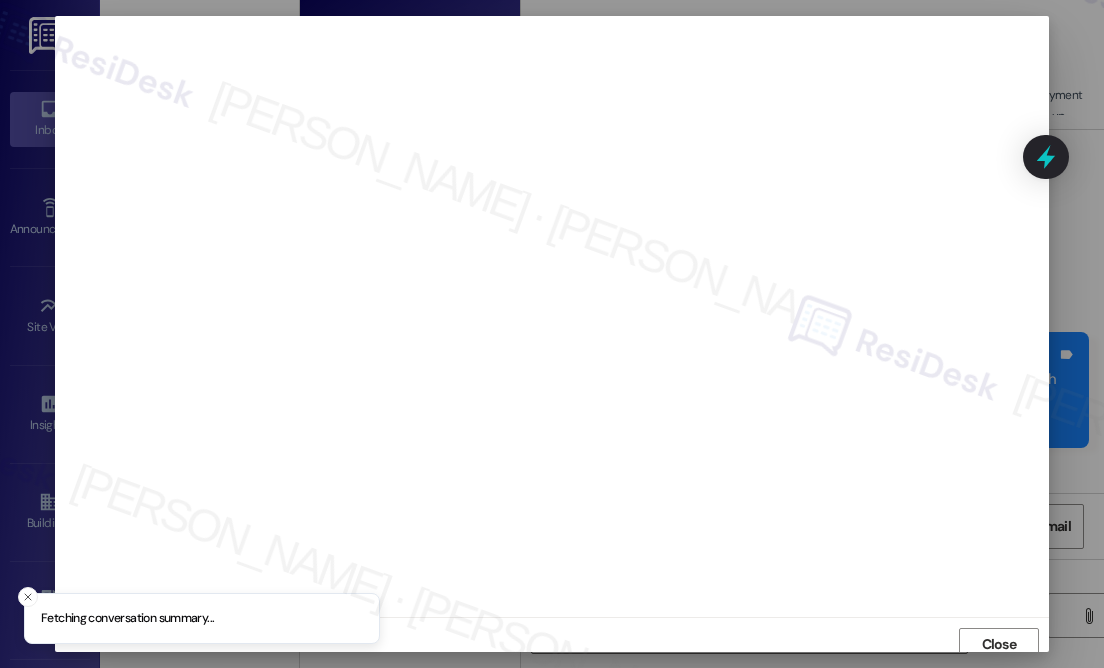 scroll, scrollTop: 8, scrollLeft: 0, axis: vertical 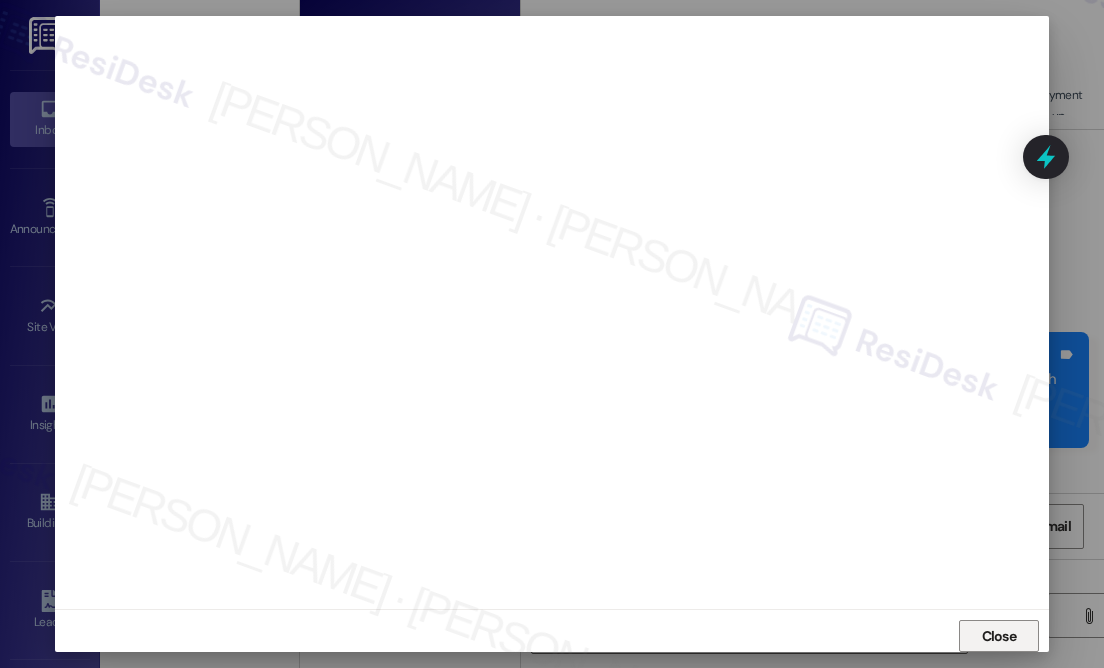 click on "Close" at bounding box center [999, 636] 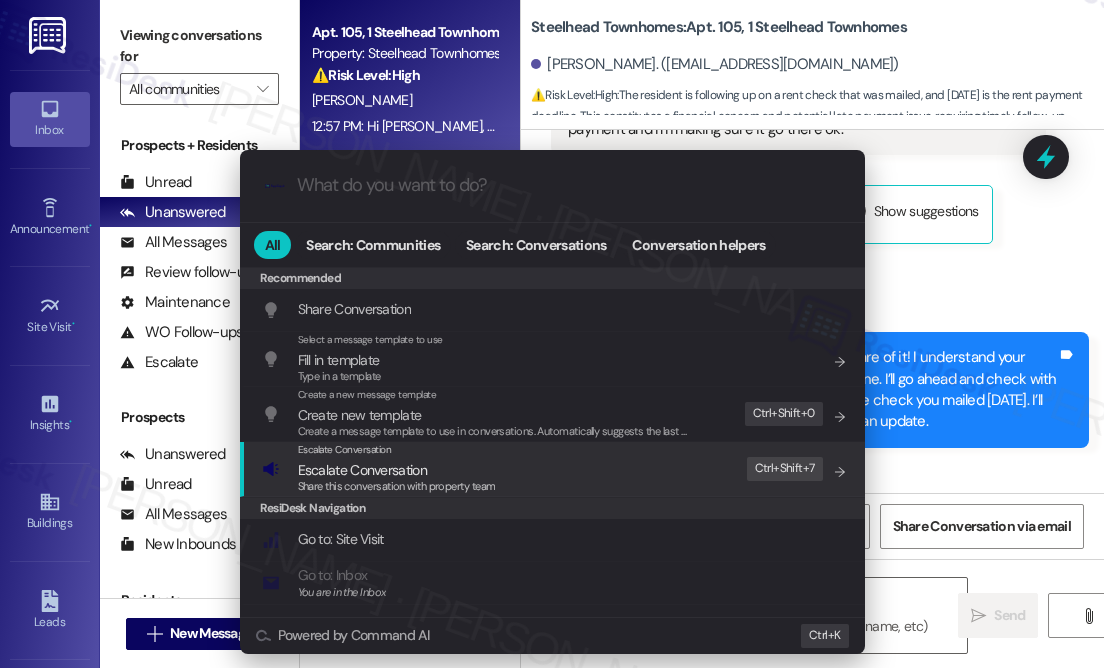 click on "Escalate Conversation Escalate Conversation Share this conversation with property team Edit Ctrl+ Shift+ 7" at bounding box center [554, 469] 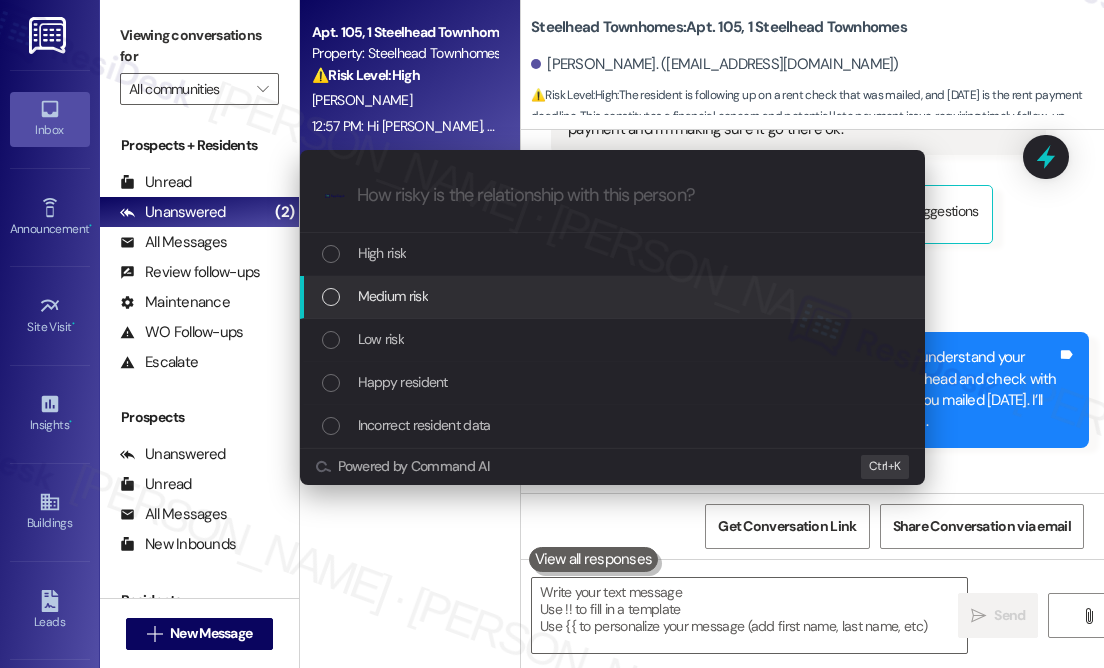 click on "Medium risk" at bounding box center [393, 296] 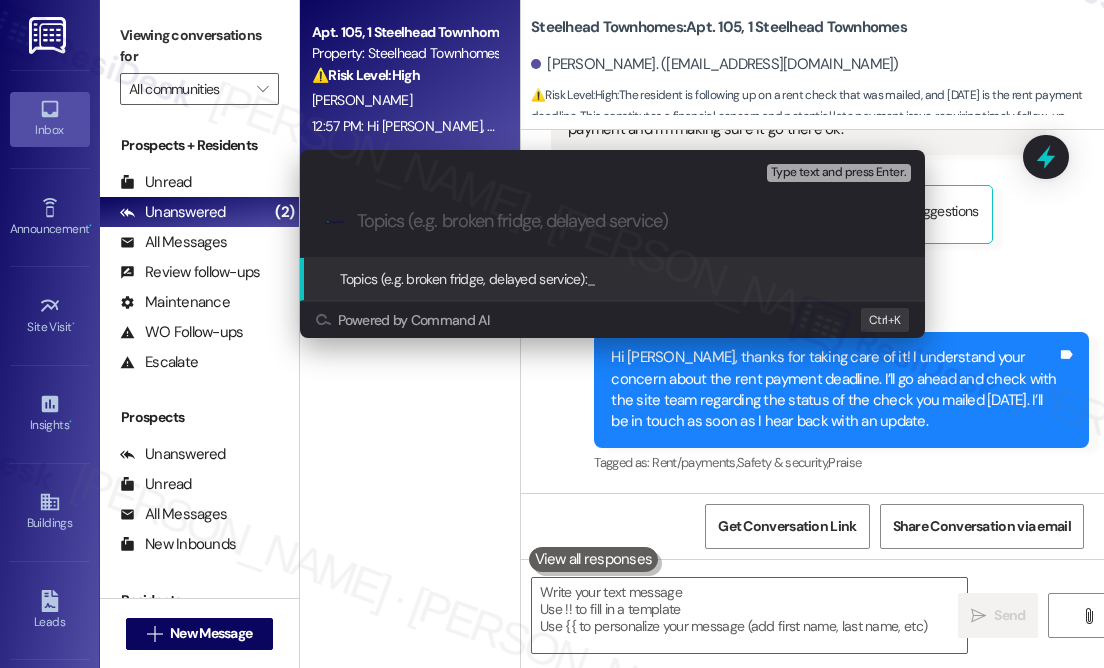 paste on "Please confirm Rent Payment - Mailed Check 7/15 ([DATE])" 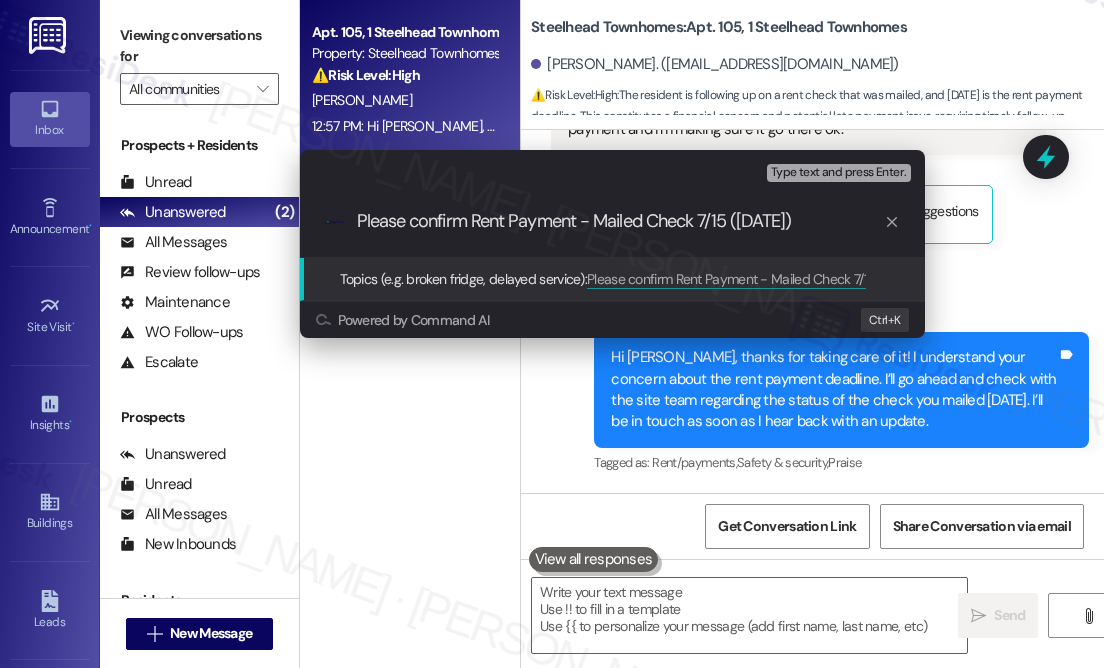 type 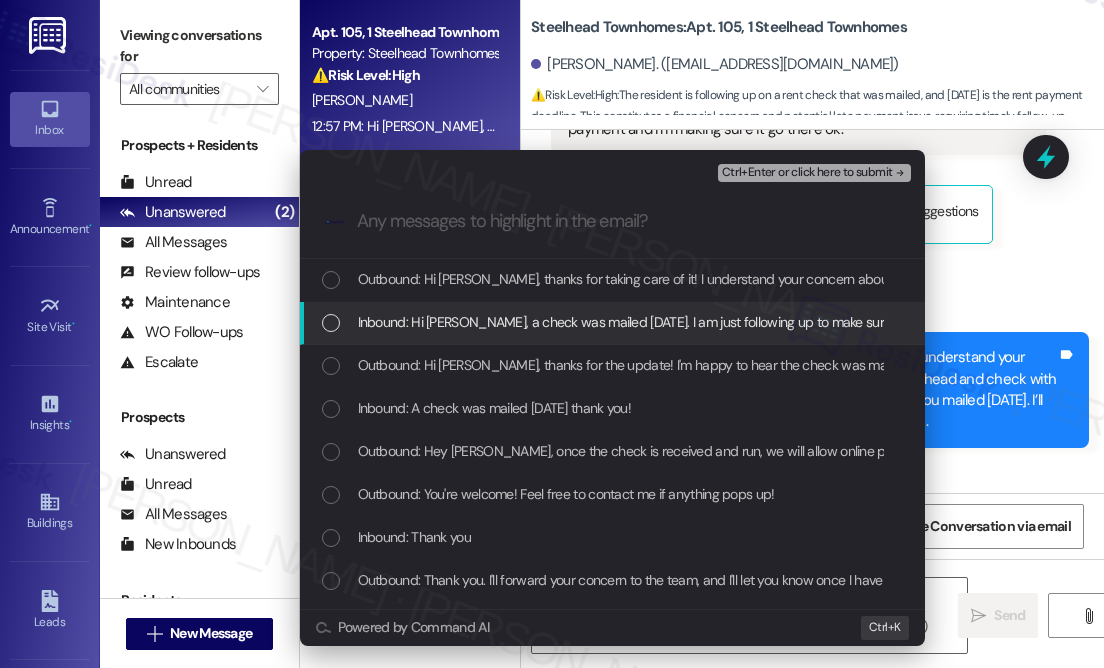 click on "Inbound: Hi [PERSON_NAME], a check was mailed [DATE]. I am just following up to make sure you guys received it? [DATE] is our deadline for rent payment and I'm making sure it go there ok." at bounding box center [902, 322] 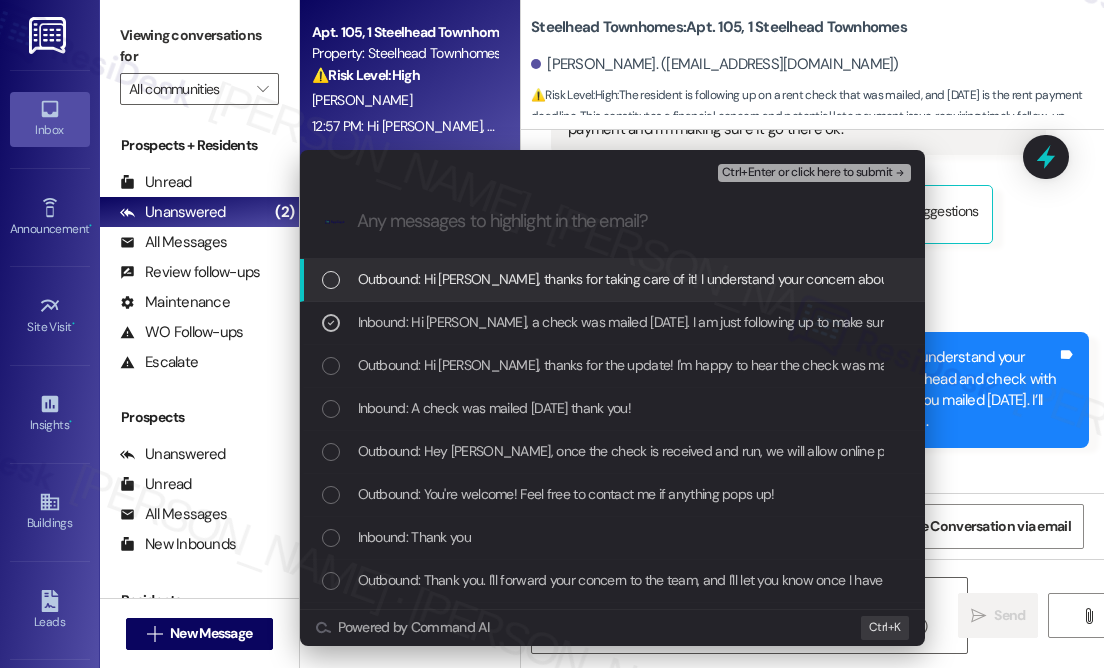 click on "Ctrl+Enter or click here to submit" at bounding box center (807, 173) 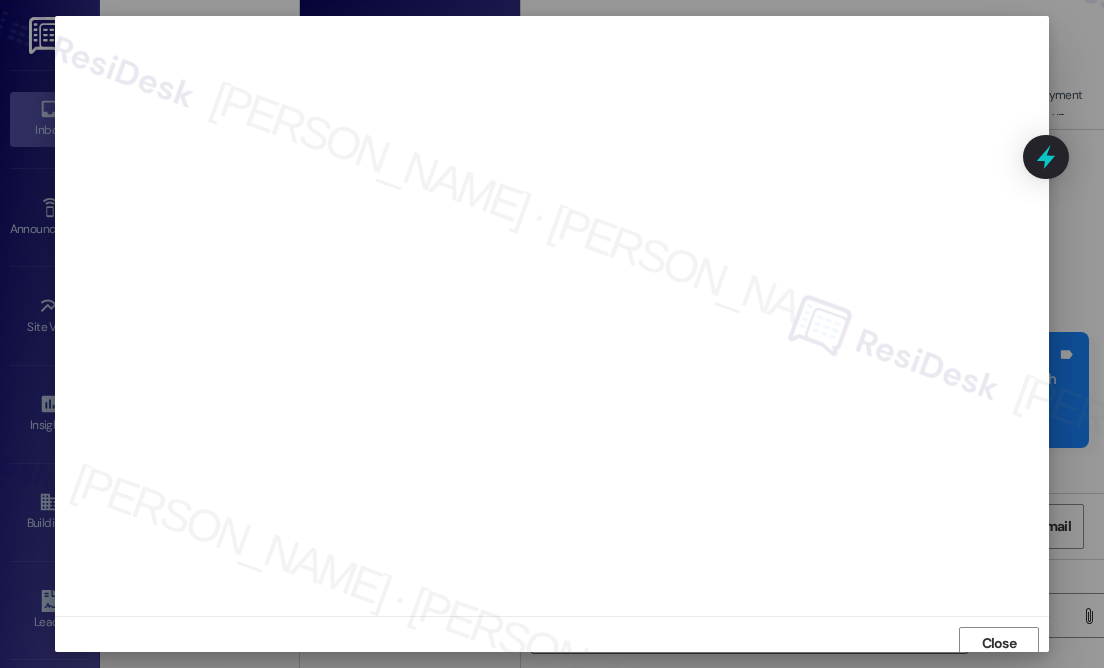 scroll, scrollTop: 0, scrollLeft: 0, axis: both 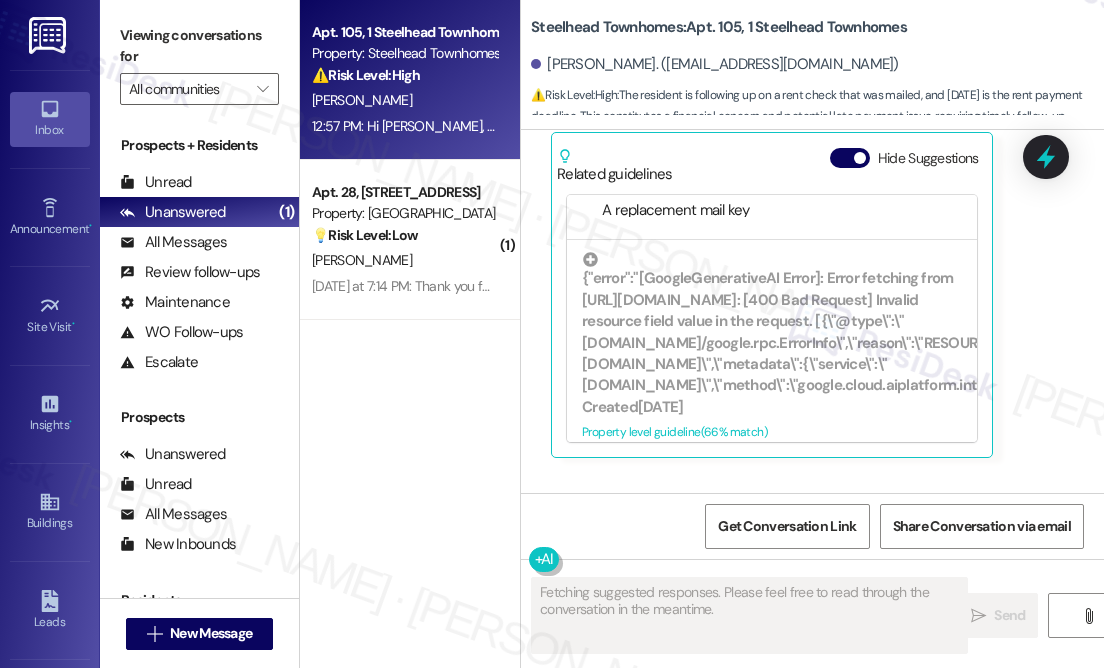 click on "Hide Suggestions" at bounding box center (908, 158) 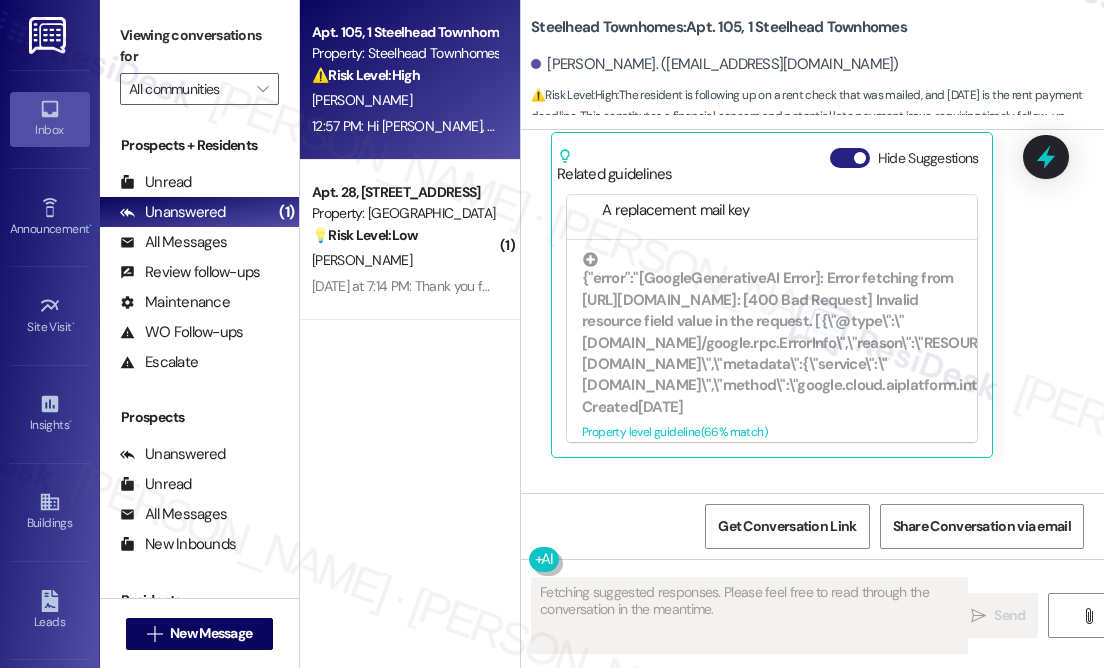 click on "Hide Suggestions" at bounding box center (850, 158) 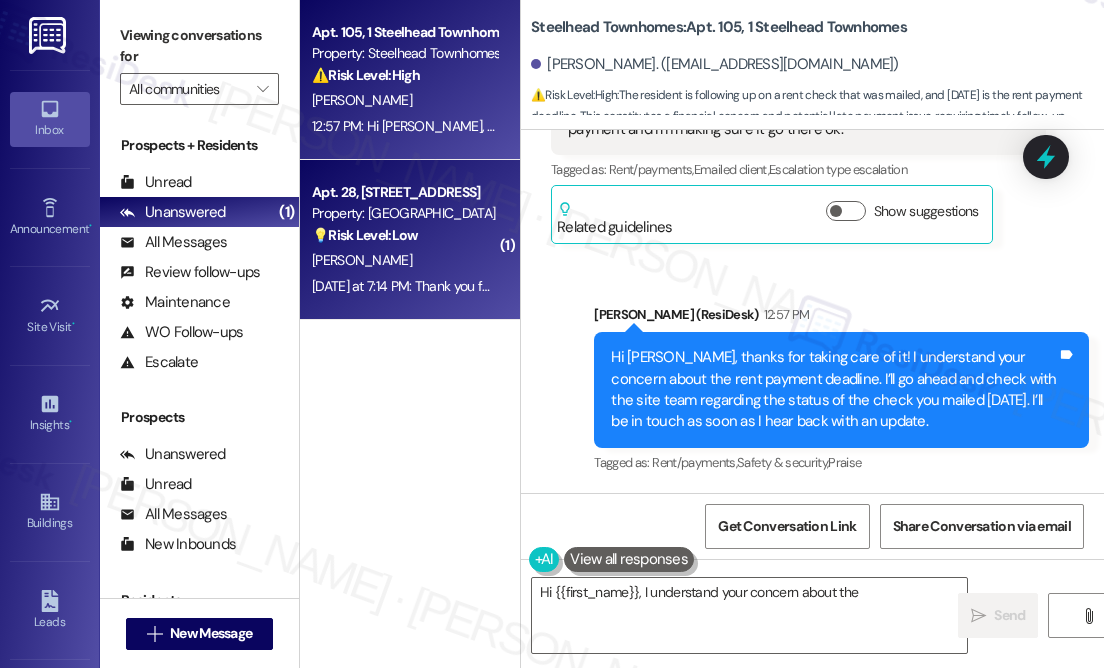 type on "Hi {{first_name}}, I understand your concern about the" 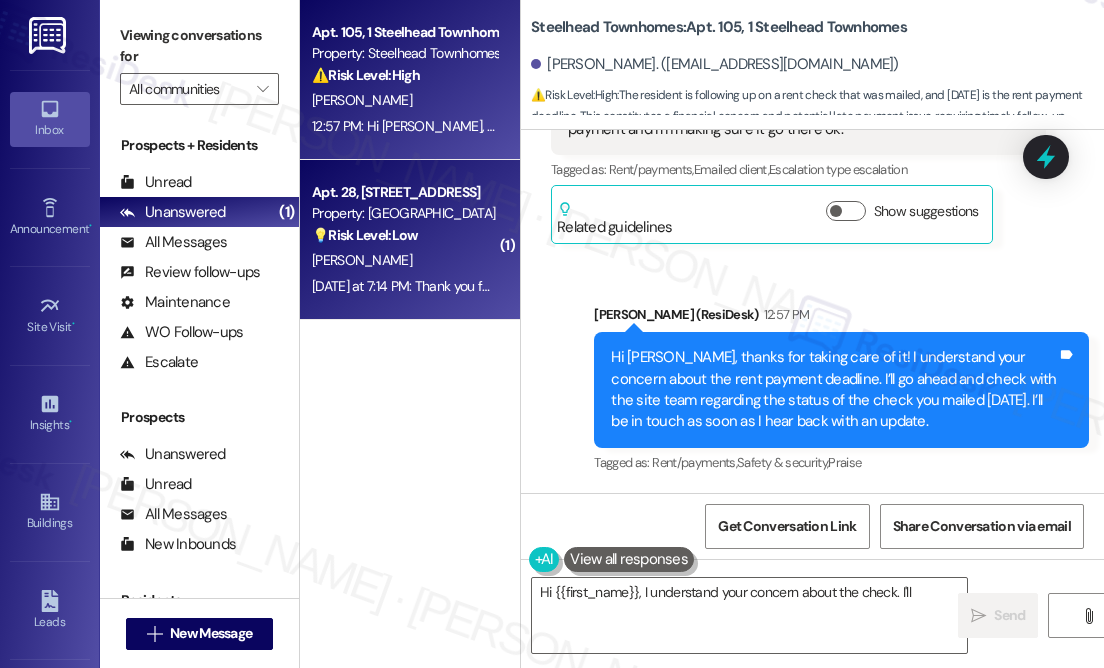 click on "Property: [GEOGRAPHIC_DATA]" at bounding box center (404, 213) 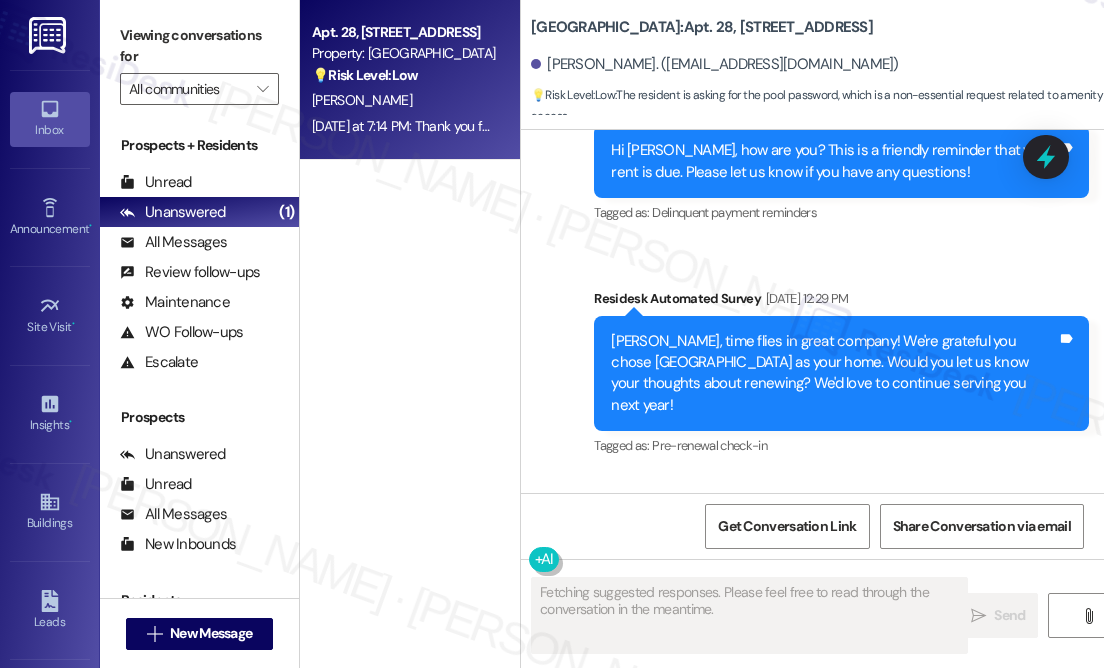 scroll, scrollTop: 6511, scrollLeft: 0, axis: vertical 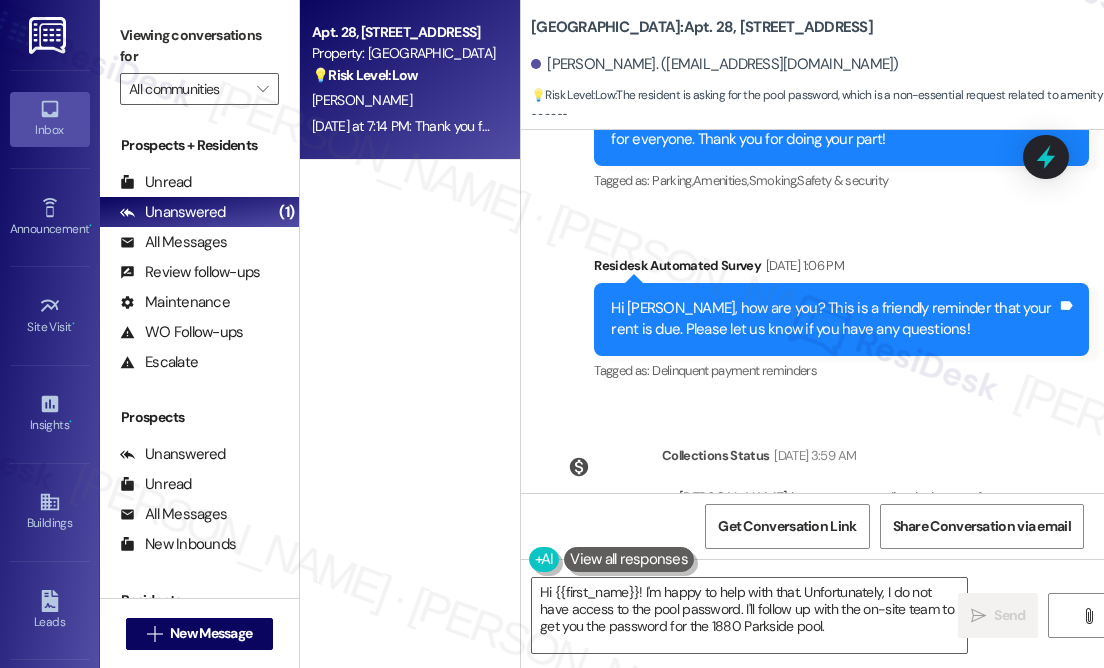 click on "What is the password for the 1880 Parkside pool?" at bounding box center [725, 707] 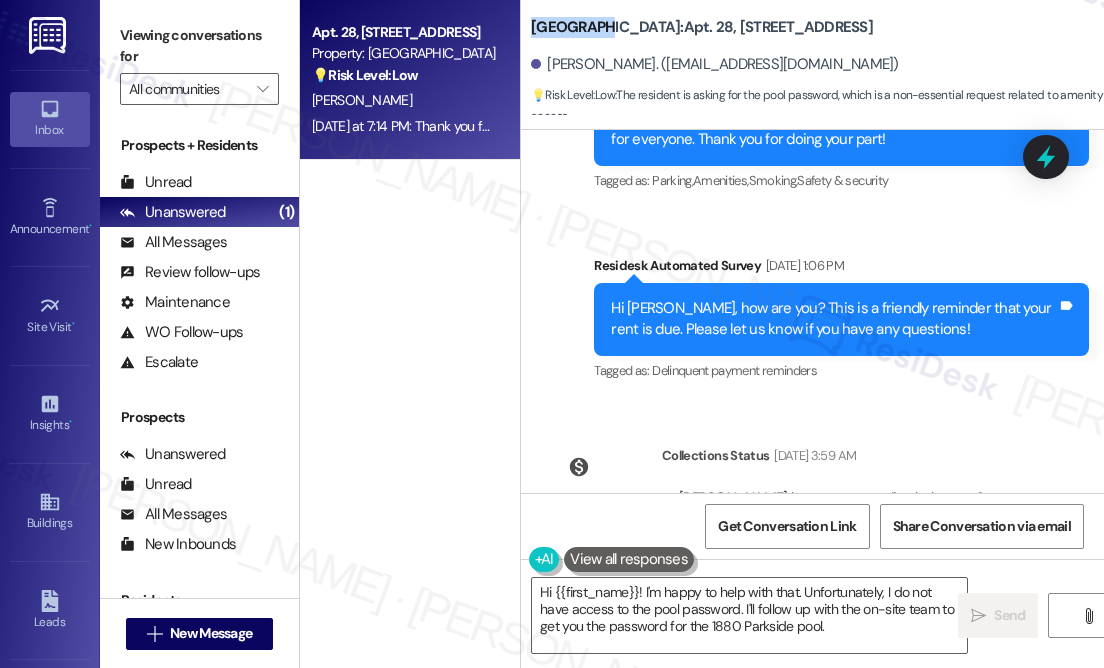 click on "[GEOGRAPHIC_DATA]:  Apt. [STREET_ADDRESS]" at bounding box center (702, 27) 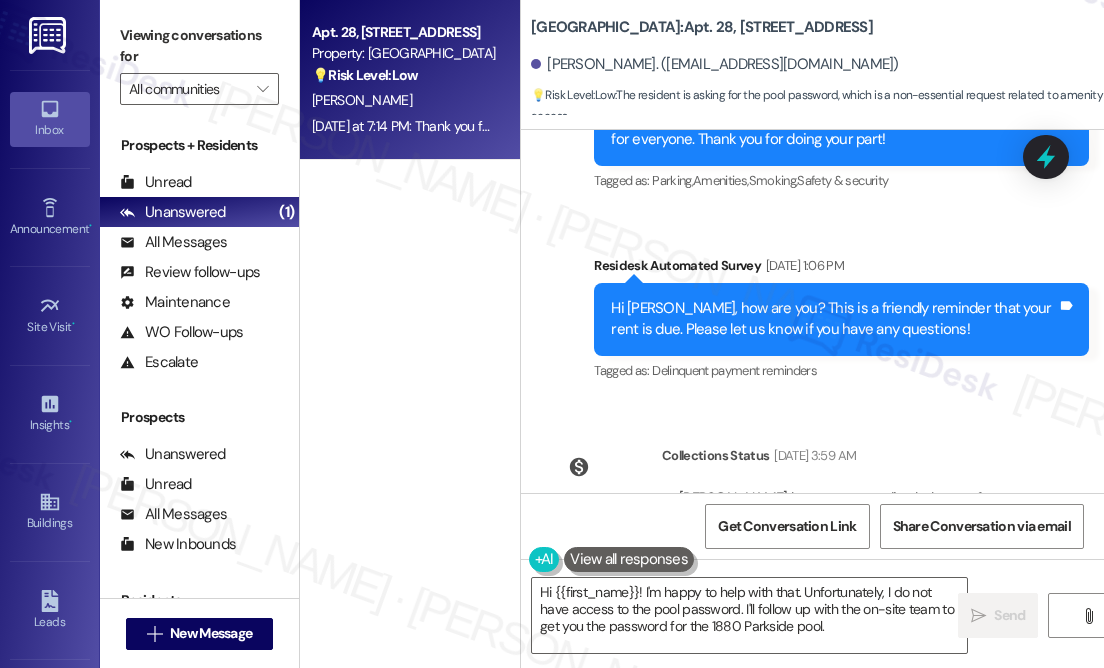 click on "[PERSON_NAME]. ([EMAIL_ADDRESS][DOMAIN_NAME])" at bounding box center [817, 65] 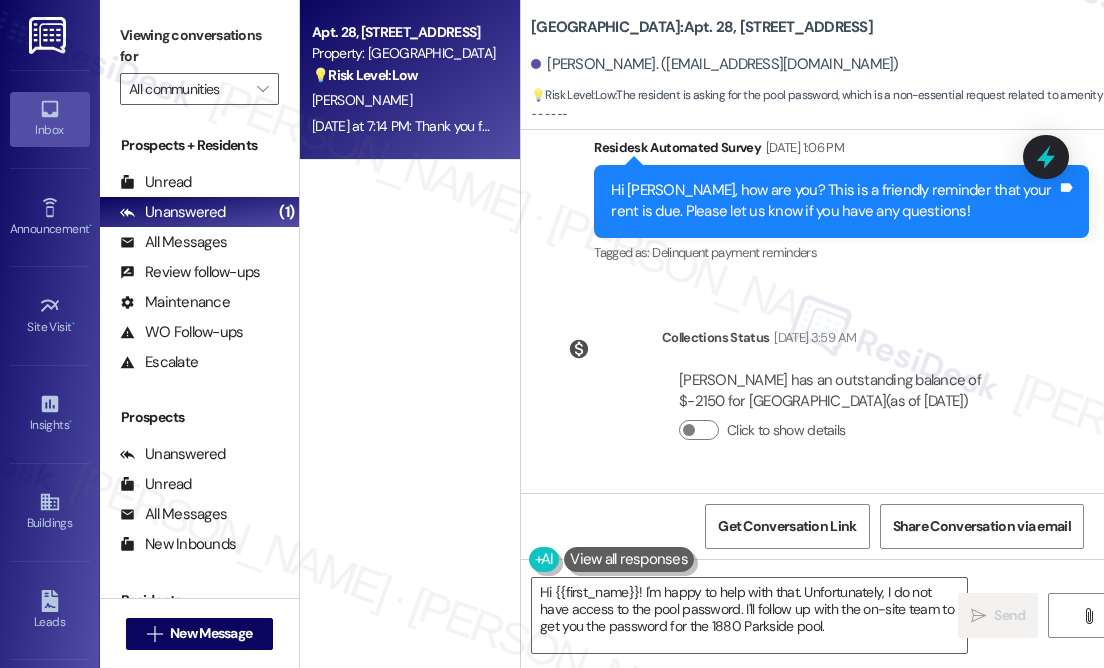 scroll, scrollTop: 9030, scrollLeft: 0, axis: vertical 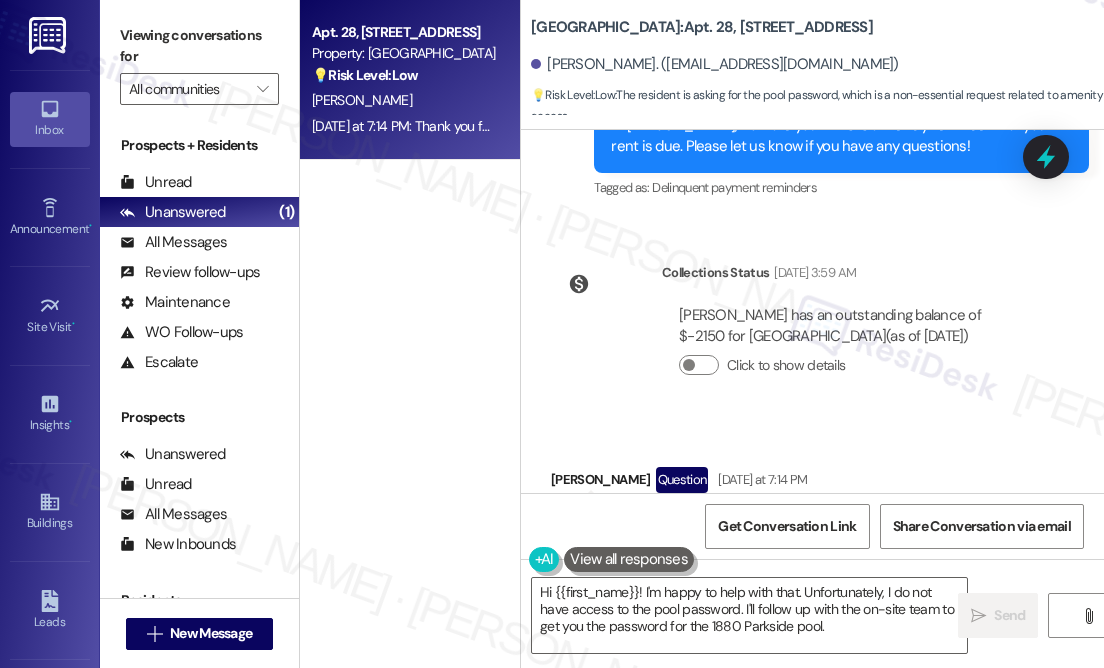 click on "What is the password for the 1880 Parkside pool?" at bounding box center (725, 524) 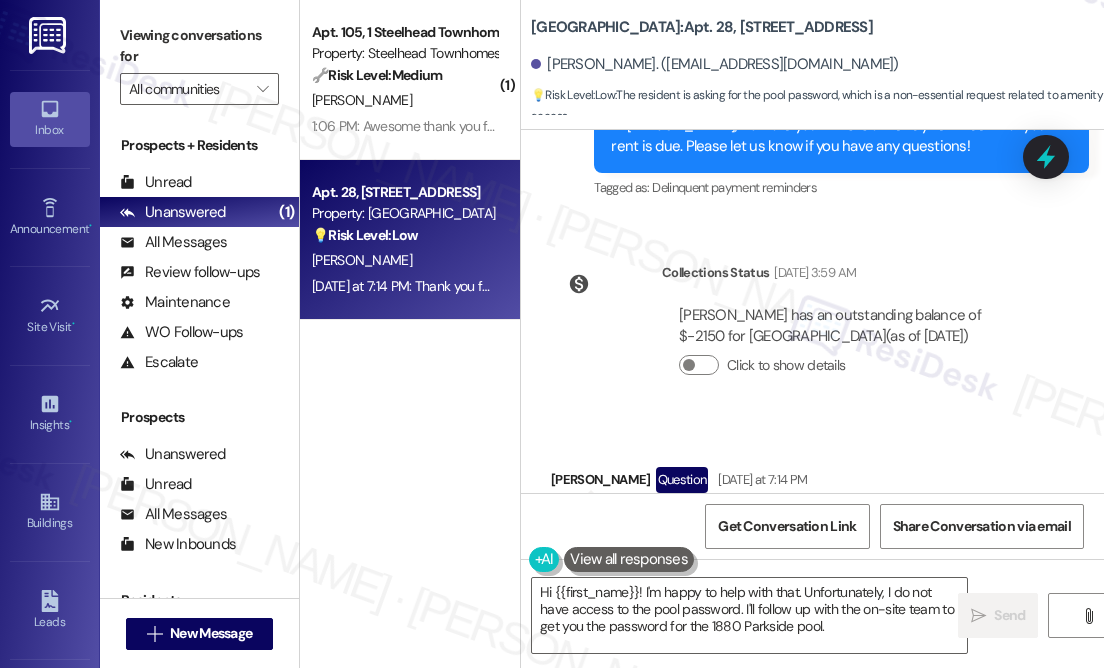 click on "What is the password for the 1880 Parkside pool?" at bounding box center (725, 524) 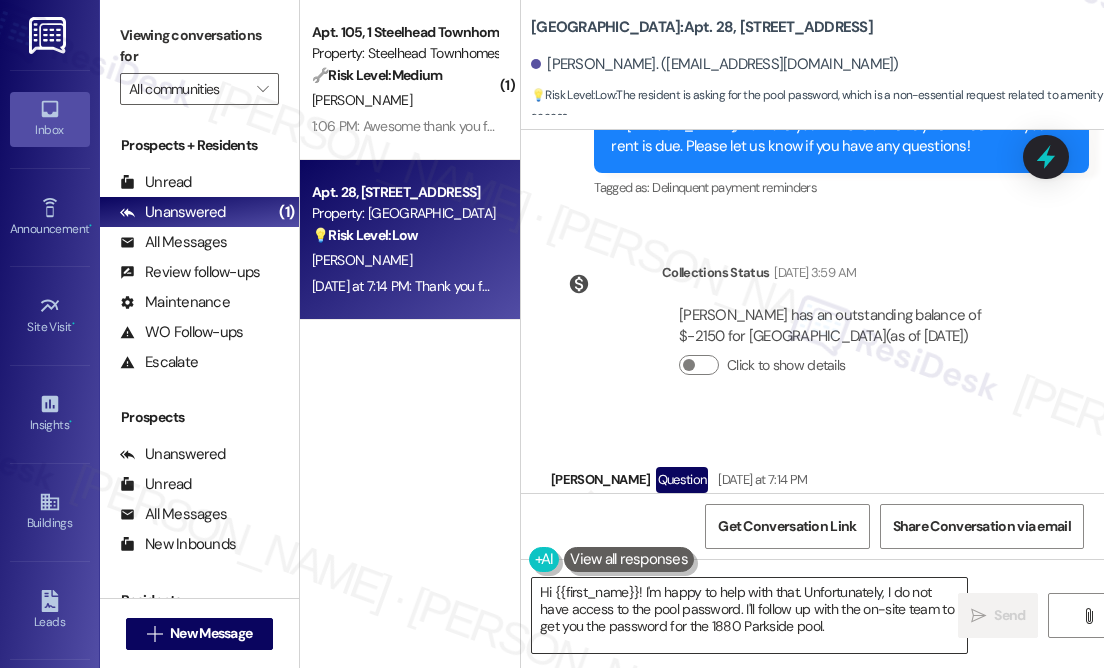 click on "Hi {{first_name}}! I'm happy to help with that. Unfortunately, I do not have access to the pool password. I'll follow up with the on-site team to get you the password for the 1880 Parkside pool." at bounding box center (749, 615) 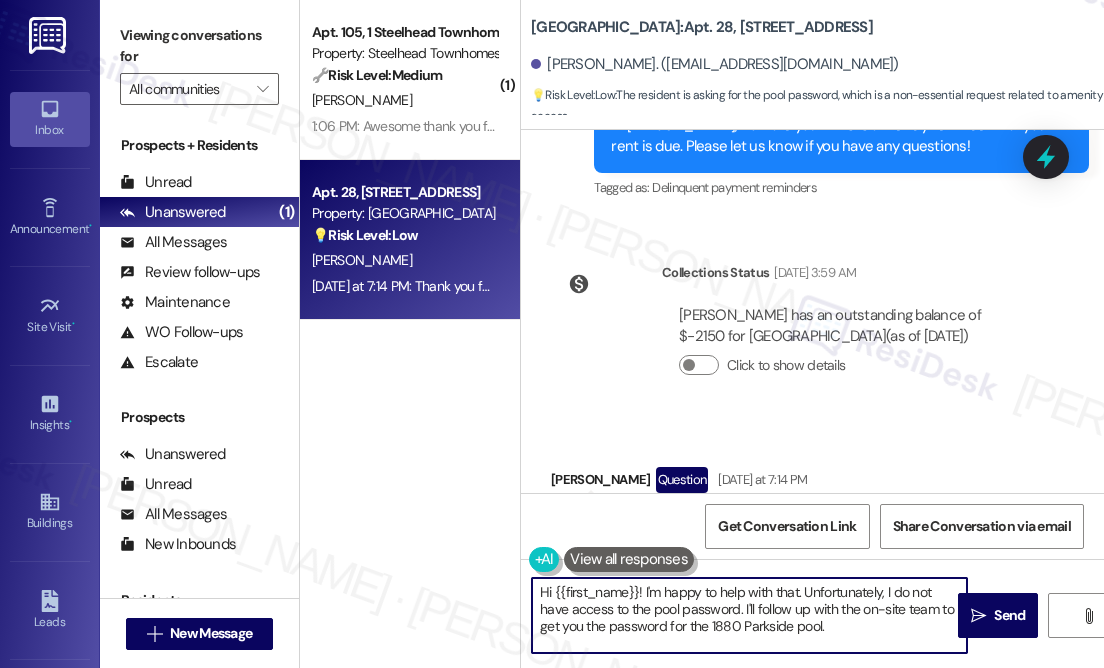 click on "Hi {{first_name}}! I'm happy to help with that. Unfortunately, I do not have access to the pool password. I'll follow up with the on-site team to get you the password for the 1880 Parkside pool." at bounding box center (749, 615) 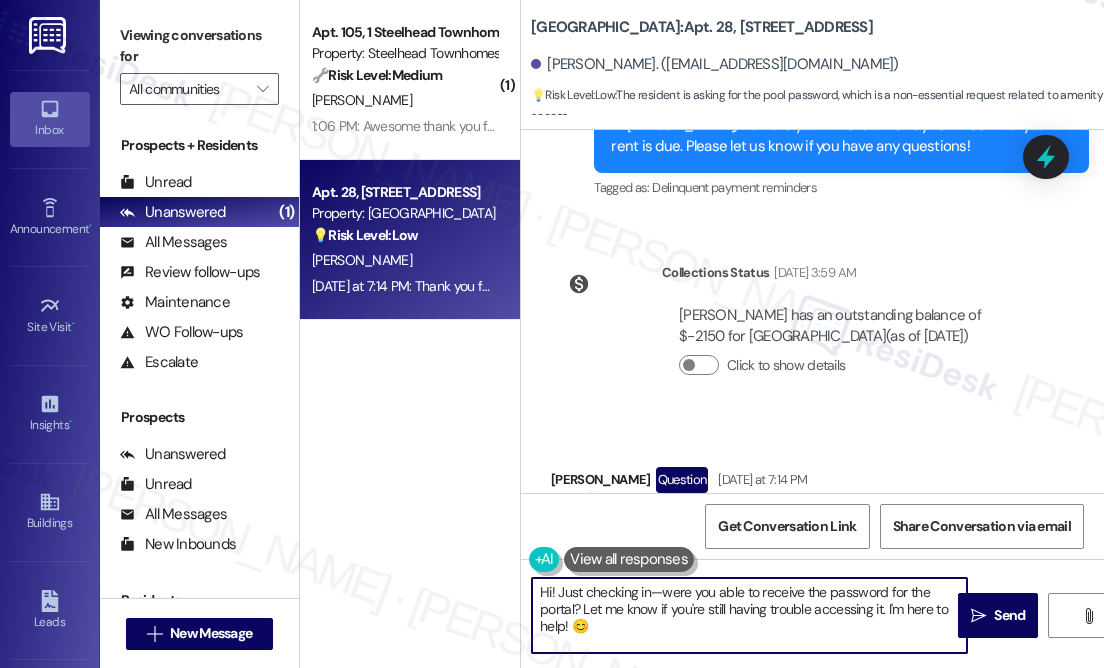 scroll, scrollTop: 0, scrollLeft: 0, axis: both 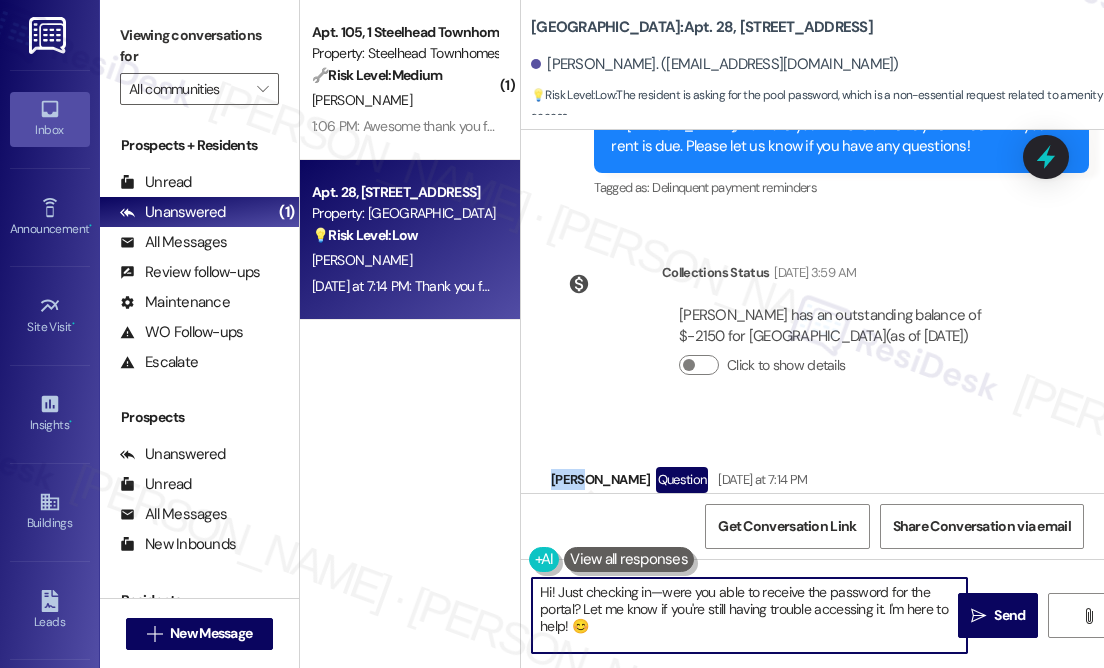 click on "[PERSON_NAME] Question [DATE] at 7:14 PM" at bounding box center [772, 483] 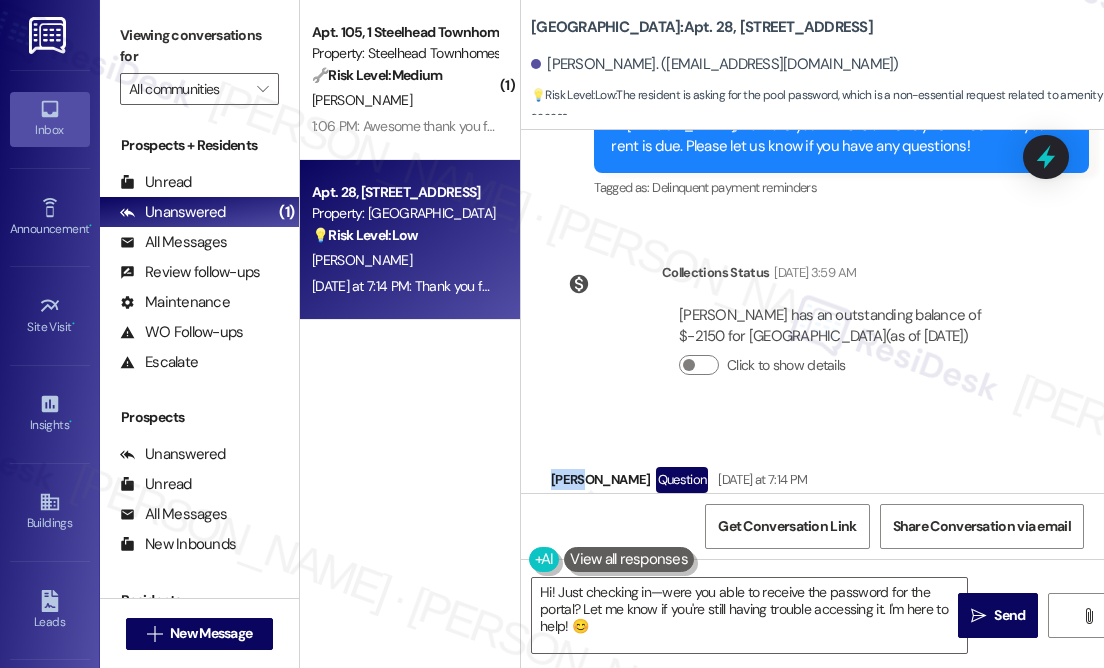 copy on "[PERSON_NAME]" 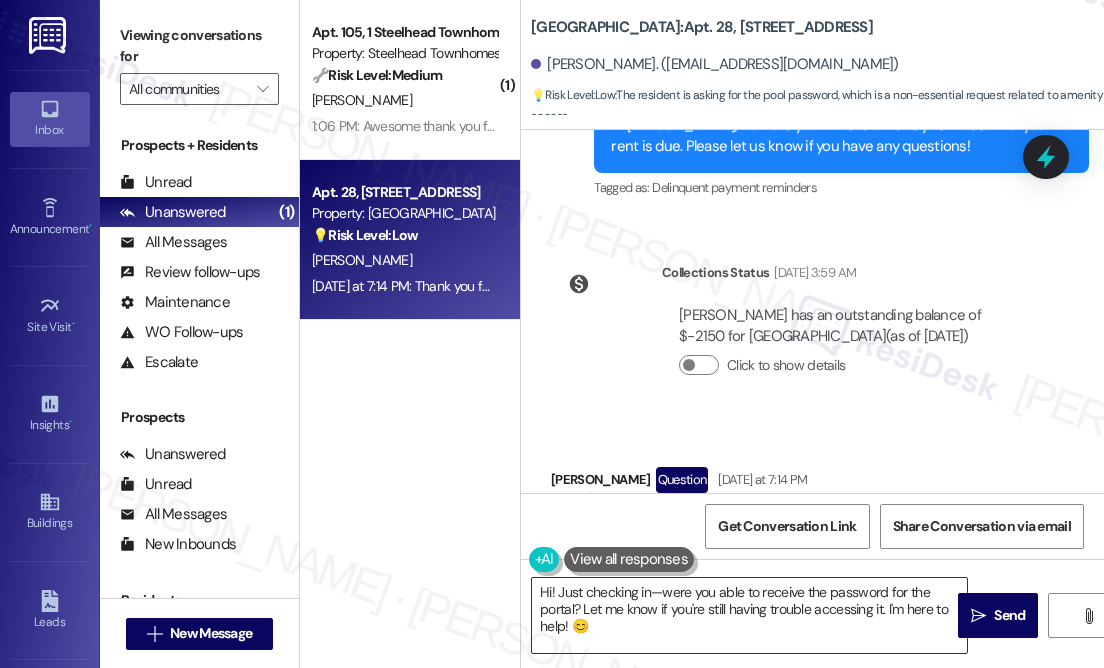 click on "Hi! Just checking in—were you able to receive the password for the portal? Let me know if you're still having trouble accessing it. I'm here to help! 😊" at bounding box center [749, 615] 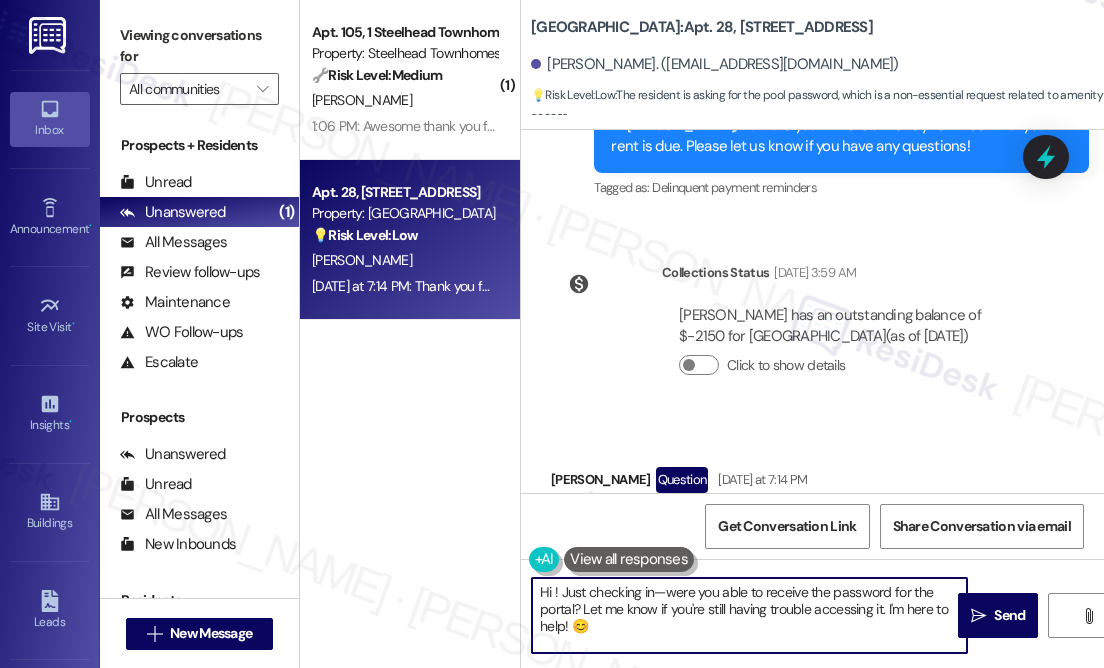 paste on "[PERSON_NAME]" 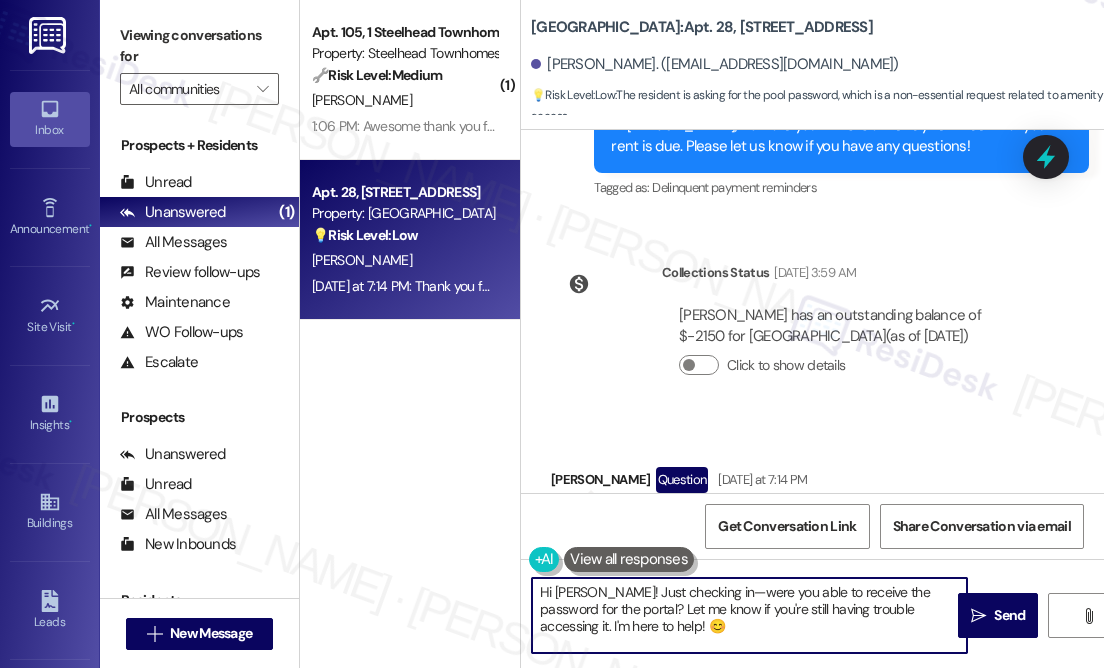 click on "Hi [PERSON_NAME]! Just checking in—were you able to receive the password for the portal? Let me know if you're still having trouble accessing it. I'm here to help! 😊" at bounding box center (749, 615) 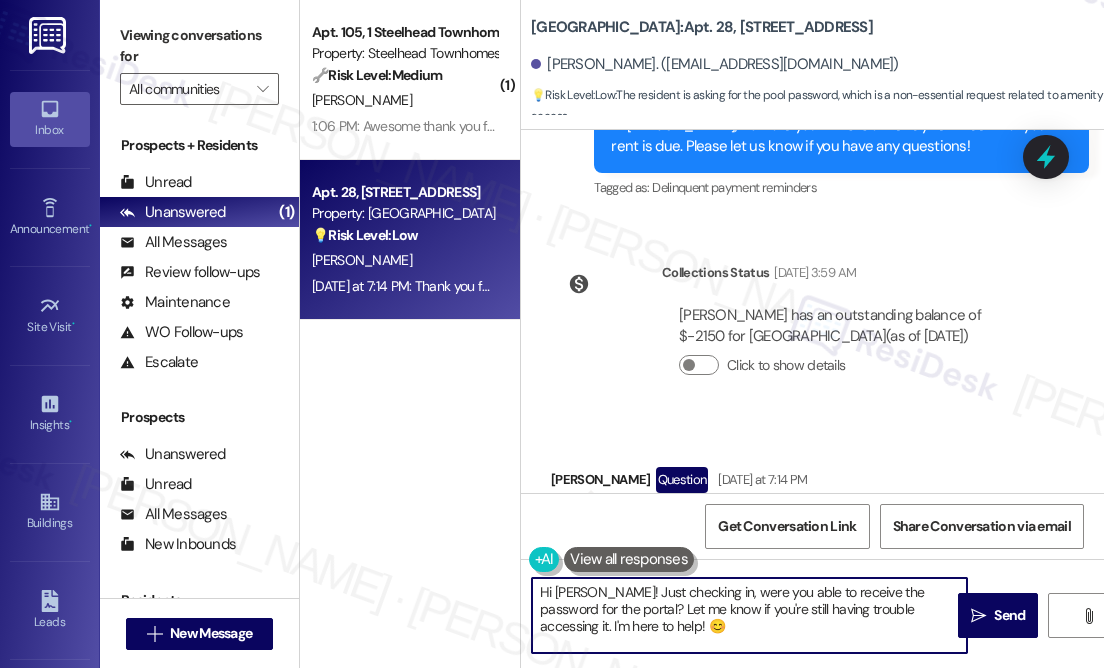 click on "Hi [PERSON_NAME]! Just checking in, were you able to receive the password for the portal? Let me know if you're still having trouble accessing it. I'm here to help! 😊" at bounding box center (749, 615) 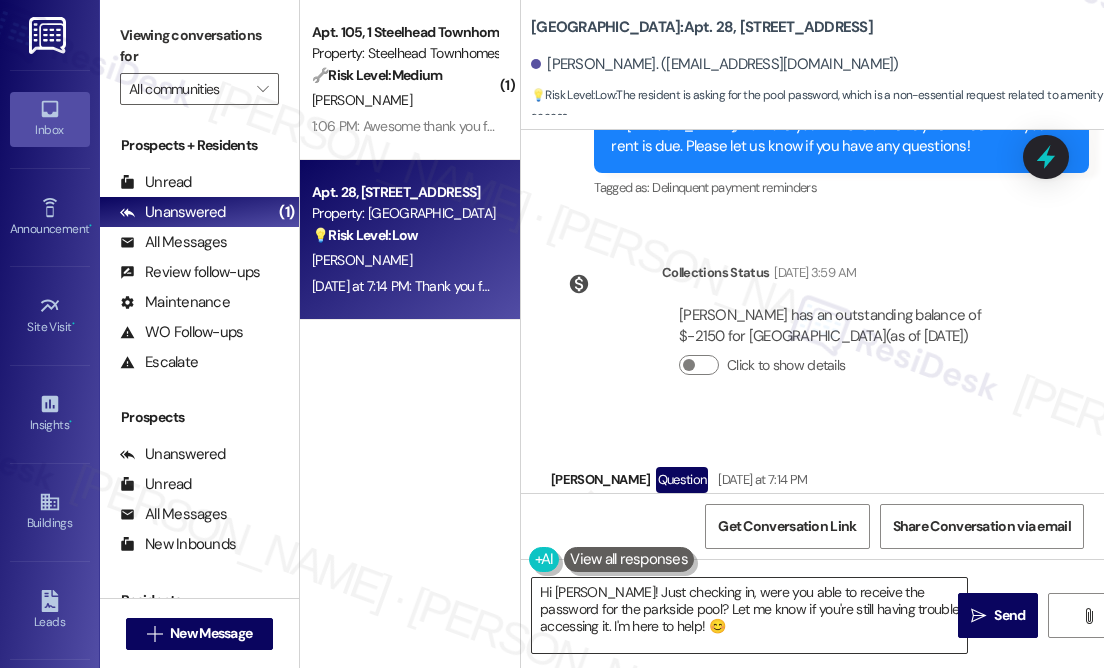 click on "Hi [PERSON_NAME]! Just checking in, were you able to receive the password for the parkside pool? Let me know if you're still having trouble accessing it. I'm here to help! 😊" at bounding box center [749, 615] 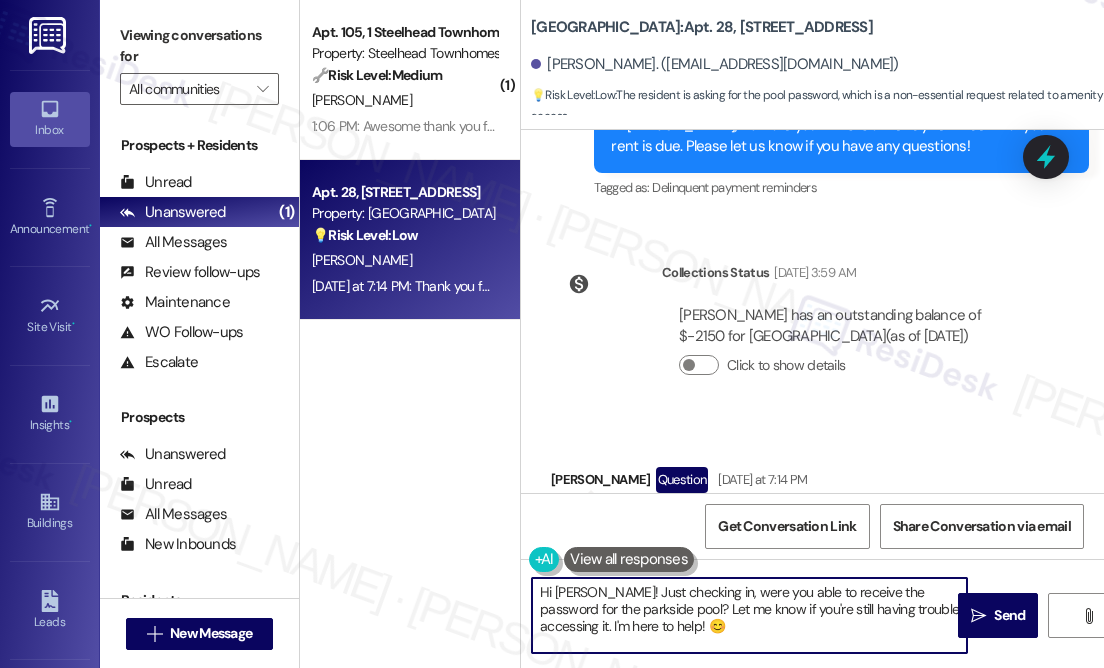 drag, startPoint x: 703, startPoint y: 608, endPoint x: 787, endPoint y: 627, distance: 86.12201 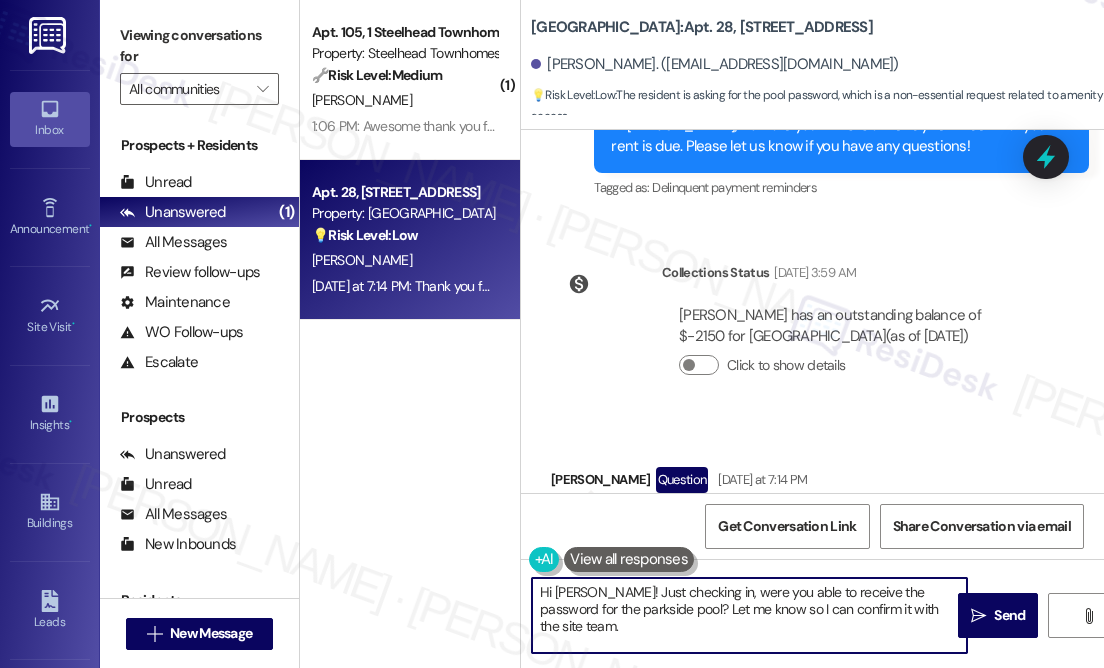 click on "[GEOGRAPHIC_DATA]:  Apt. [STREET_ADDRESS]" at bounding box center [702, 27] 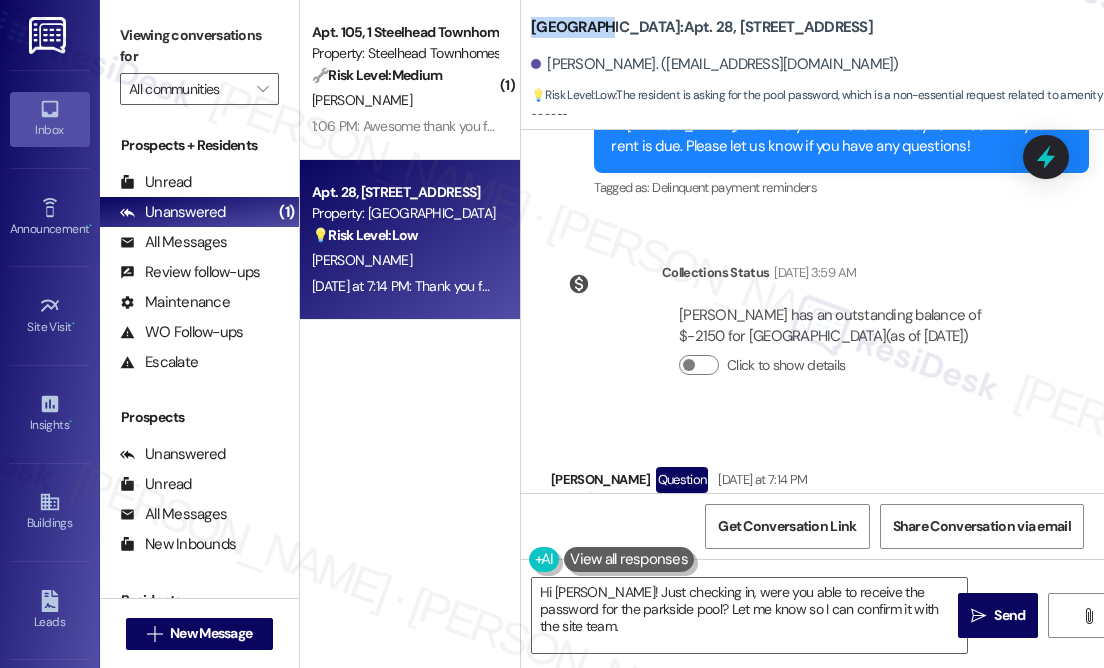 click on "[GEOGRAPHIC_DATA]:  Apt. [STREET_ADDRESS]" at bounding box center [702, 27] 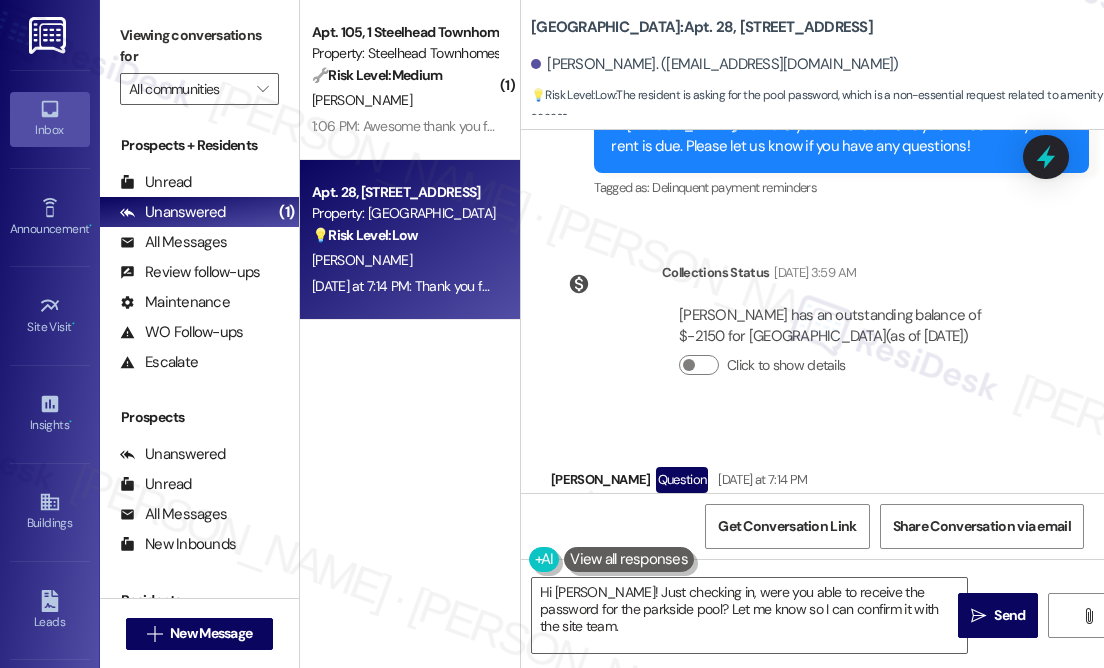 click on "[PERSON_NAME]. ([EMAIL_ADDRESS][DOMAIN_NAME])" at bounding box center [817, 65] 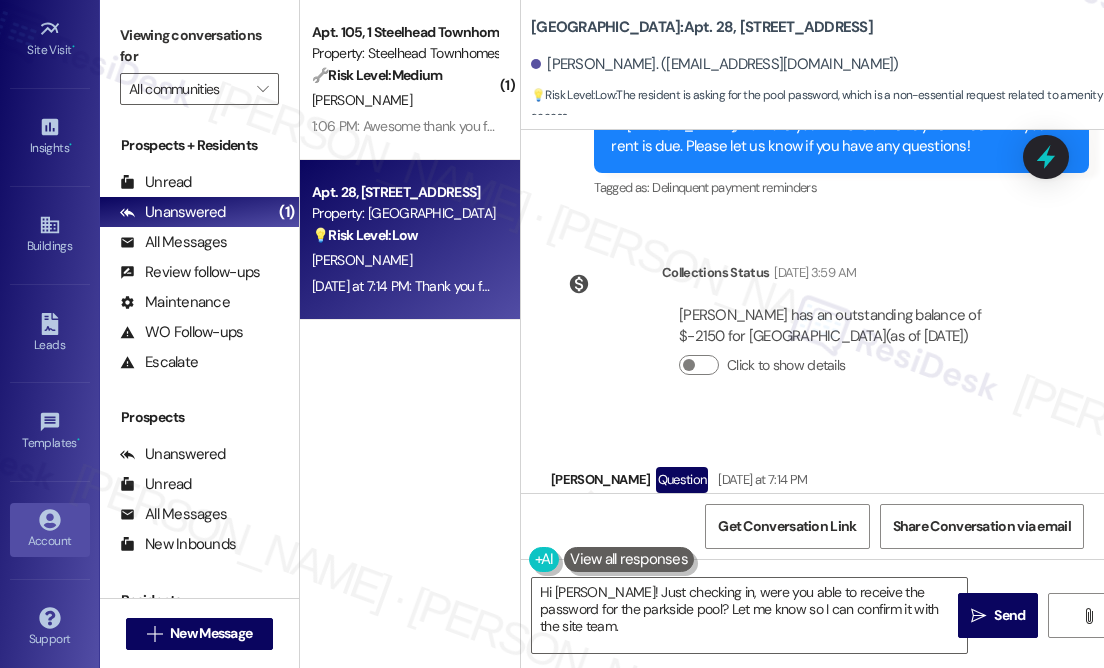 scroll, scrollTop: 278, scrollLeft: 0, axis: vertical 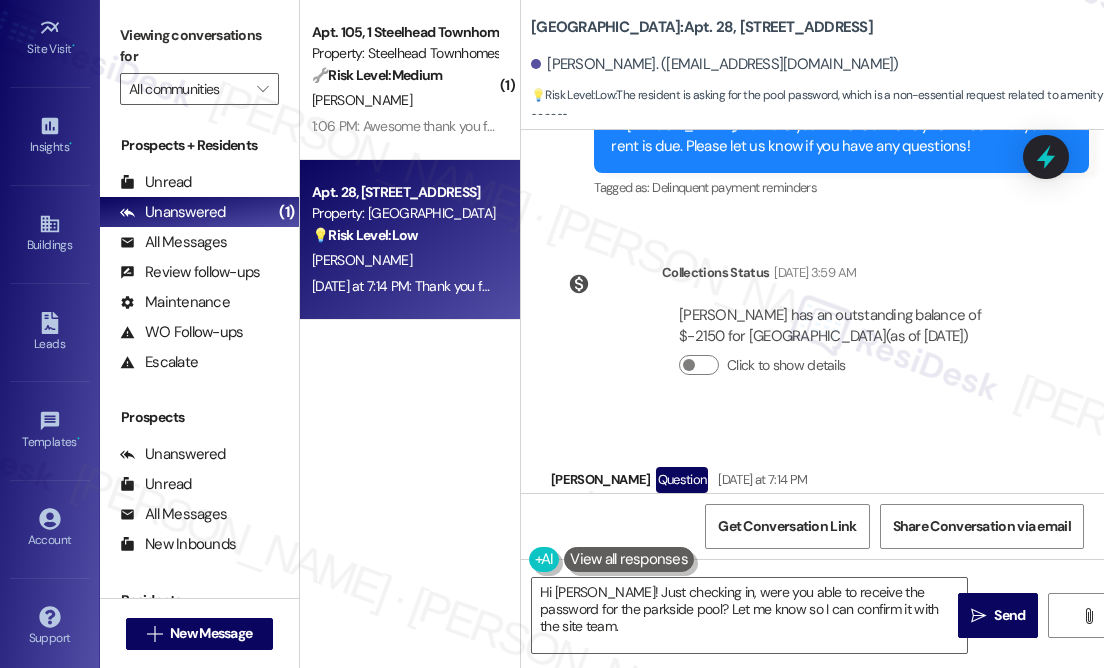 click on "[GEOGRAPHIC_DATA]:  Apt. [STREET_ADDRESS]" at bounding box center [731, 27] 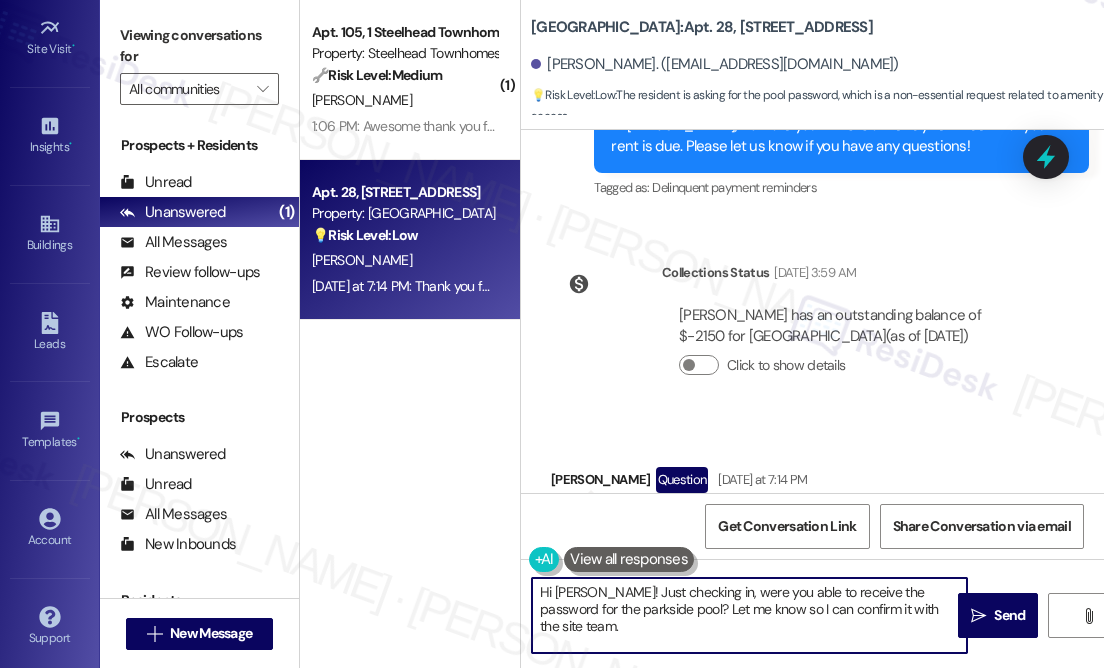 click on "Hi [PERSON_NAME]! Just checking in, were you able to receive the password for the parkside pool? Let me know so I can confirm it with the site team." at bounding box center (749, 615) 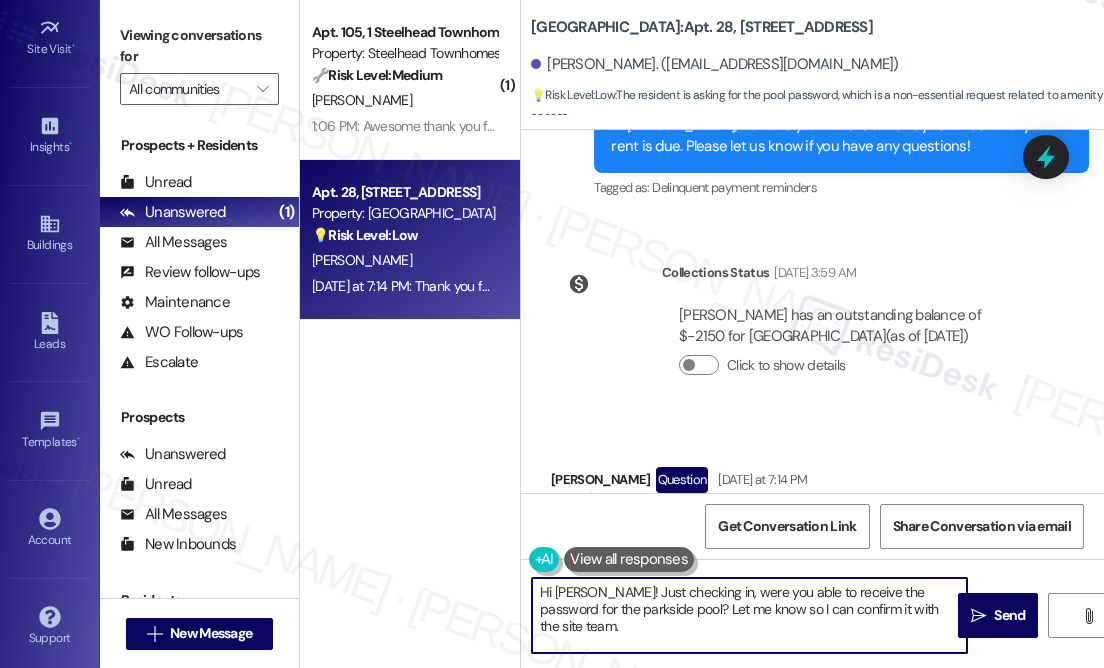 drag, startPoint x: 552, startPoint y: 612, endPoint x: 538, endPoint y: 610, distance: 14.142136 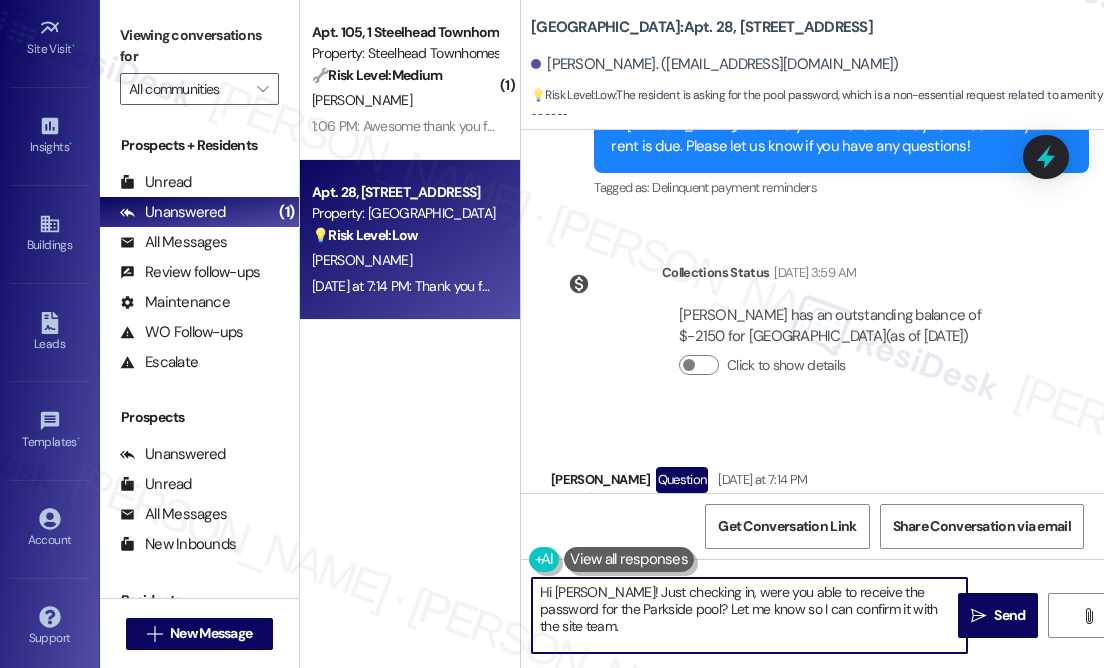 drag, startPoint x: 927, startPoint y: 615, endPoint x: 716, endPoint y: 621, distance: 211.0853 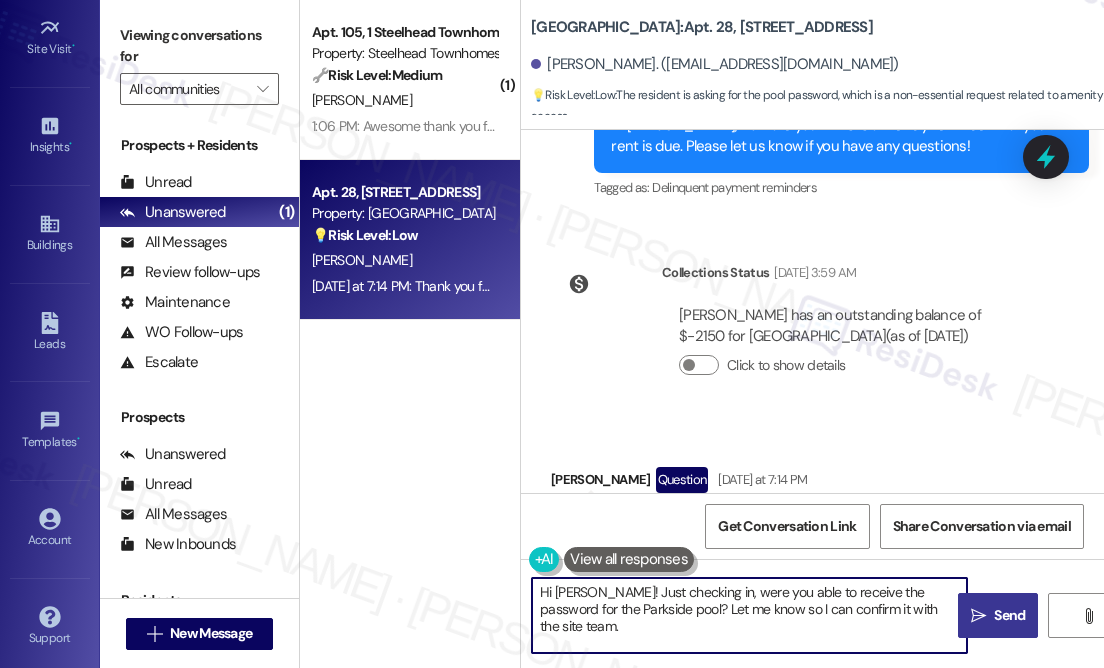 type on "Hi [PERSON_NAME]! Just checking in, were you able to receive the password for the Parkside pool? Let me know so I can confirm it with the site team." 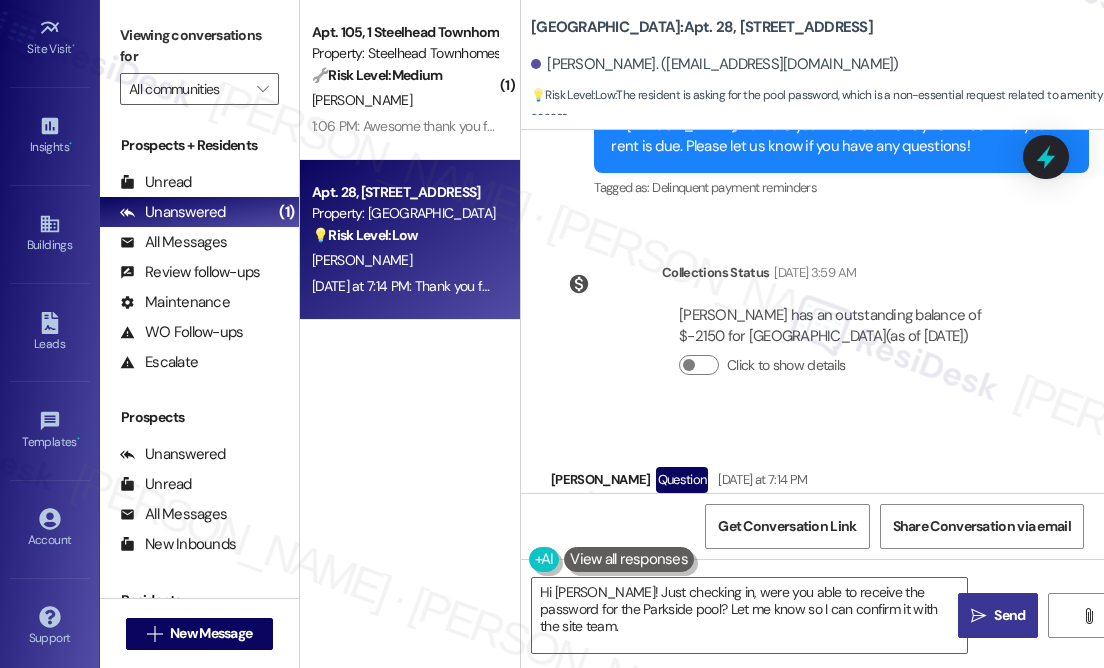 click on " Send" at bounding box center [998, 615] 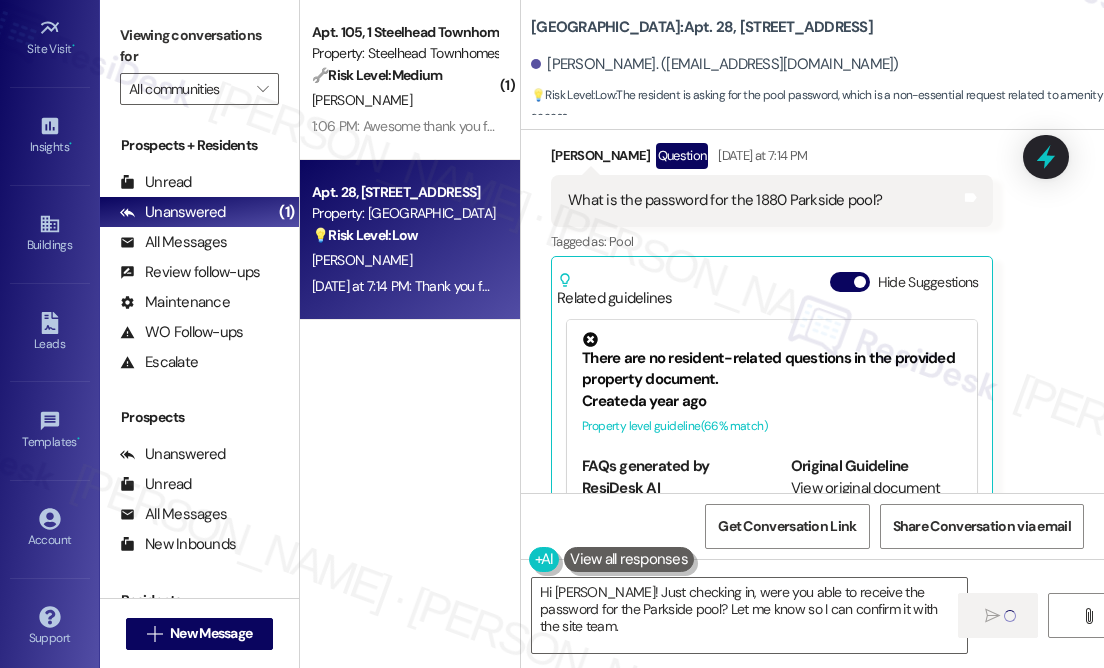 scroll, scrollTop: 9303, scrollLeft: 0, axis: vertical 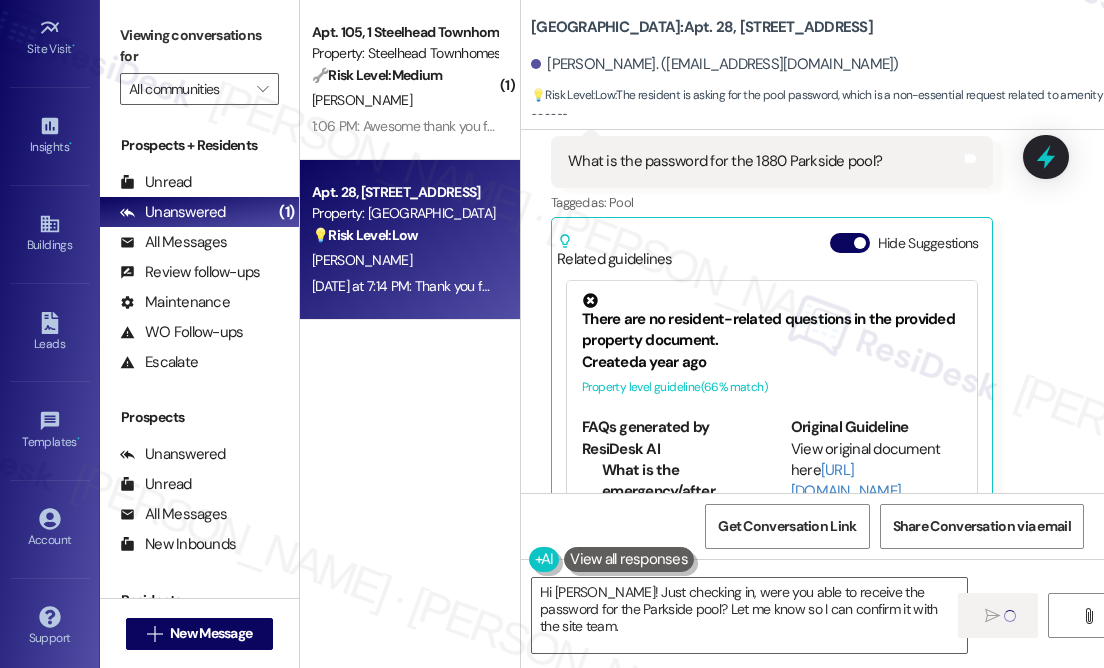 type 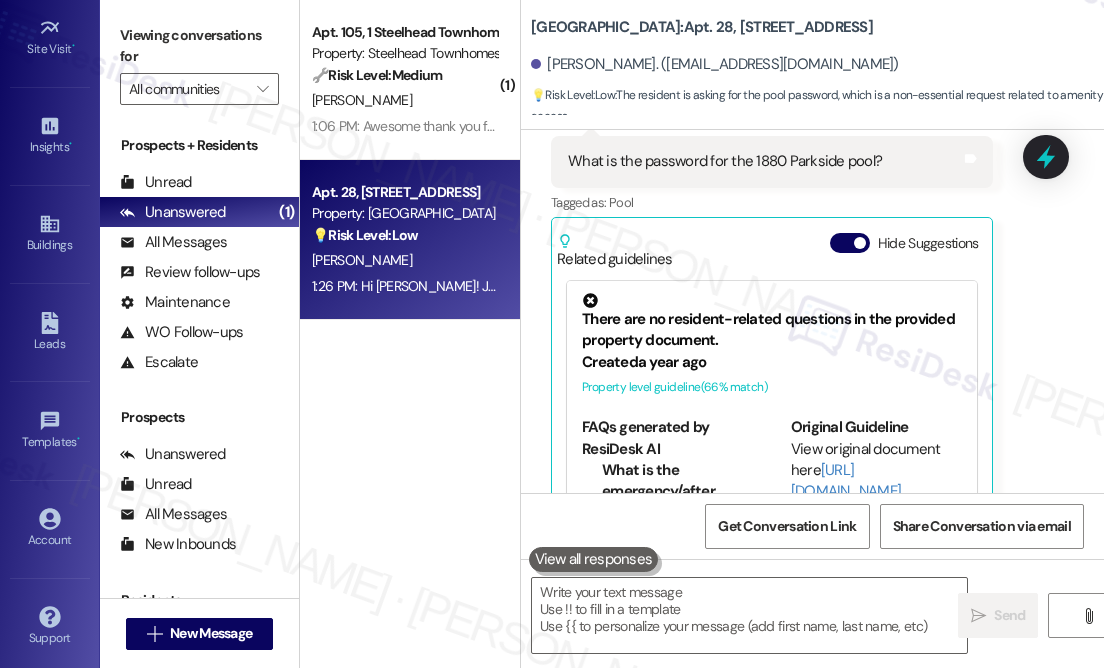 scroll, scrollTop: 9464, scrollLeft: 0, axis: vertical 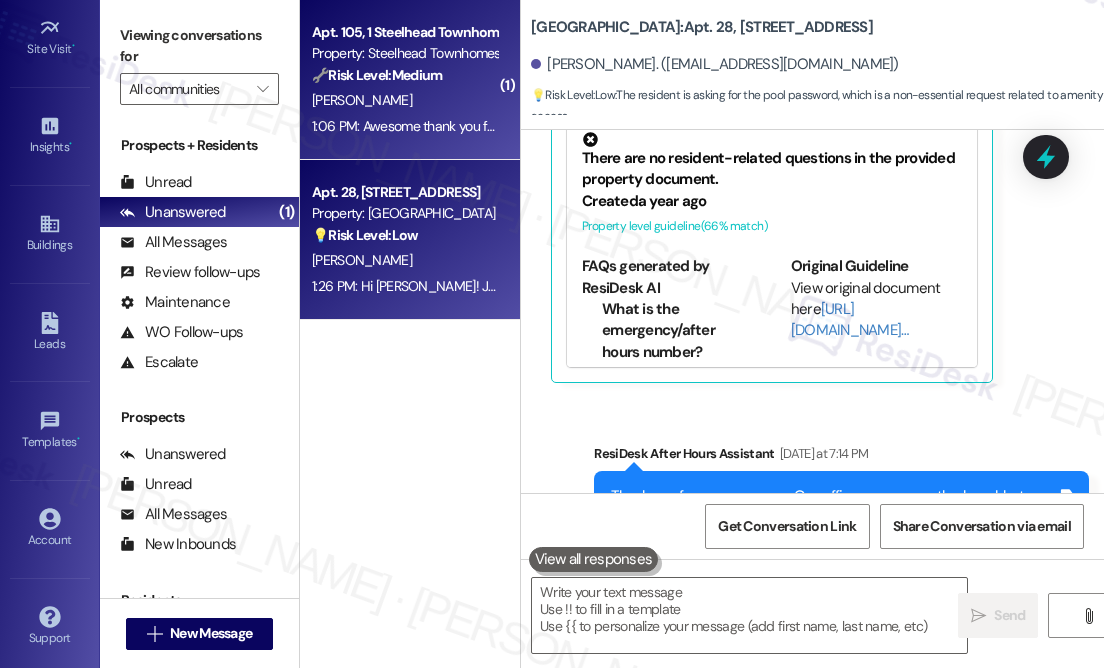 click on "[PERSON_NAME]" at bounding box center (404, 100) 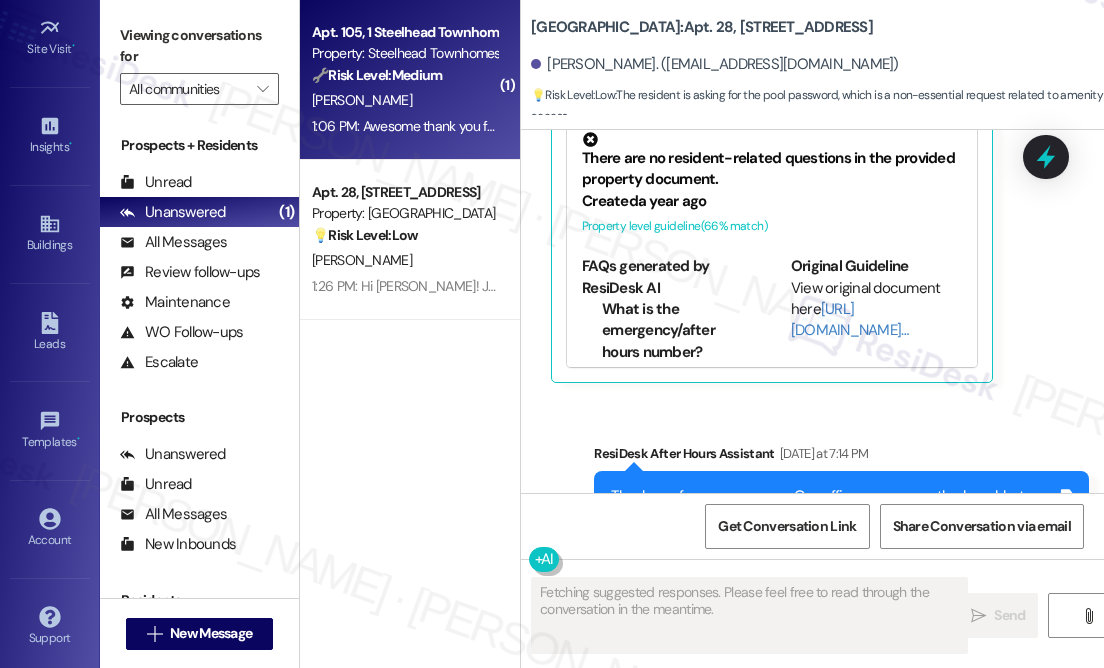 scroll, scrollTop: 4869, scrollLeft: 0, axis: vertical 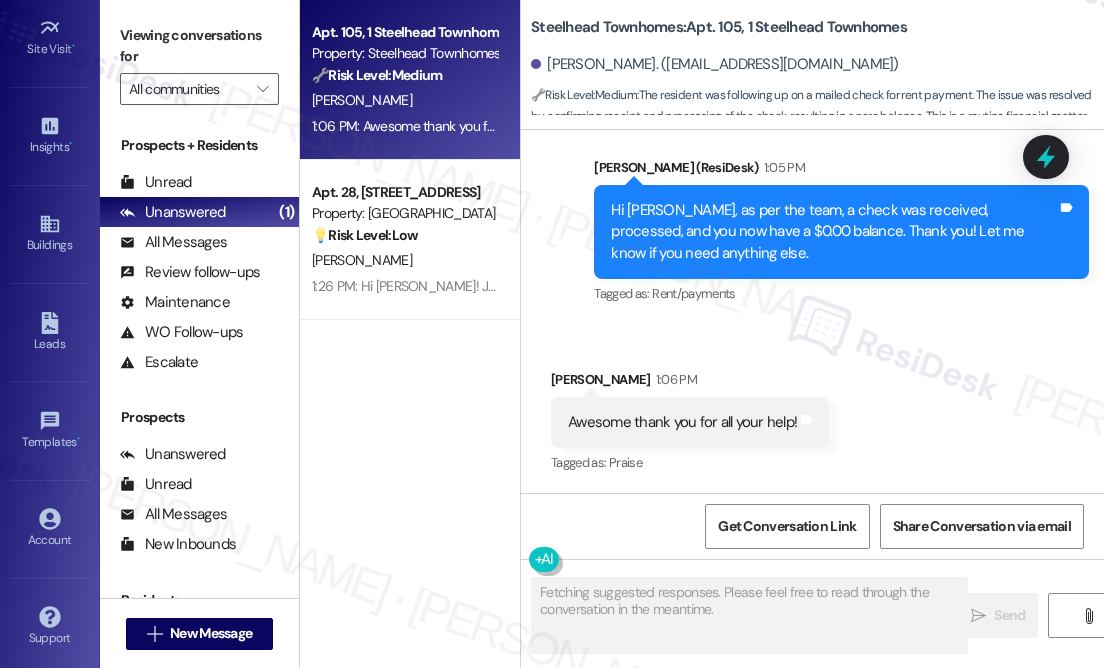click on "Hi [PERSON_NAME], as per the team, a check was received, processed, and you now have a $0.00 balance. Thank you! Let me know if you need anything else." at bounding box center [834, 232] 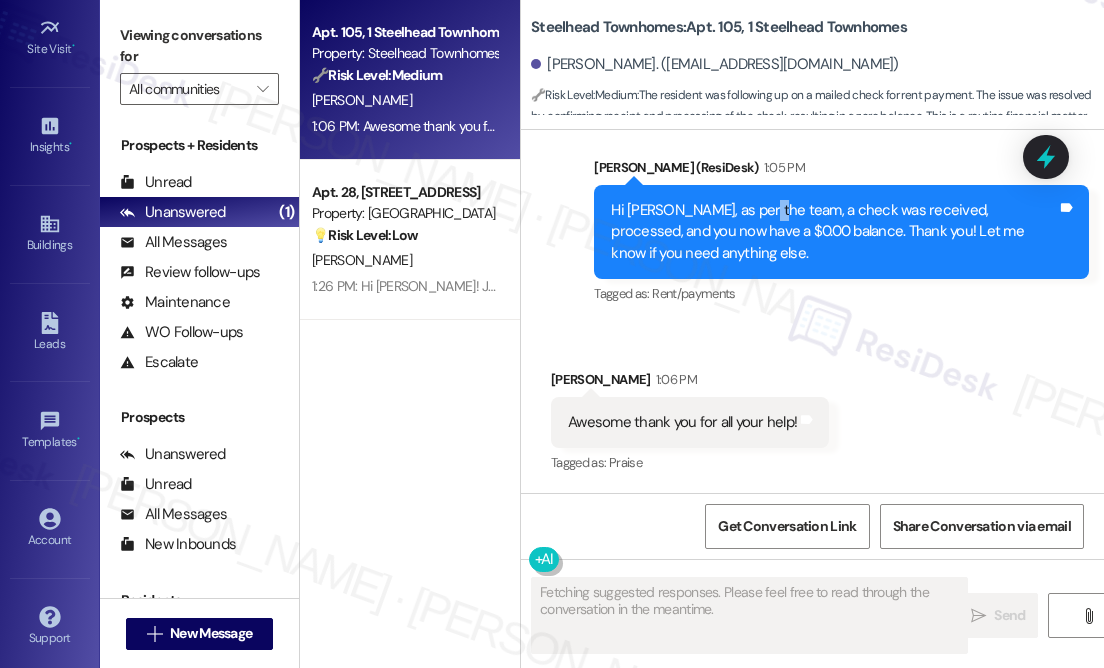click on "Hi [PERSON_NAME], as per the team, a check was received, processed, and you now have a $0.00 balance. Thank you! Let me know if you need anything else." at bounding box center (834, 232) 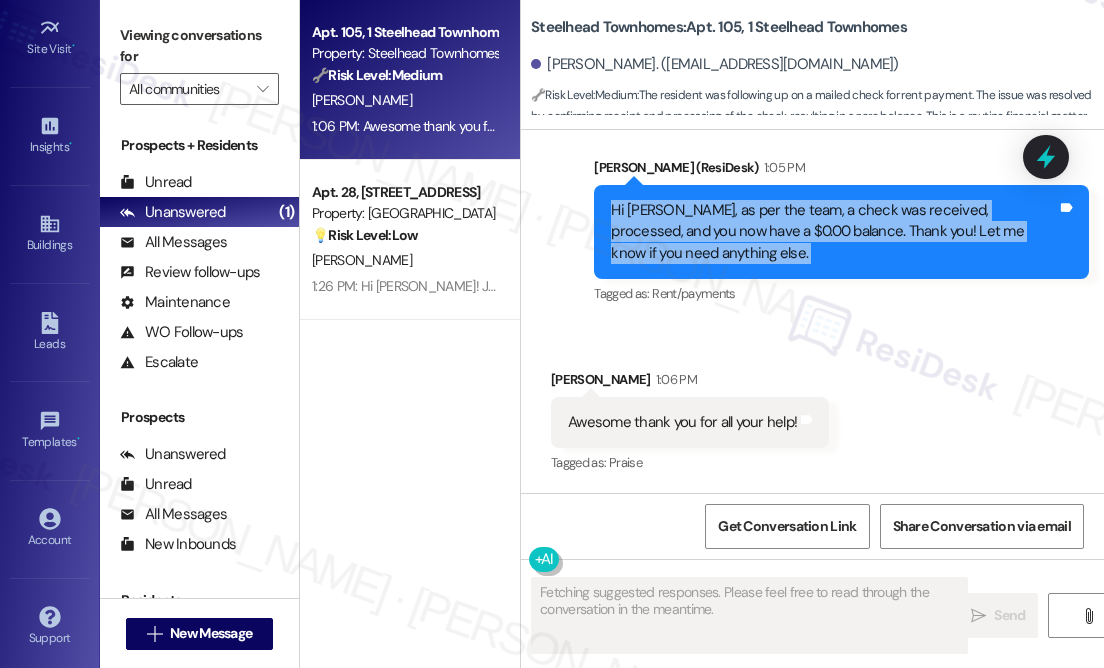 click on "Hi [PERSON_NAME], as per the team, a check was received, processed, and you now have a $0.00 balance. Thank you! Let me know if you need anything else." at bounding box center [834, 232] 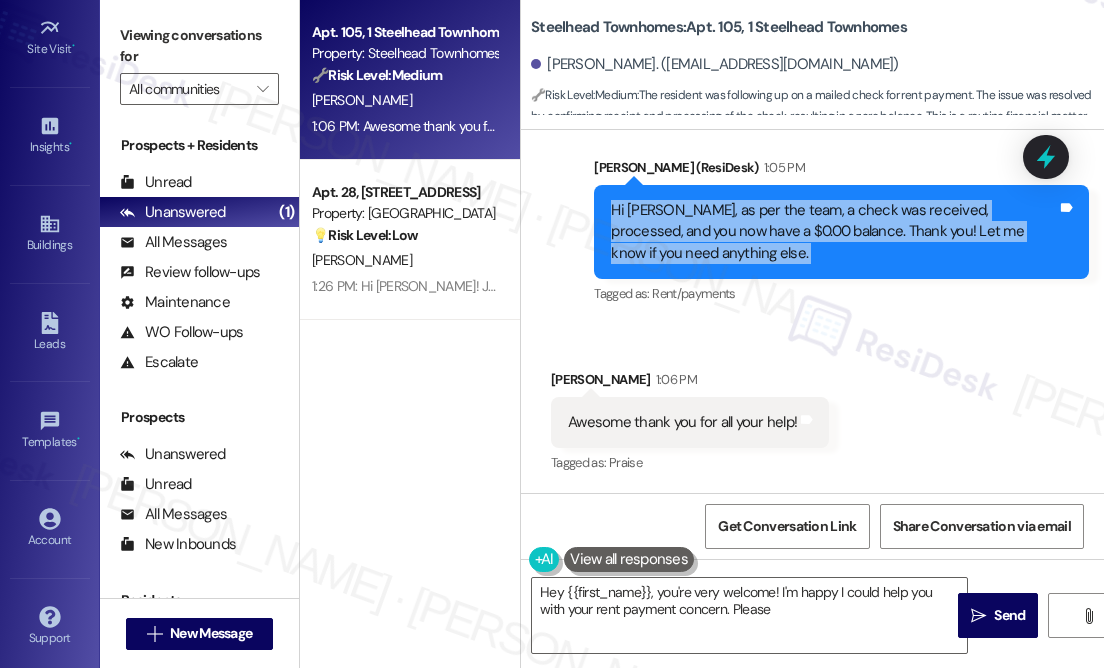 click on "Hi [PERSON_NAME], as per the team, a check was received, processed, and you now have a $0.00 balance. Thank you! Let me know if you need anything else." at bounding box center (834, 232) 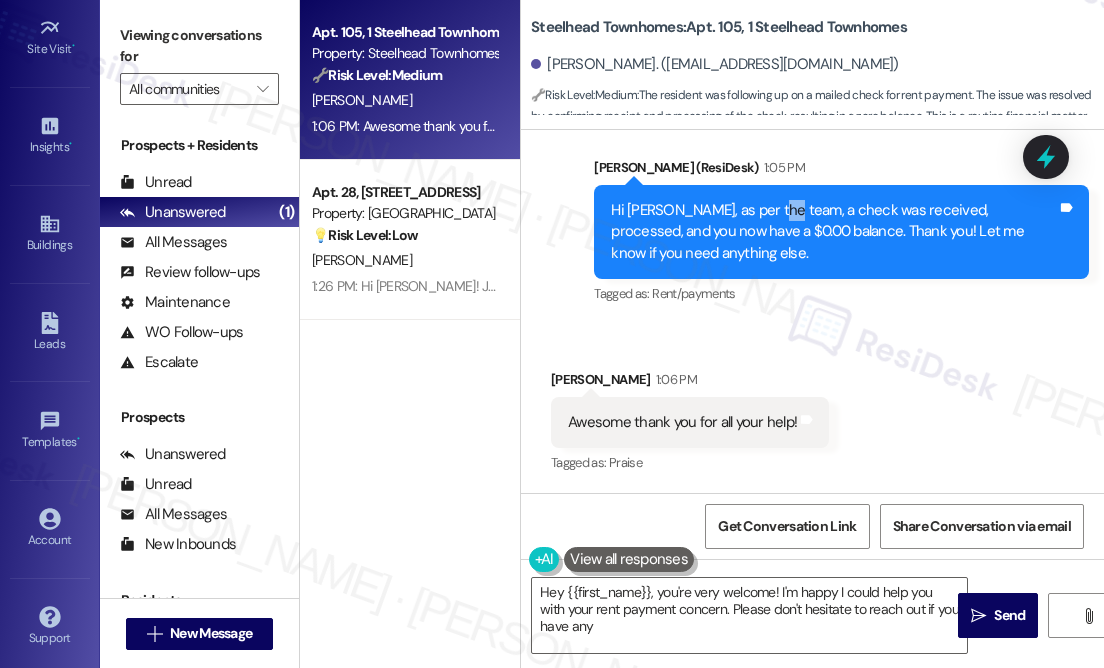 click on "Hi [PERSON_NAME], as per the team, a check was received, processed, and you now have a $0.00 balance. Thank you! Let me know if you need anything else." at bounding box center (834, 232) 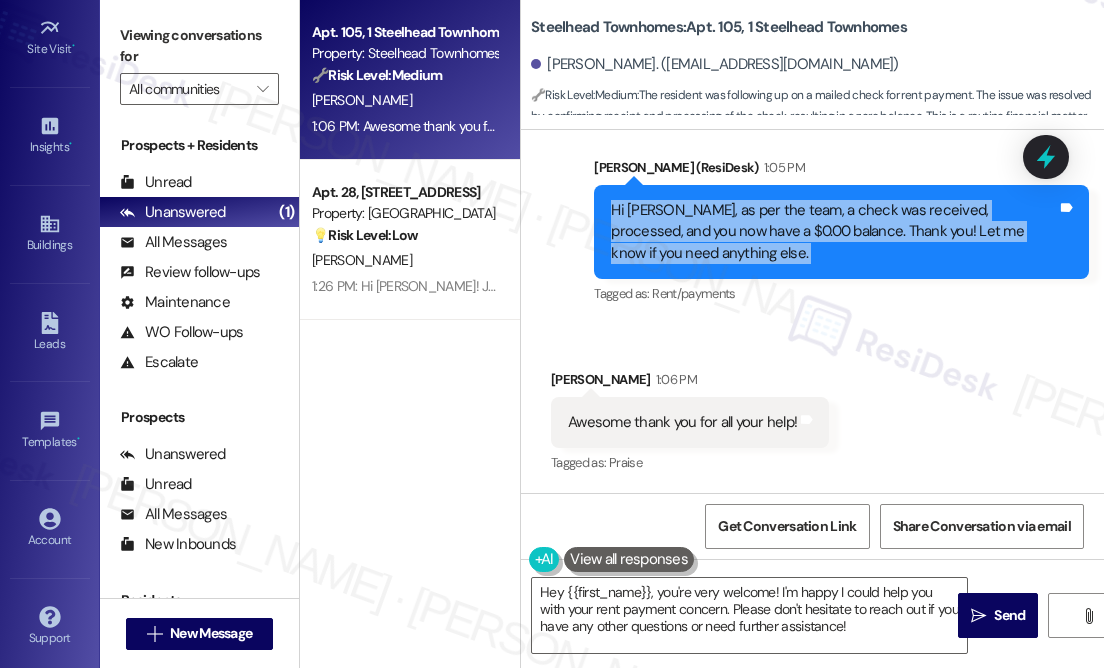 click on "Hi [PERSON_NAME], as per the team, a check was received, processed, and you now have a $0.00 balance. Thank you! Let me know if you need anything else." at bounding box center (834, 232) 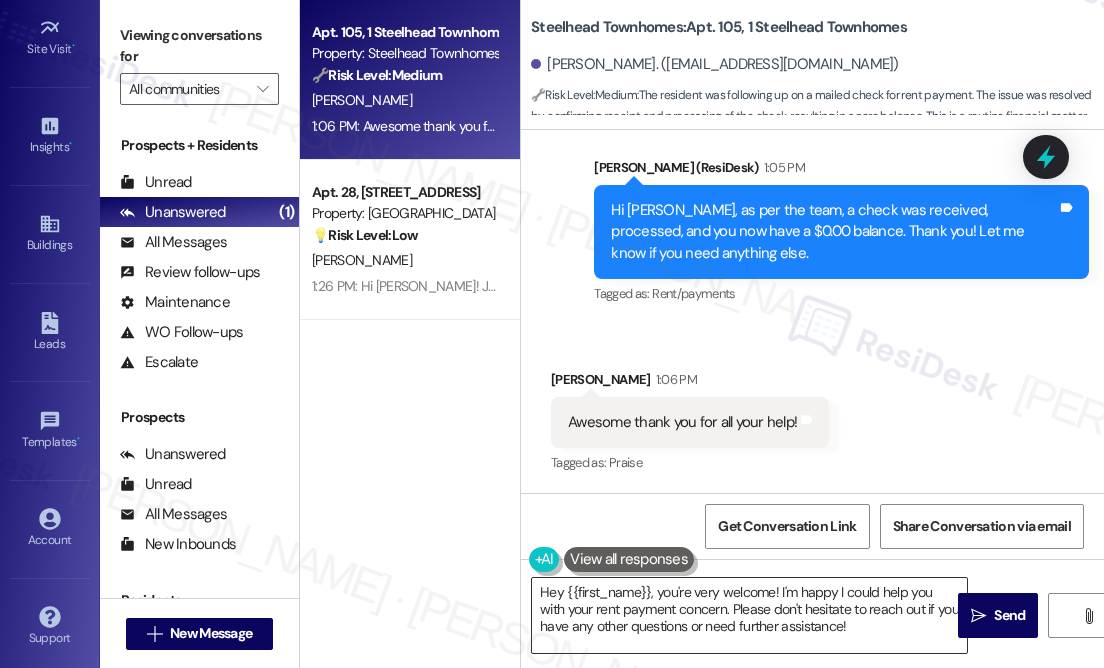 click on "Hey {{first_name}}, you're very welcome! I'm happy I could help you with your rent payment concern. Please don't hesitate to reach out if you have any other questions or need further assistance!" at bounding box center [749, 615] 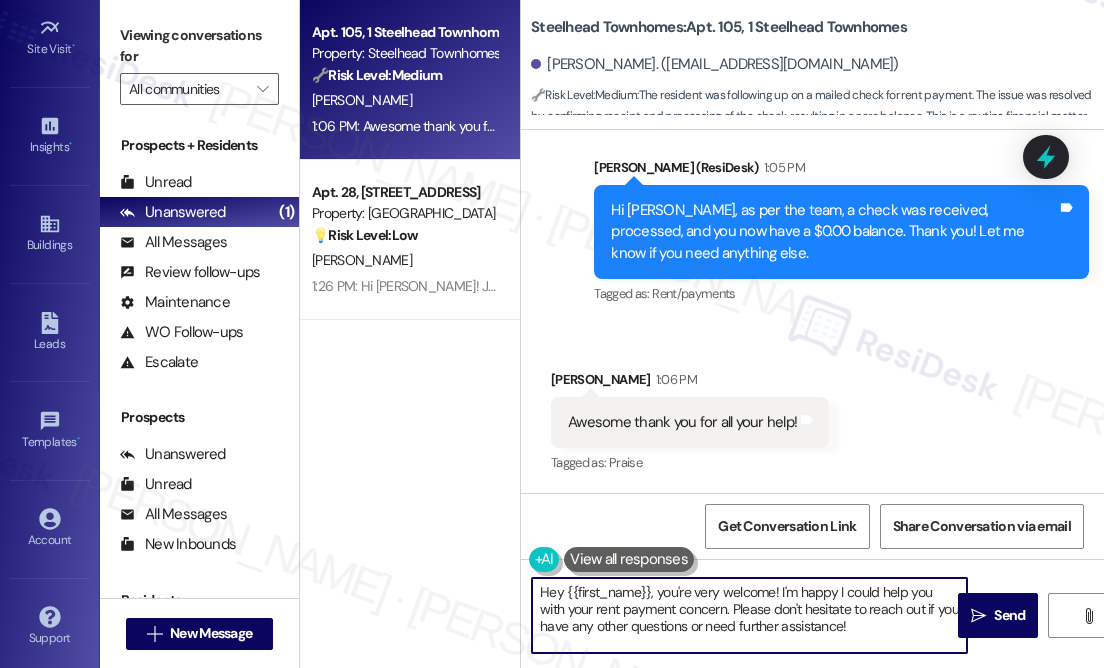click on "Hey {{first_name}}, you're very welcome! I'm happy I could help you with your rent payment concern. Please don't hesitate to reach out if you have any other questions or need further assistance!" at bounding box center (749, 615) 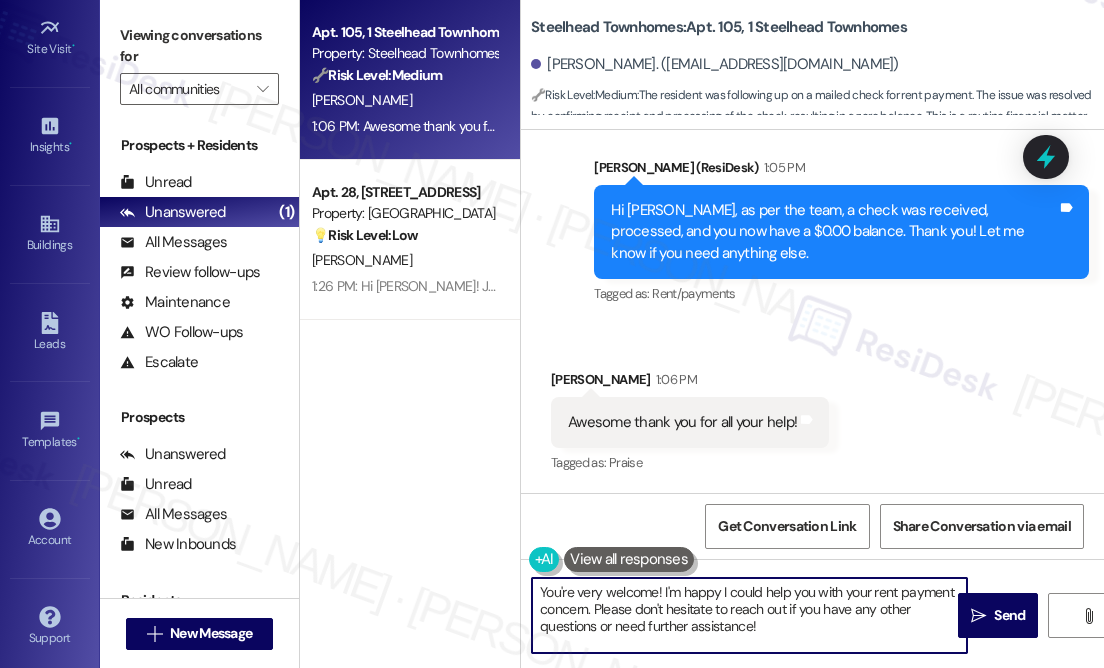 click on "[PERSON_NAME] 1:06 PM" at bounding box center [690, 383] 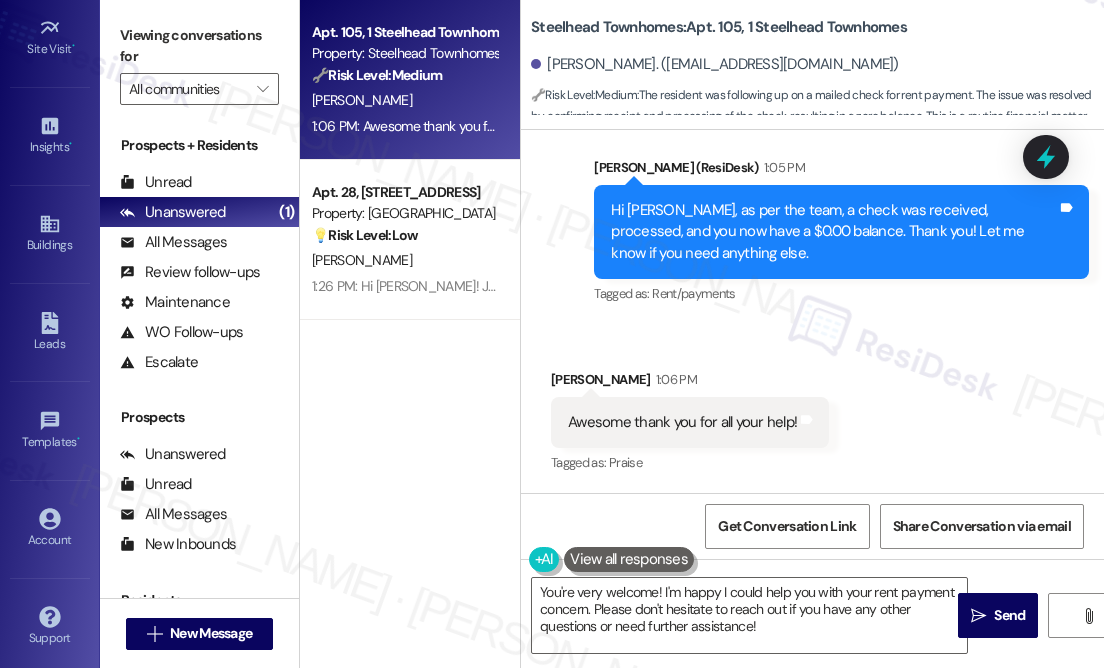 click on "[PERSON_NAME] 1:06 PM" at bounding box center [690, 383] 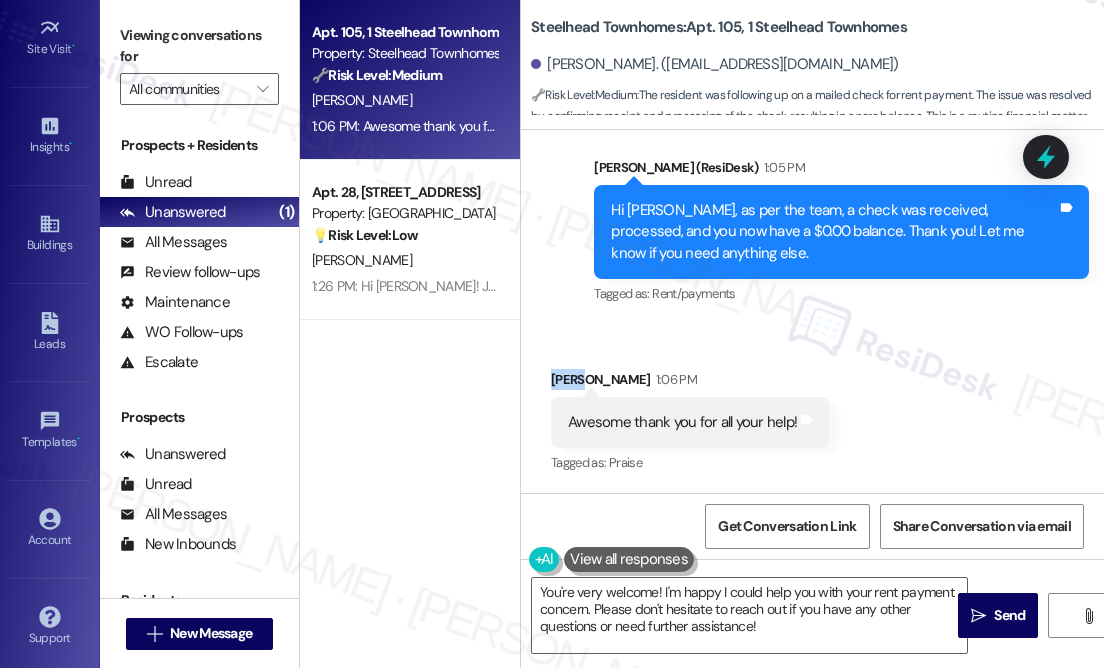 click on "[PERSON_NAME] 1:06 PM" at bounding box center [690, 383] 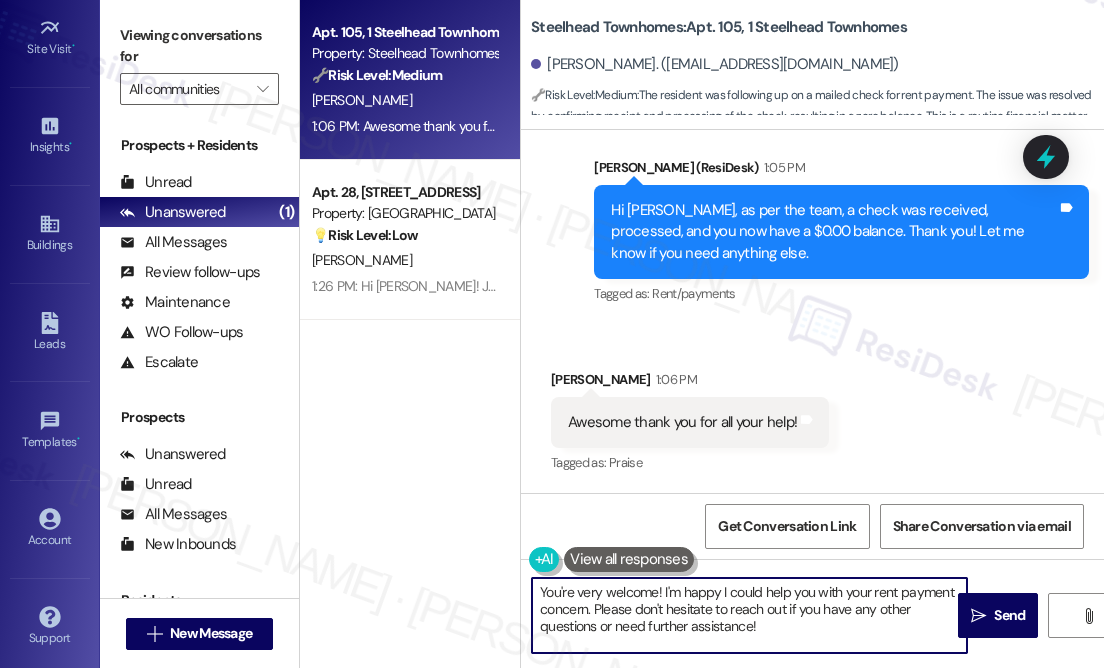 drag, startPoint x: 590, startPoint y: 614, endPoint x: 666, endPoint y: 584, distance: 81.706795 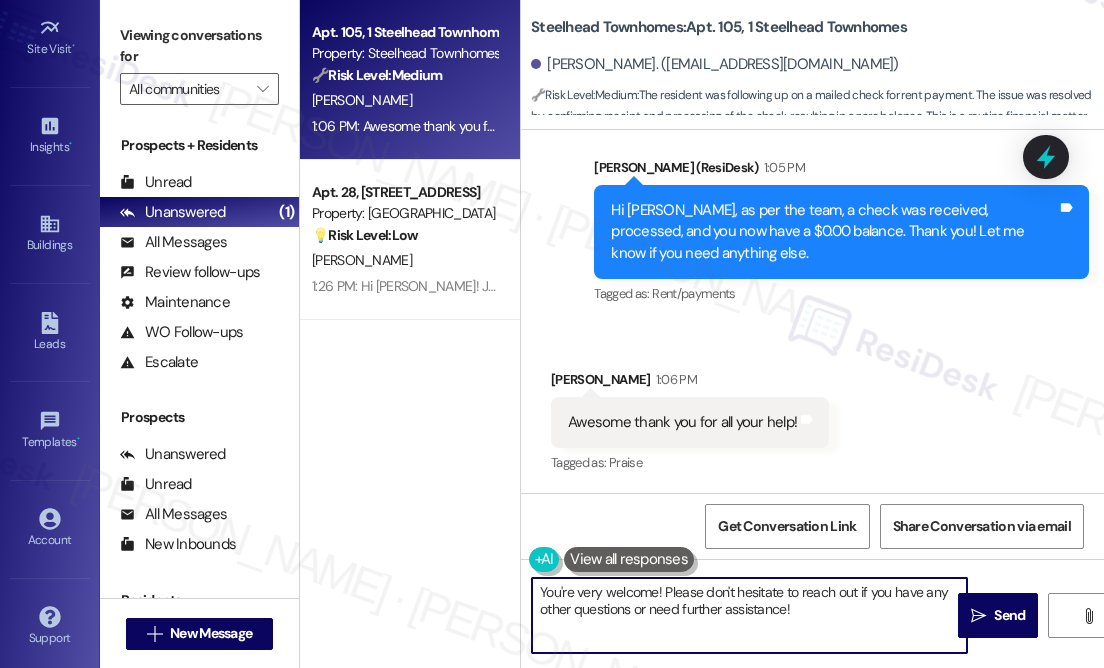 click on "You're very welcome! Please don't hesitate to reach out if you have any other questions or need further assistance!" at bounding box center (749, 615) 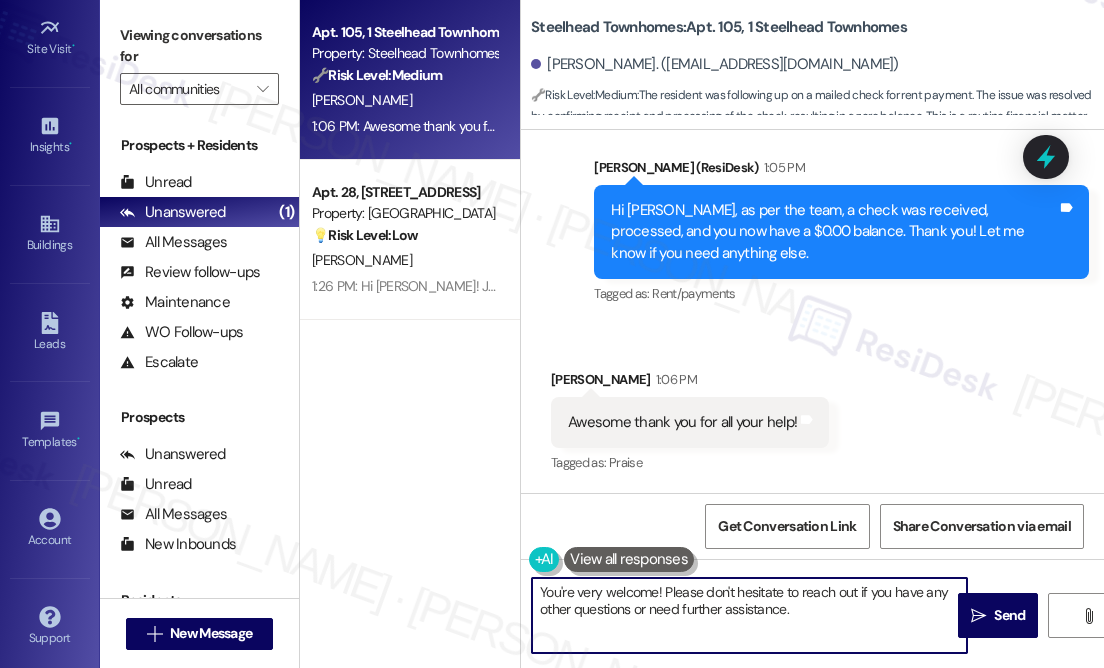 click on "You're very welcome! Please don't hesitate to reach out if you have any other questions or need further assistance." at bounding box center [749, 615] 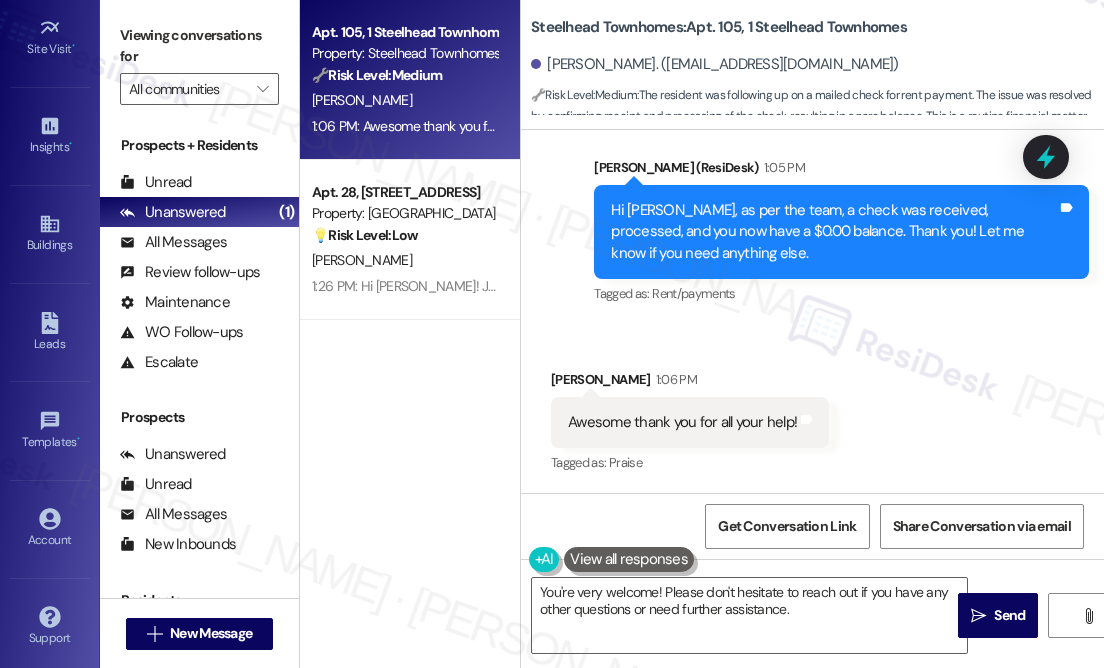 drag, startPoint x: 1062, startPoint y: 361, endPoint x: 1001, endPoint y: 380, distance: 63.89053 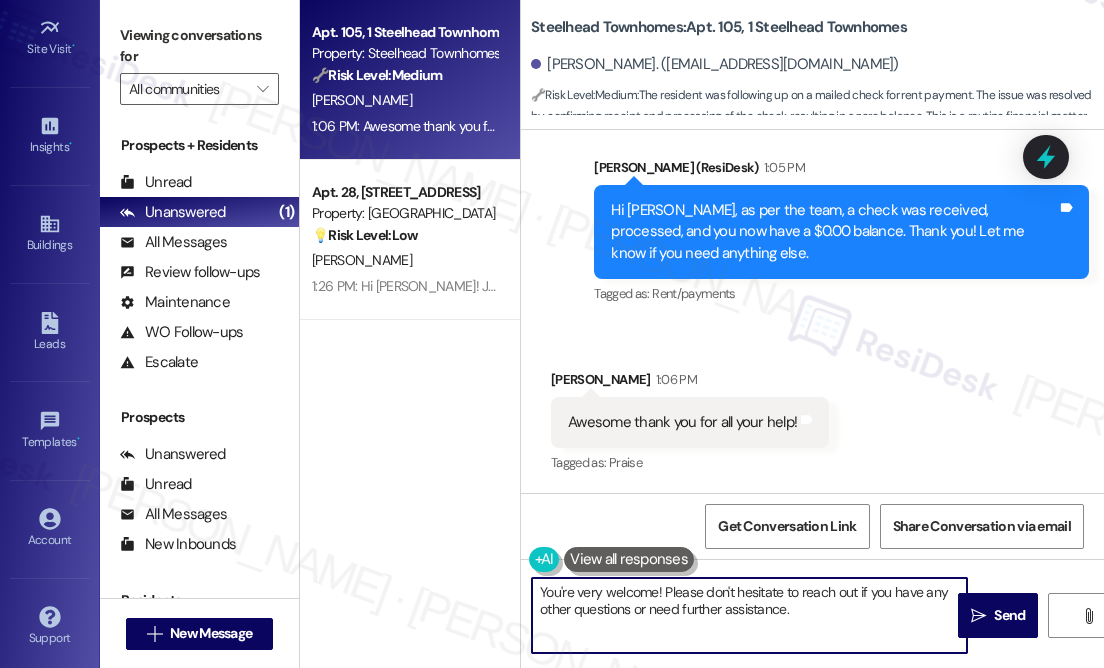click on "You're very welcome! Please don't hesitate to reach out if you have any other questions or need further assistance." at bounding box center (749, 615) 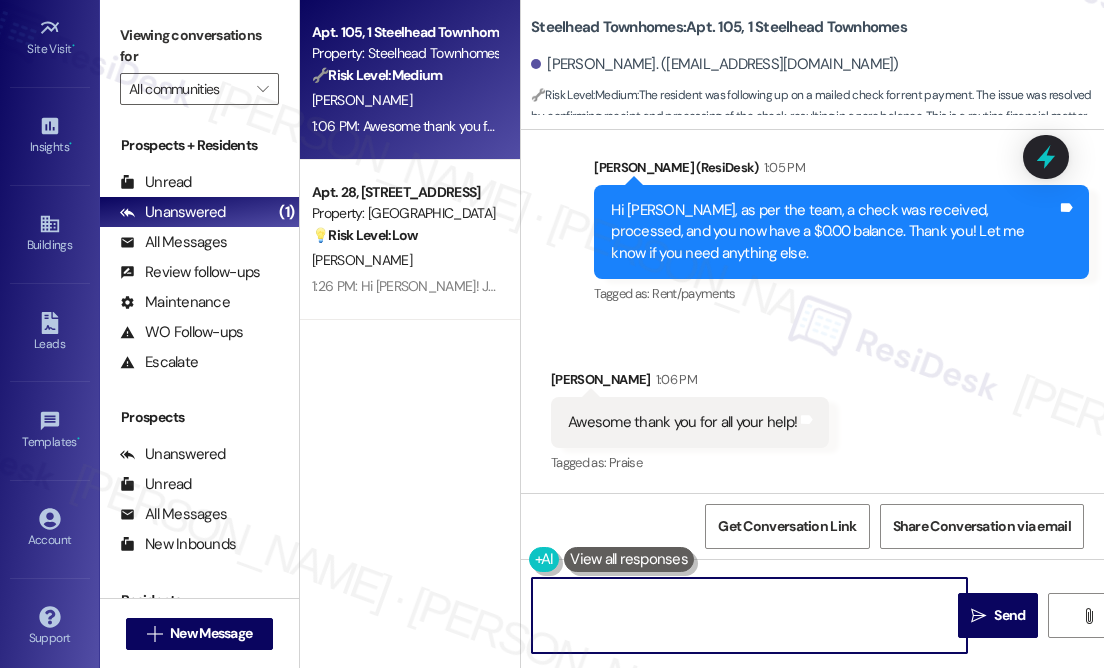 scroll, scrollTop: 0, scrollLeft: 0, axis: both 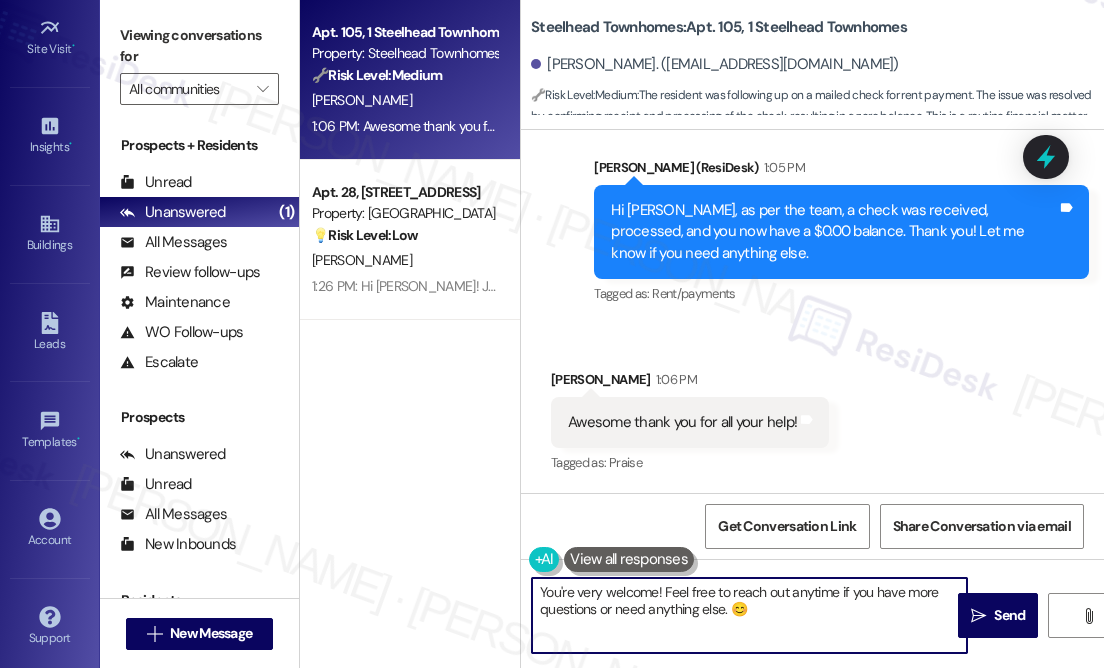drag, startPoint x: 550, startPoint y: 651, endPoint x: 541, endPoint y: 624, distance: 28.460499 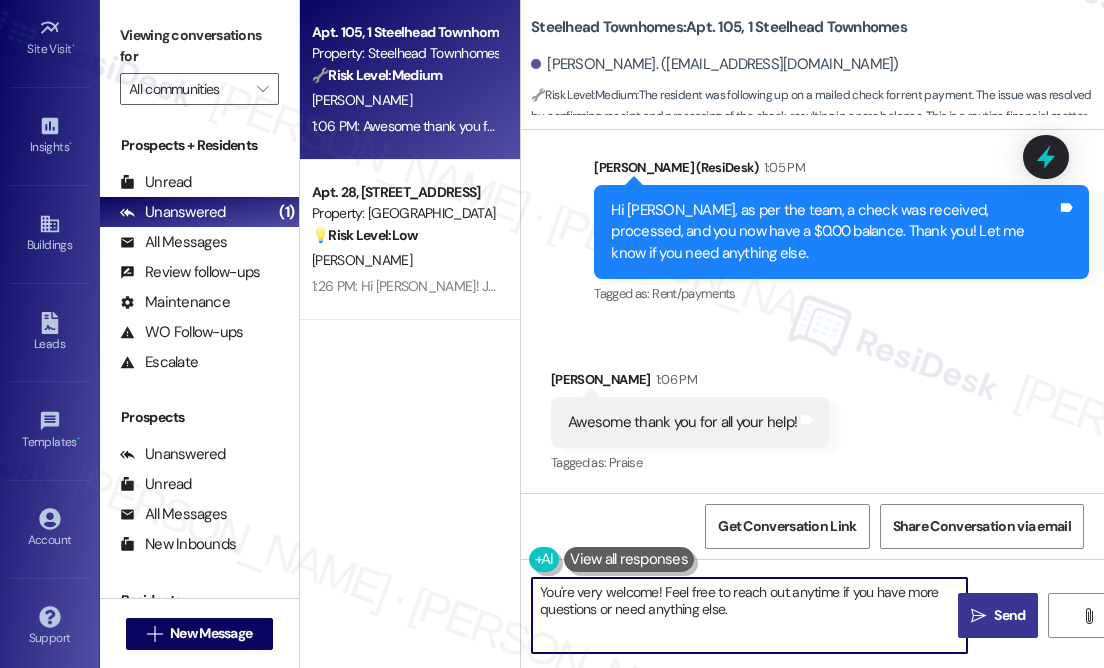 type on "You're very welcome! Feel free to reach out anytime if you have more questions or need anything else." 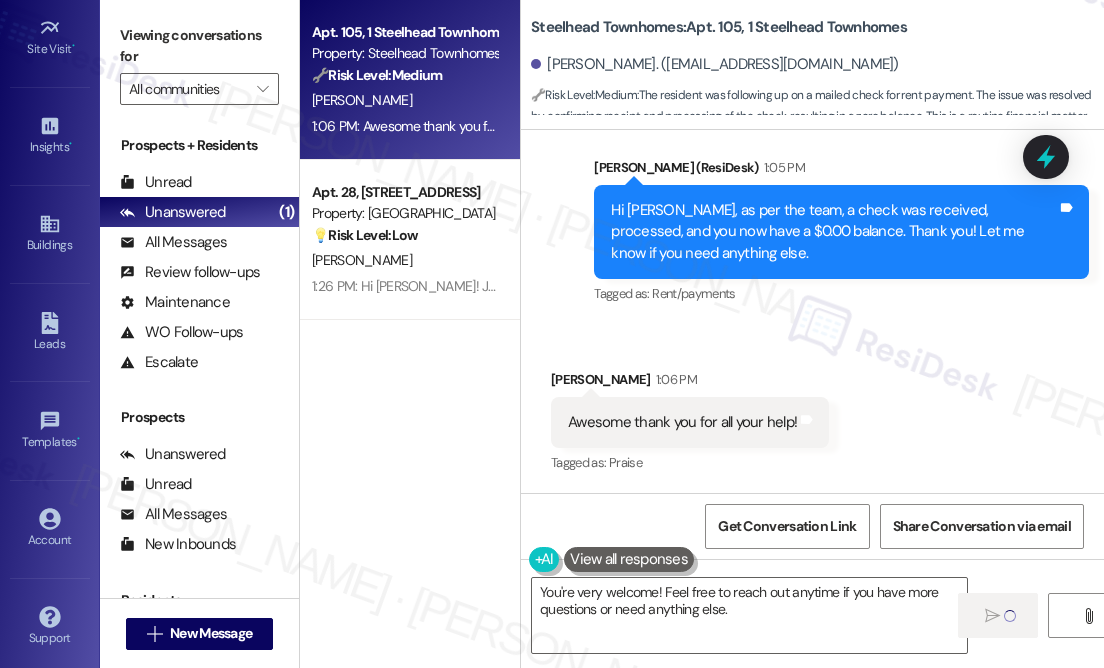 type 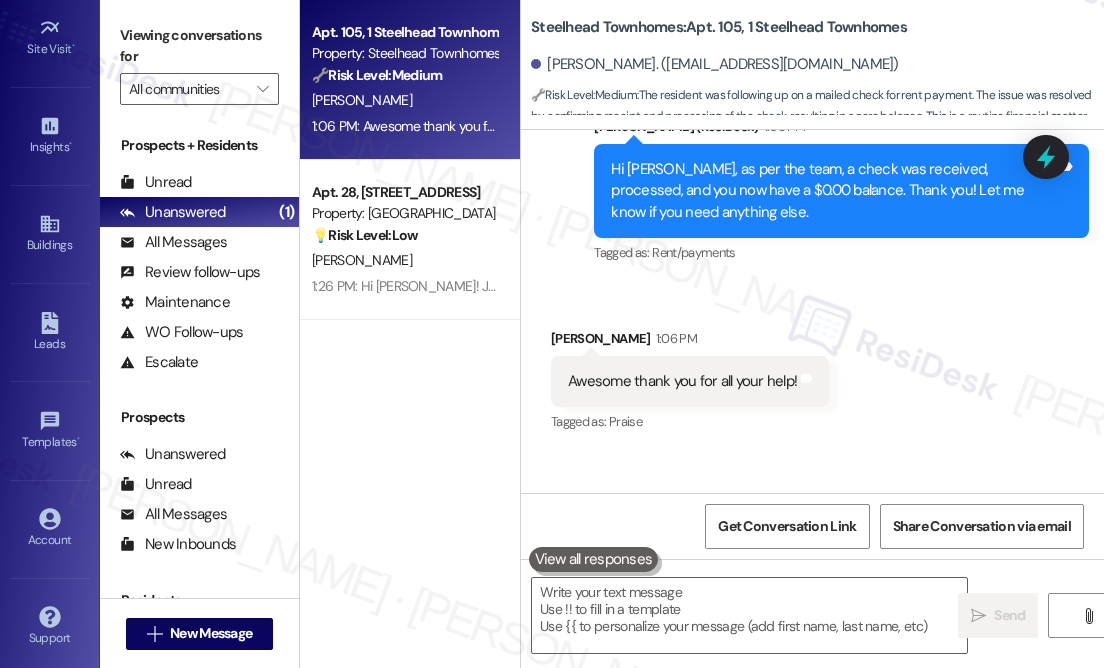scroll, scrollTop: 5031, scrollLeft: 0, axis: vertical 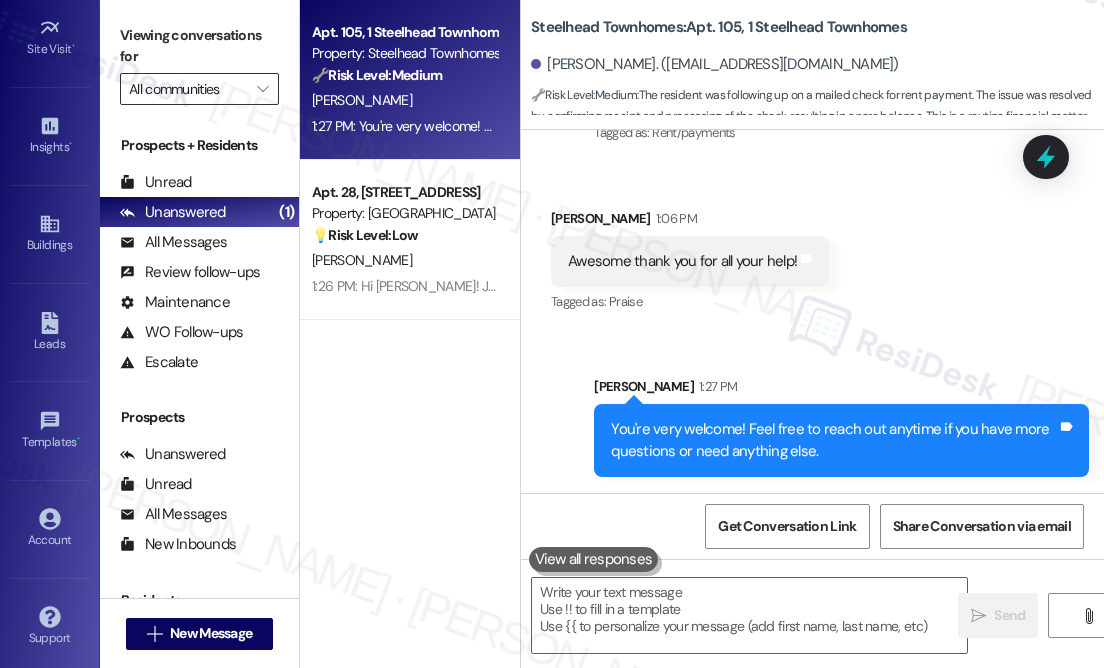 click on "All communities" at bounding box center [188, 89] 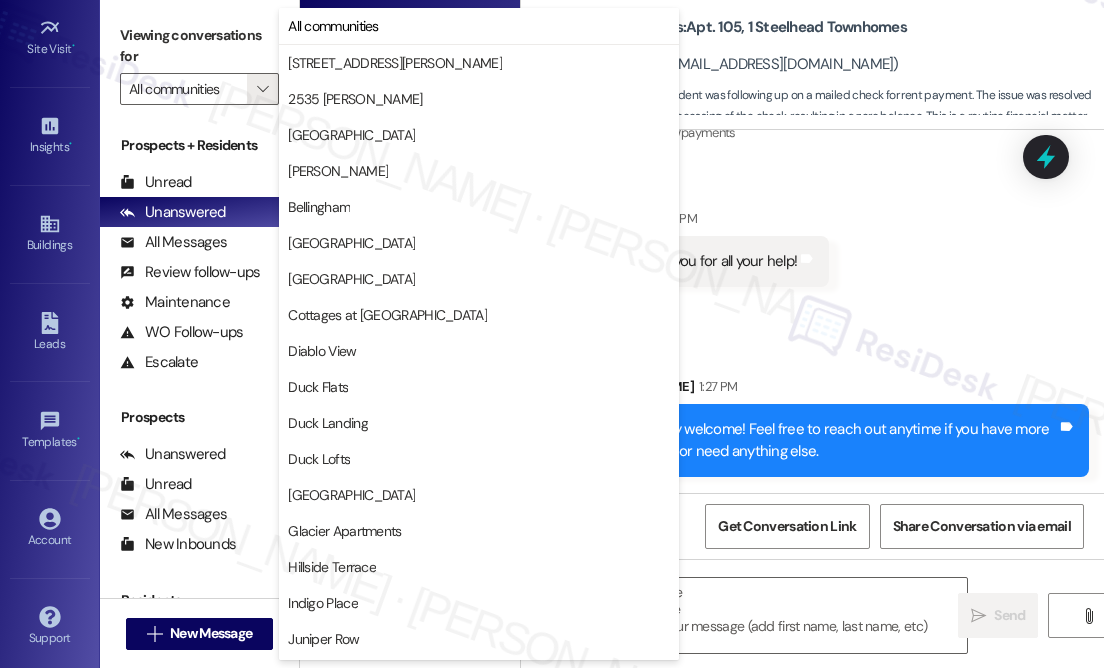 click on "Viewing conversations for" at bounding box center (199, 46) 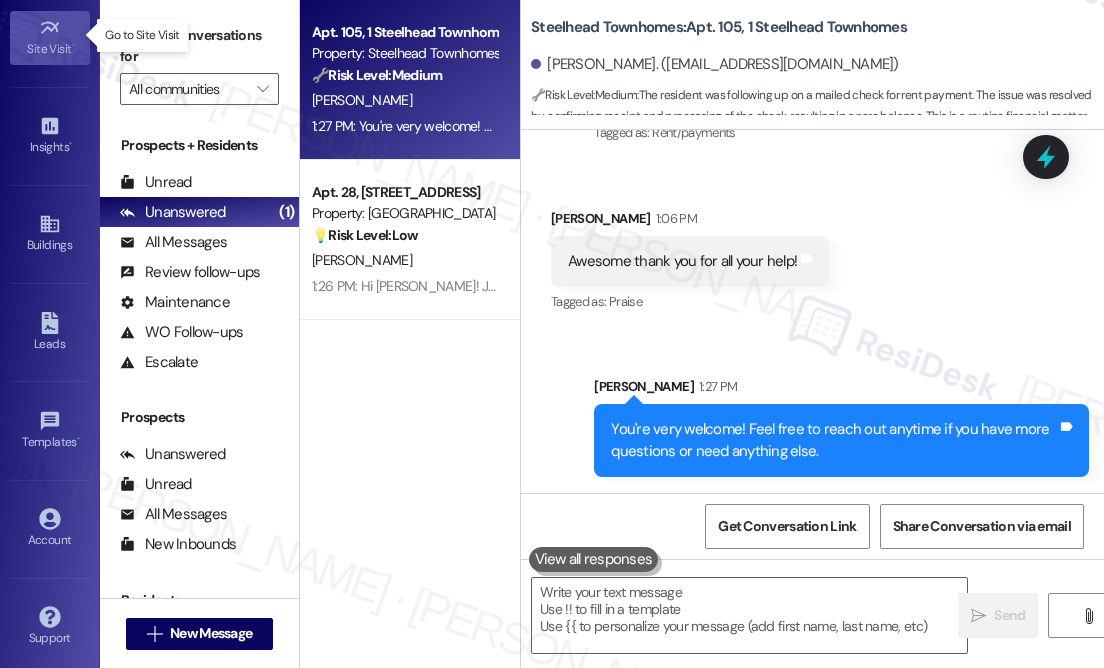 click 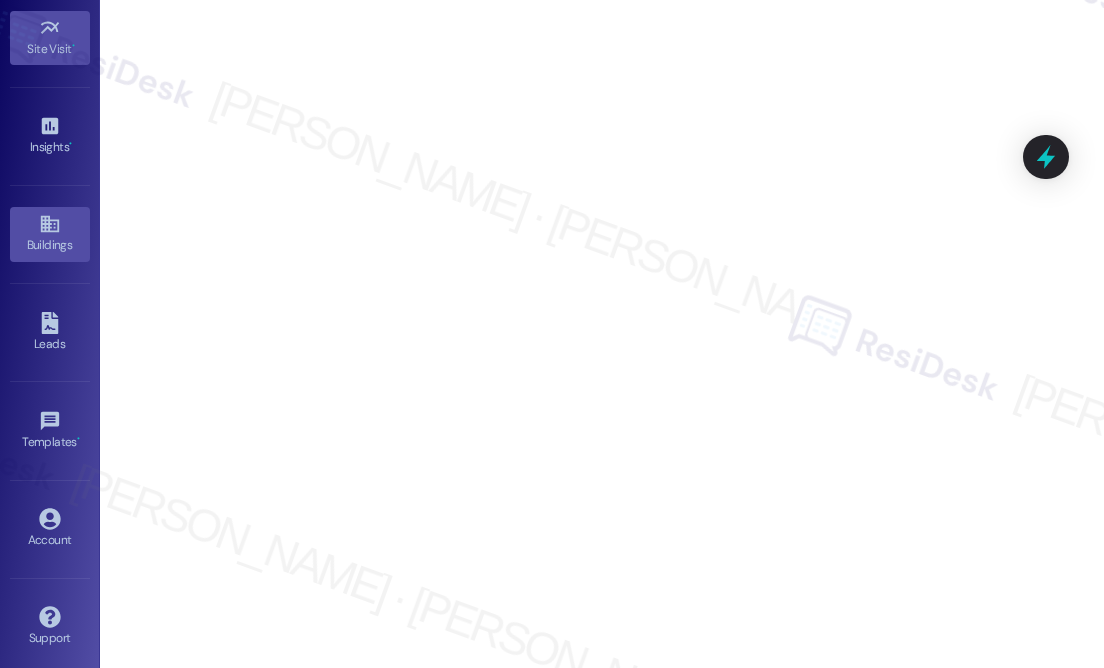 click on "Buildings" at bounding box center [50, 234] 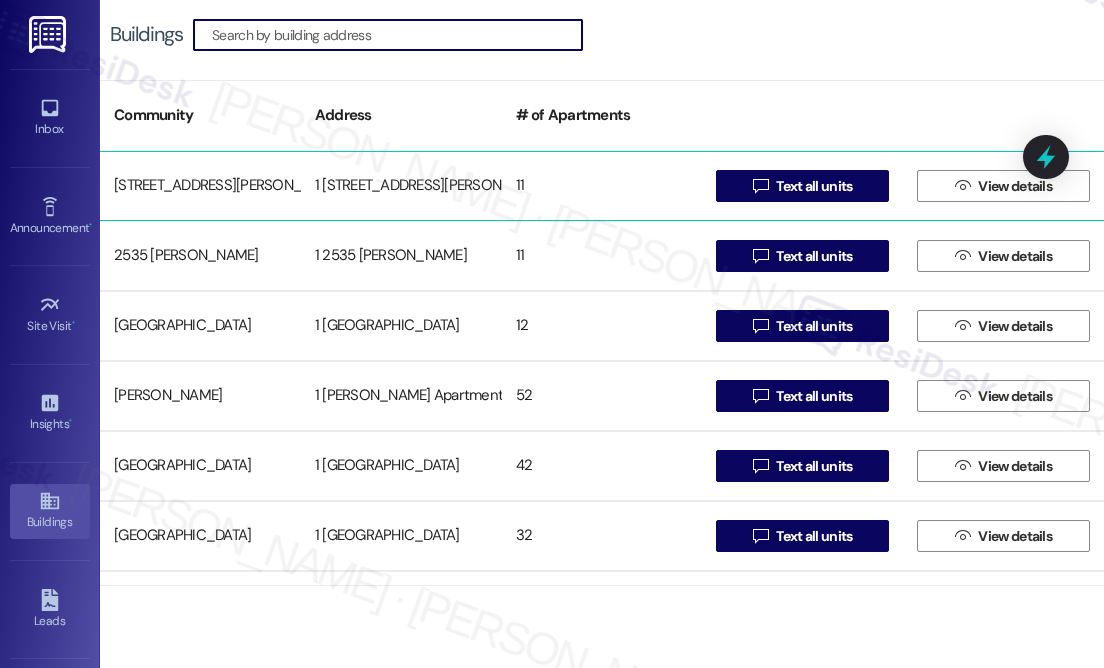 scroll, scrollTop: 0, scrollLeft: 0, axis: both 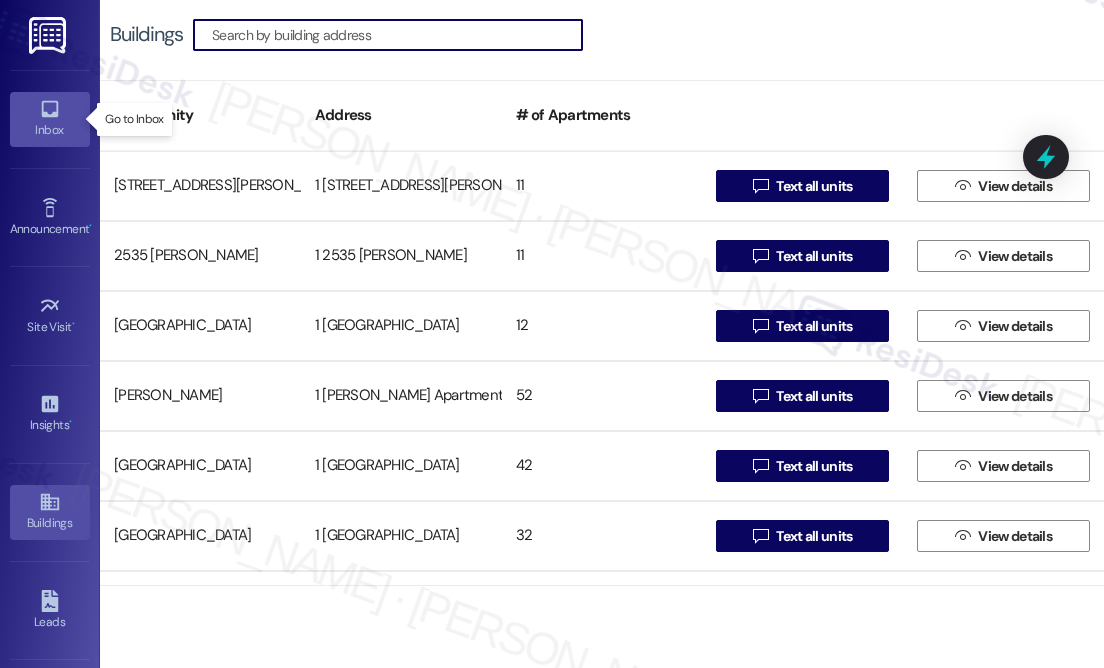 click on "Inbox" at bounding box center [50, 130] 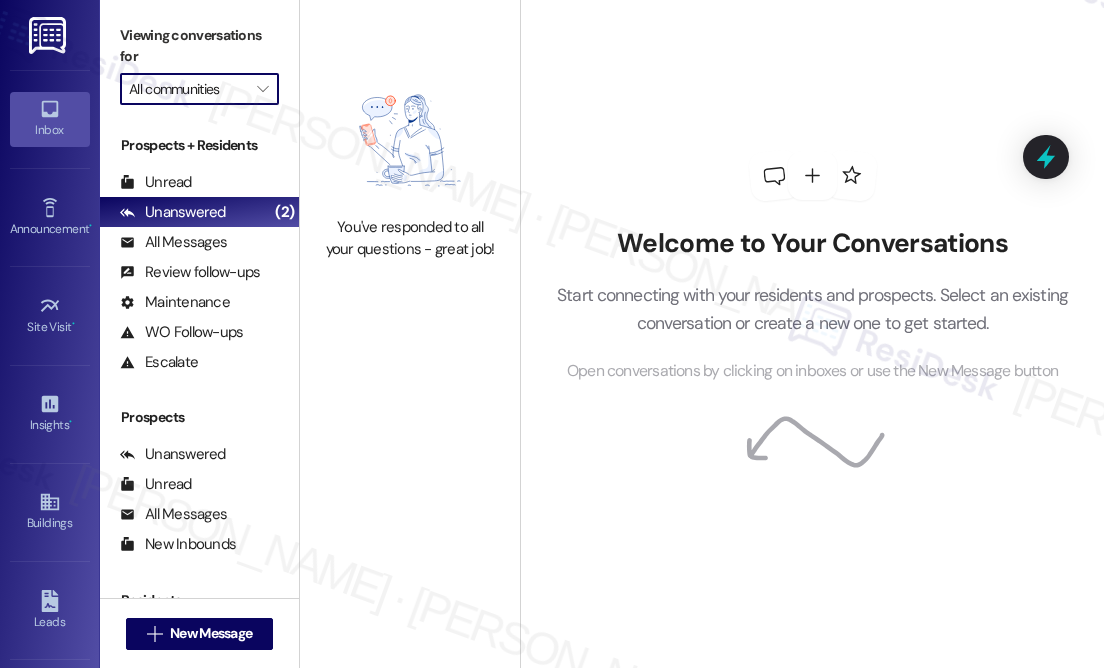 click on "All communities" at bounding box center [188, 89] 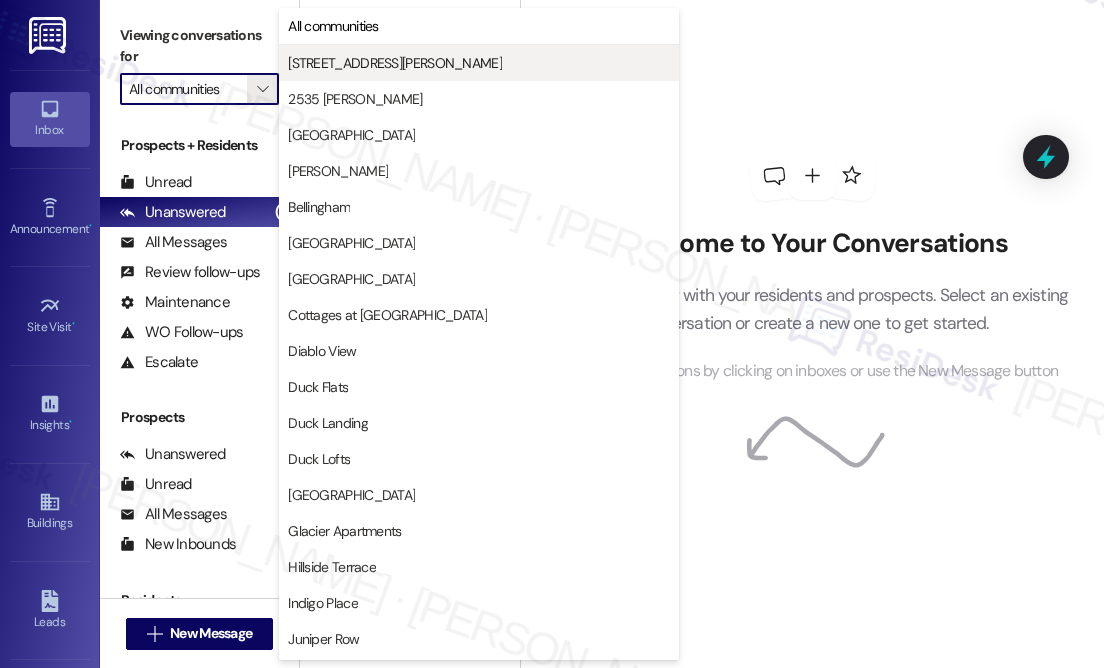 click on "[STREET_ADDRESS][PERSON_NAME]" at bounding box center (479, 63) 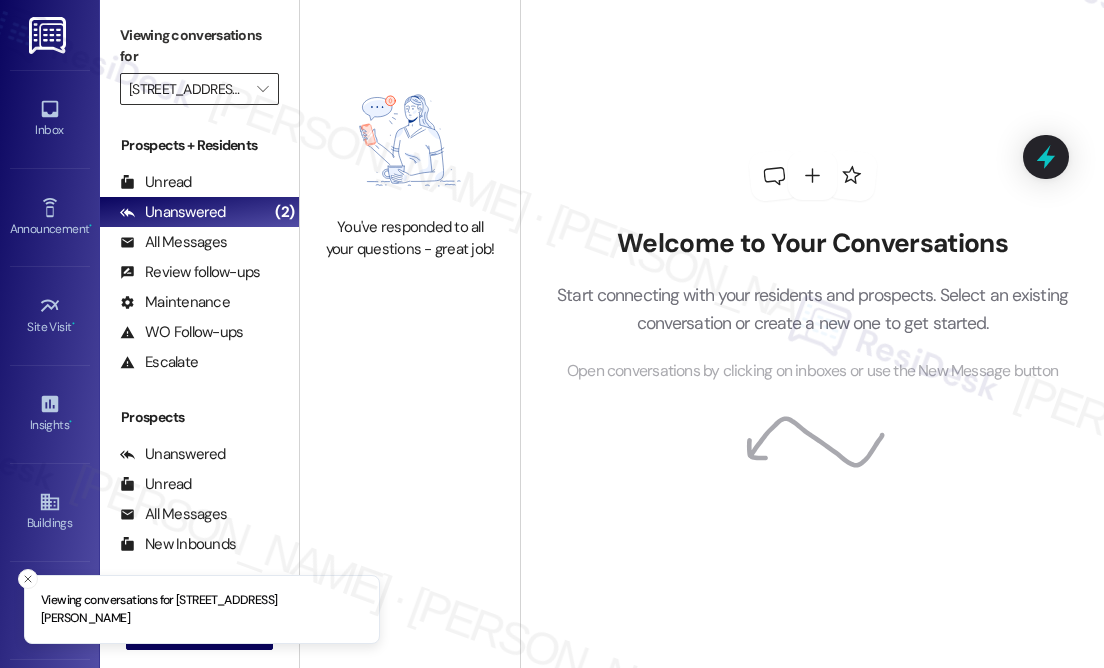 click on "[STREET_ADDRESS][PERSON_NAME]" at bounding box center (188, 89) 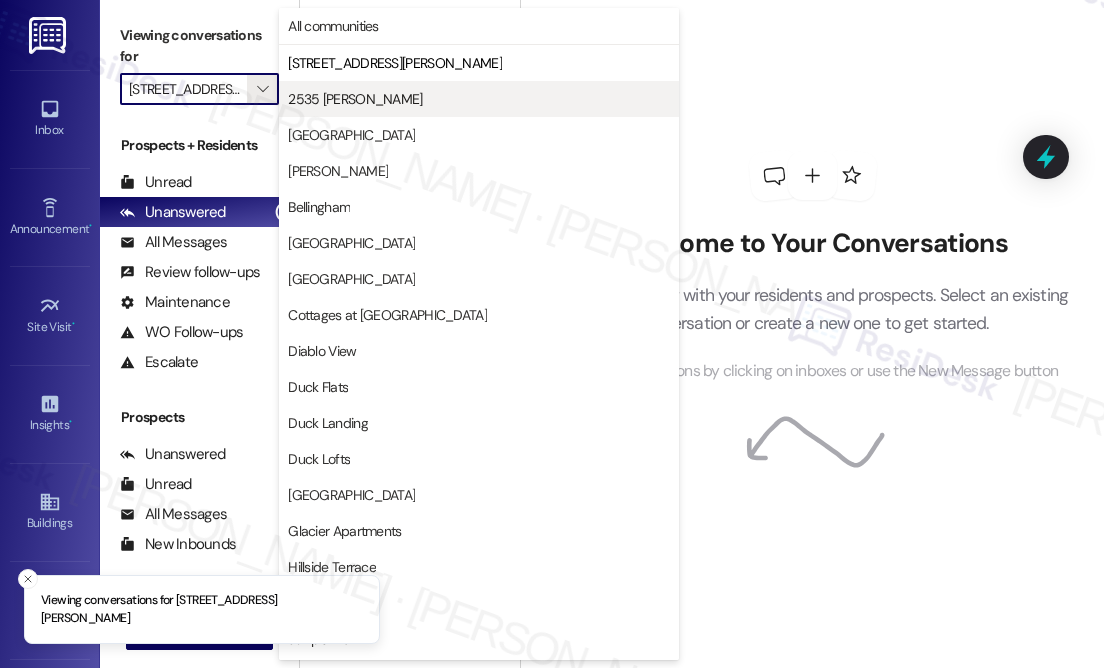 click on "2535 [PERSON_NAME]" at bounding box center [355, 99] 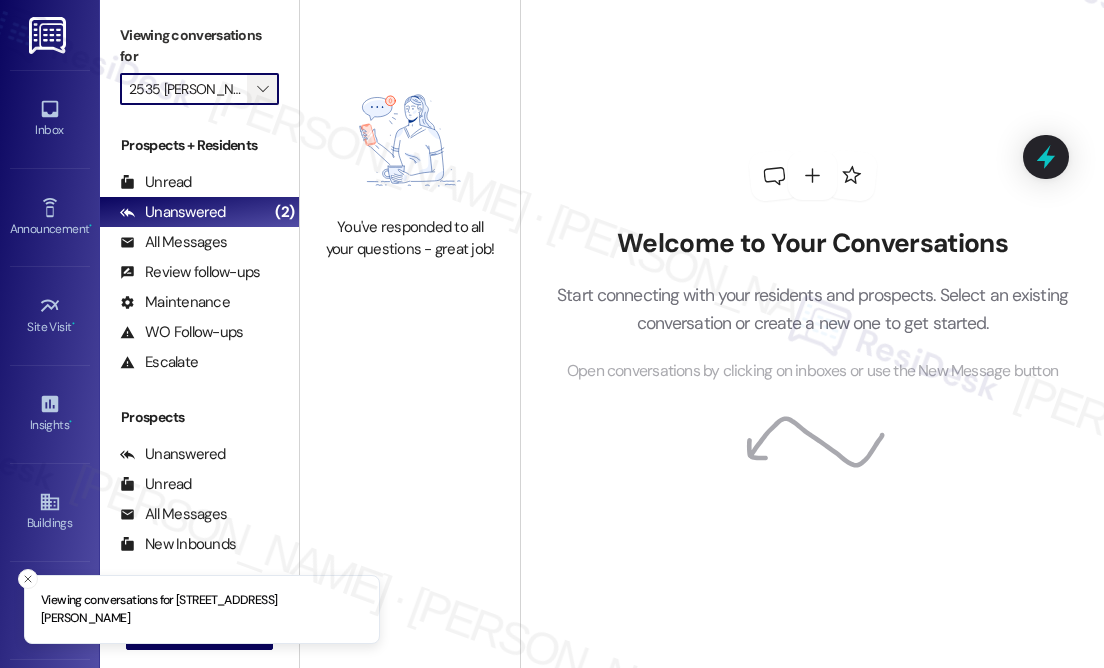 click on "" at bounding box center (262, 89) 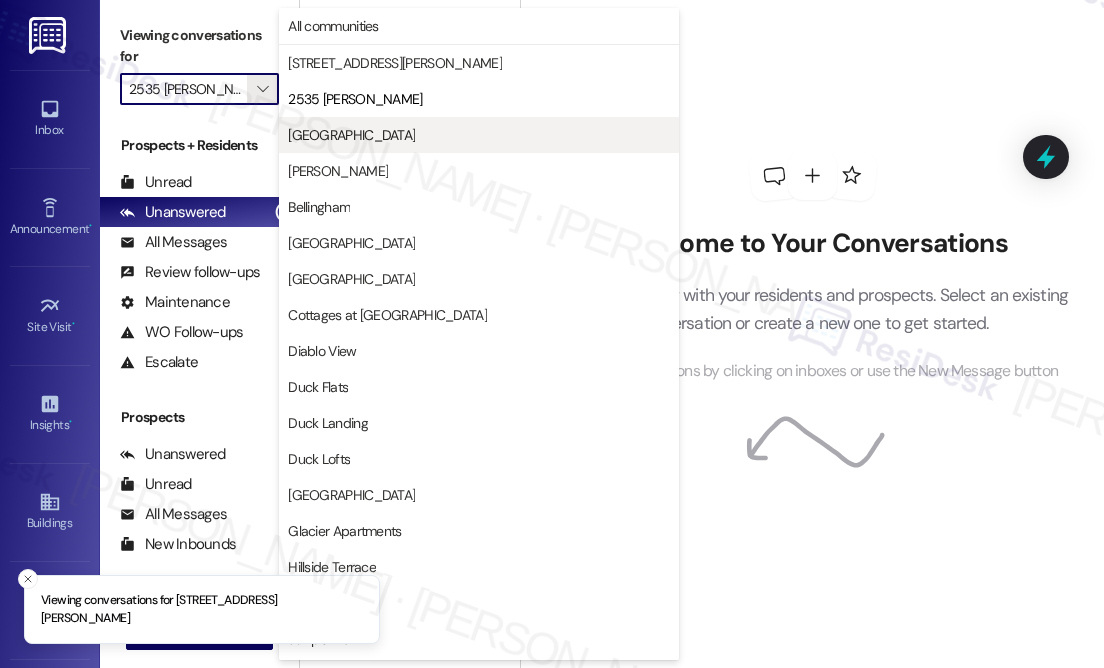 click on "[GEOGRAPHIC_DATA]" at bounding box center (479, 135) 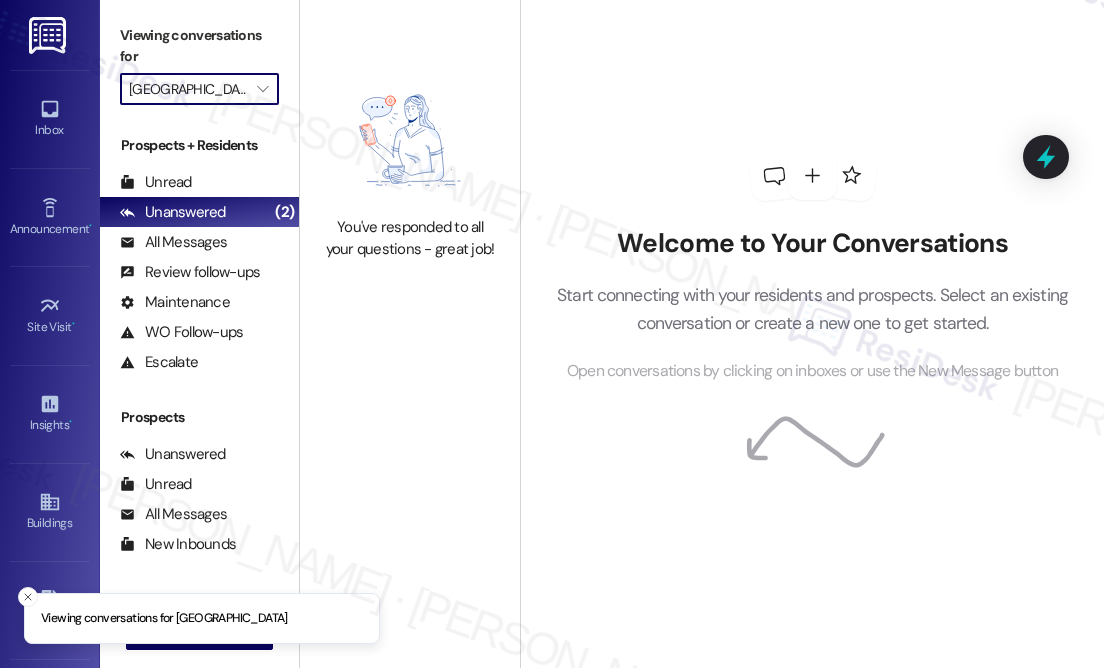 click on "[GEOGRAPHIC_DATA]" at bounding box center (188, 89) 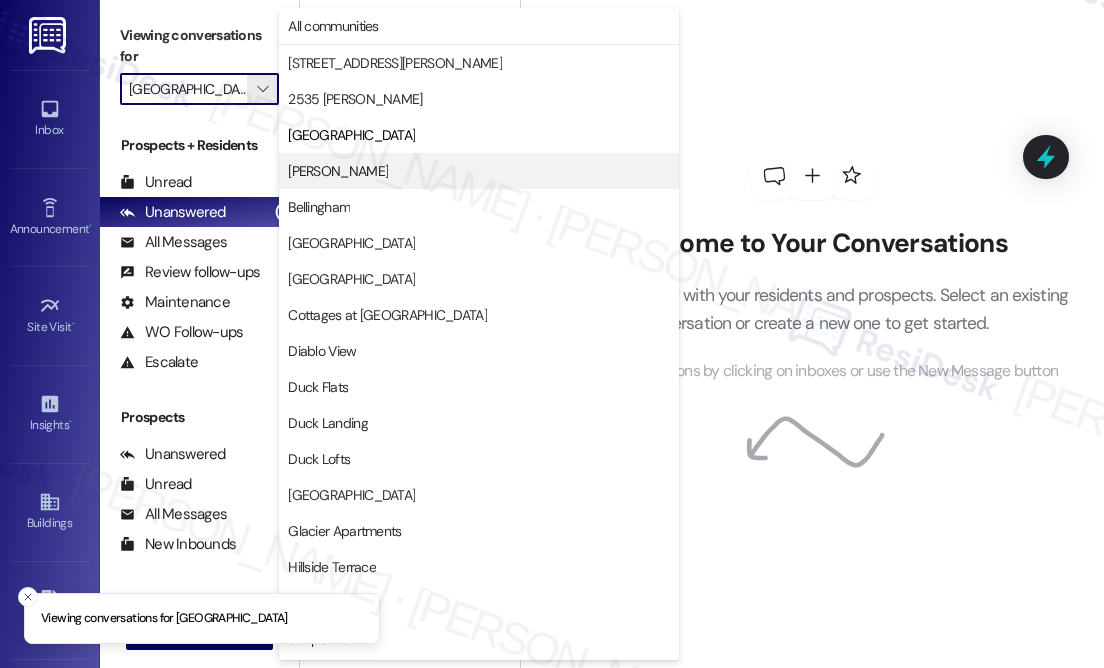 click on "[PERSON_NAME]" at bounding box center (479, 171) 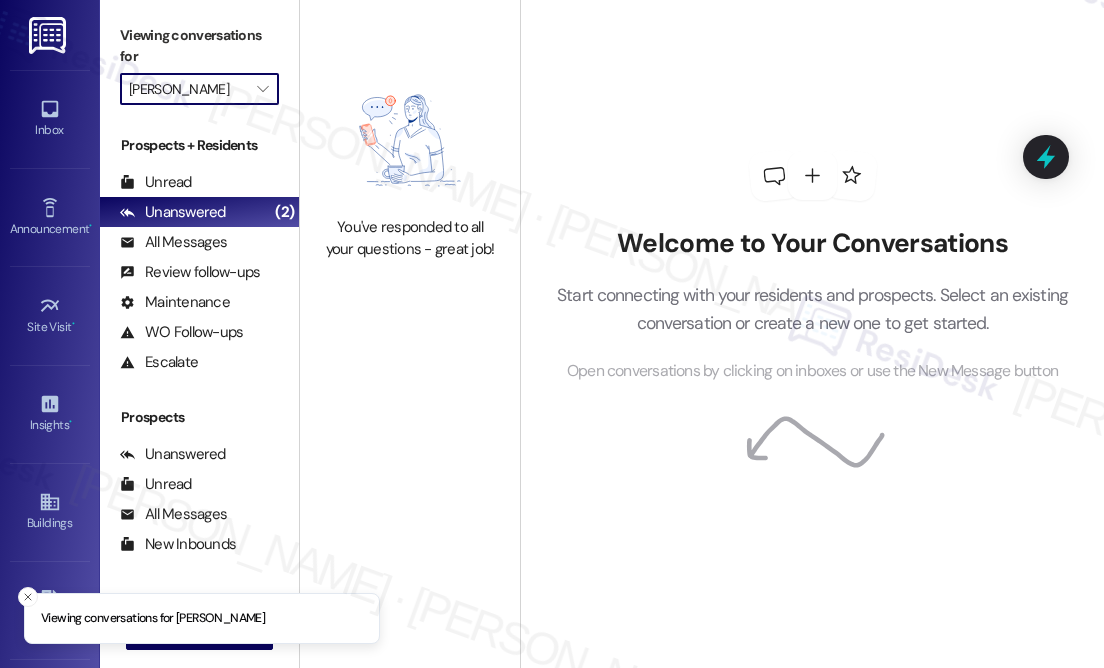 click on "[PERSON_NAME]" at bounding box center [188, 89] 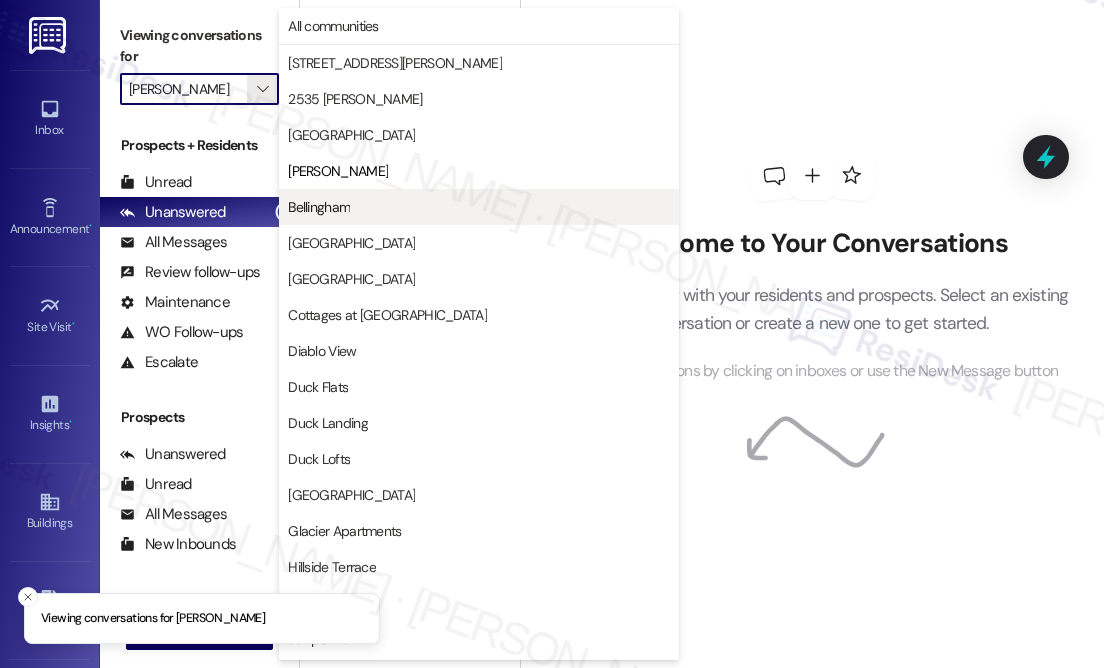 click on "Bellingham" at bounding box center (319, 207) 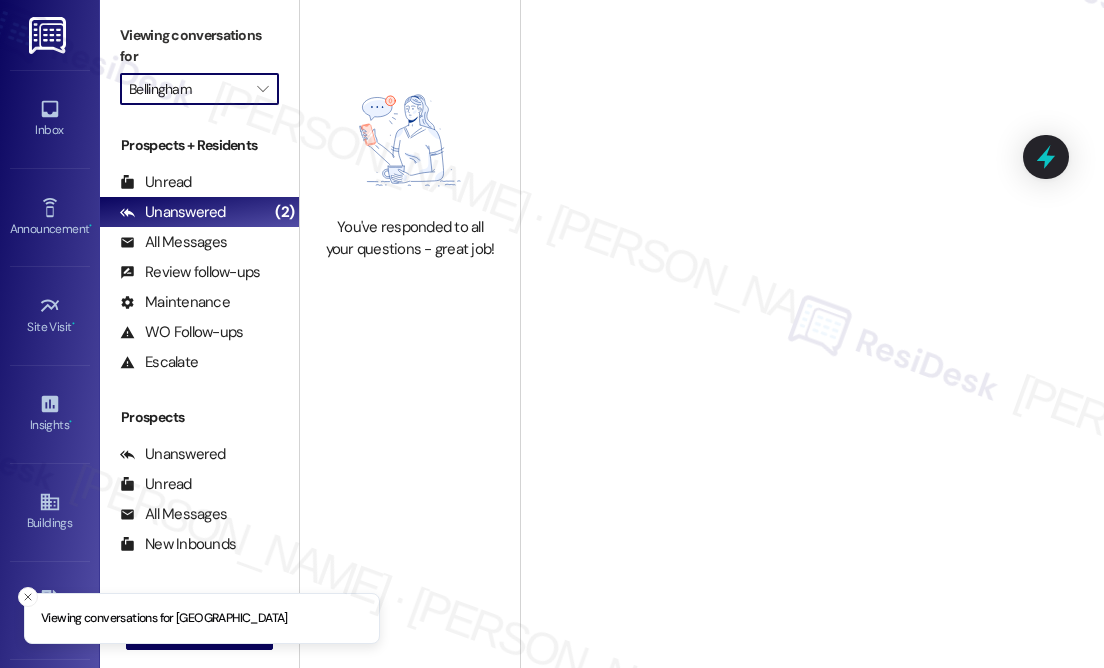 click on "Bellingham" at bounding box center [188, 89] 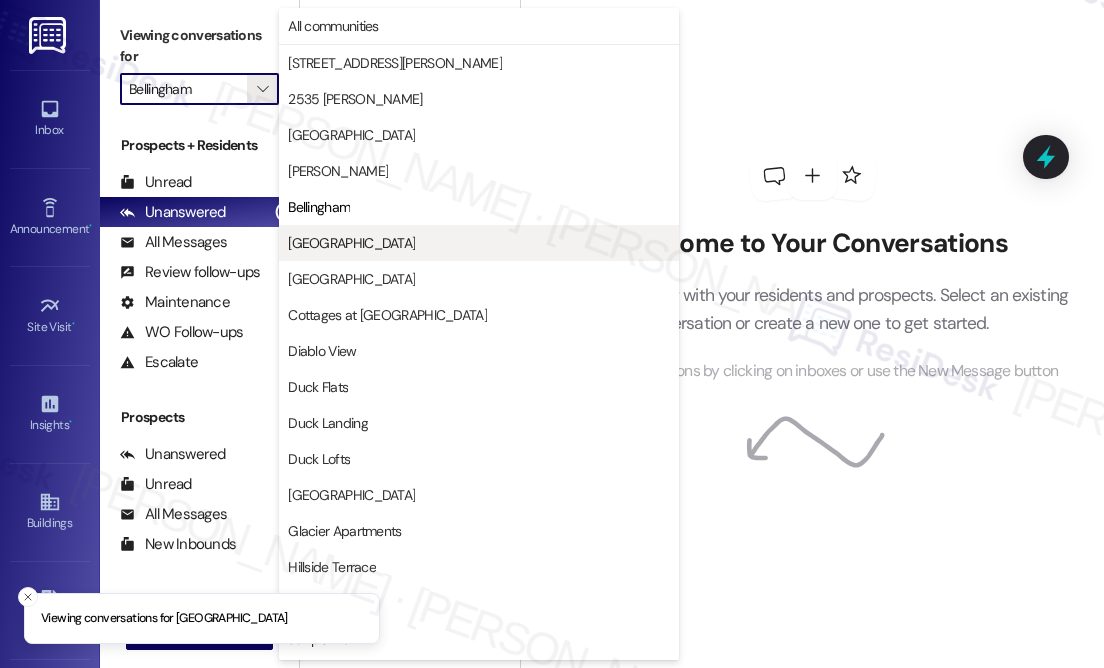 click on "[GEOGRAPHIC_DATA]" at bounding box center [351, 243] 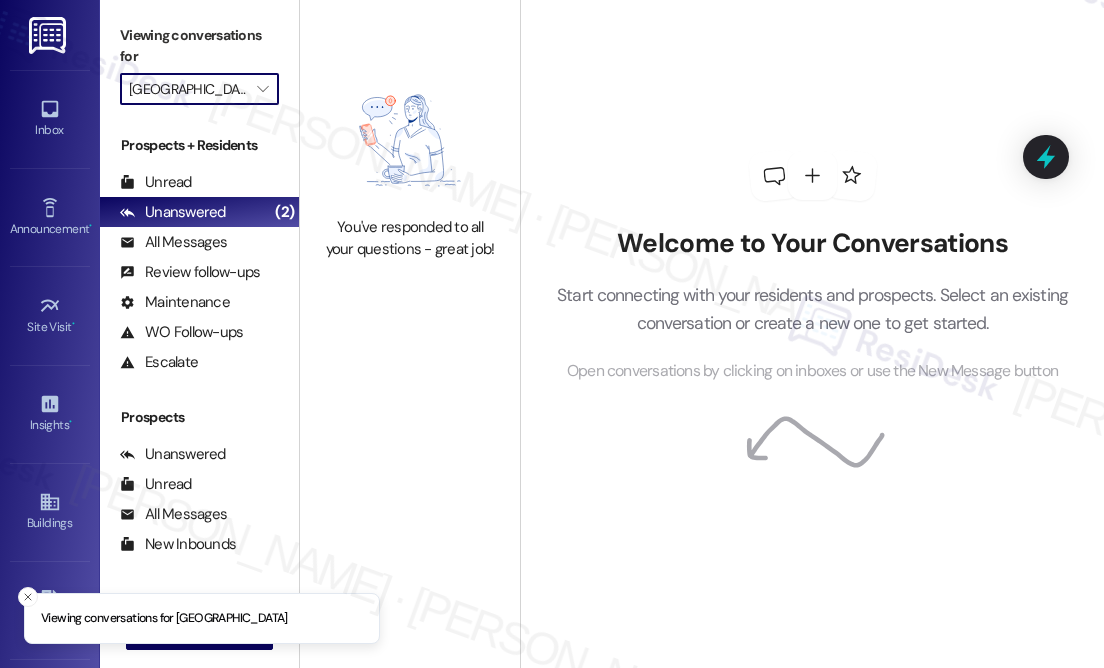 click on "[GEOGRAPHIC_DATA]" at bounding box center [188, 89] 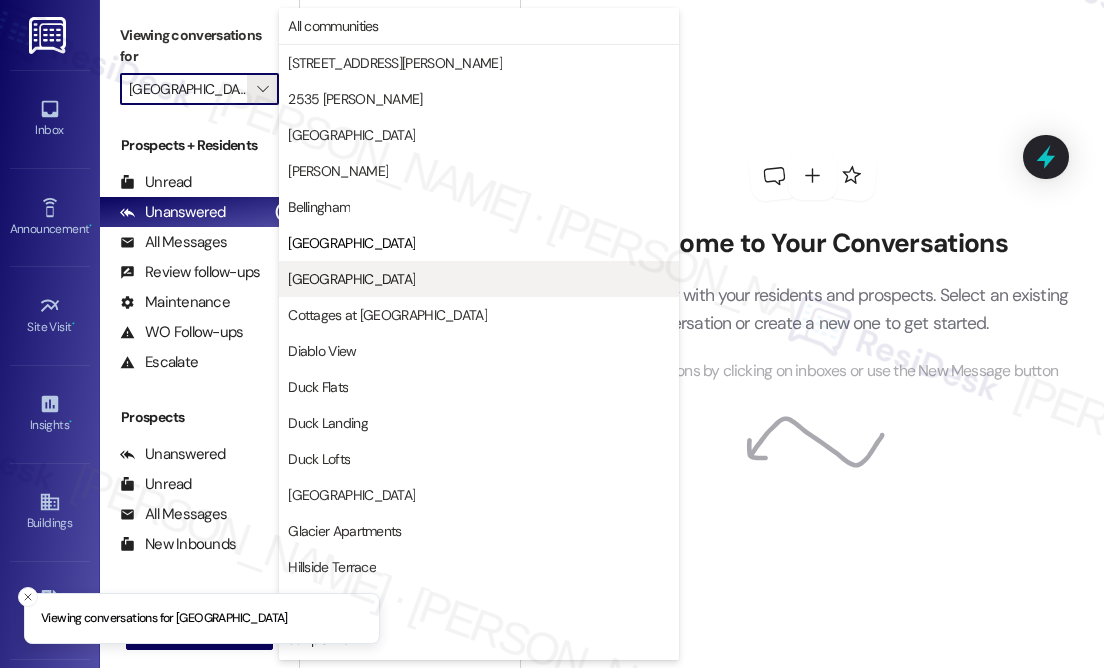 click on "[GEOGRAPHIC_DATA]" at bounding box center (479, 279) 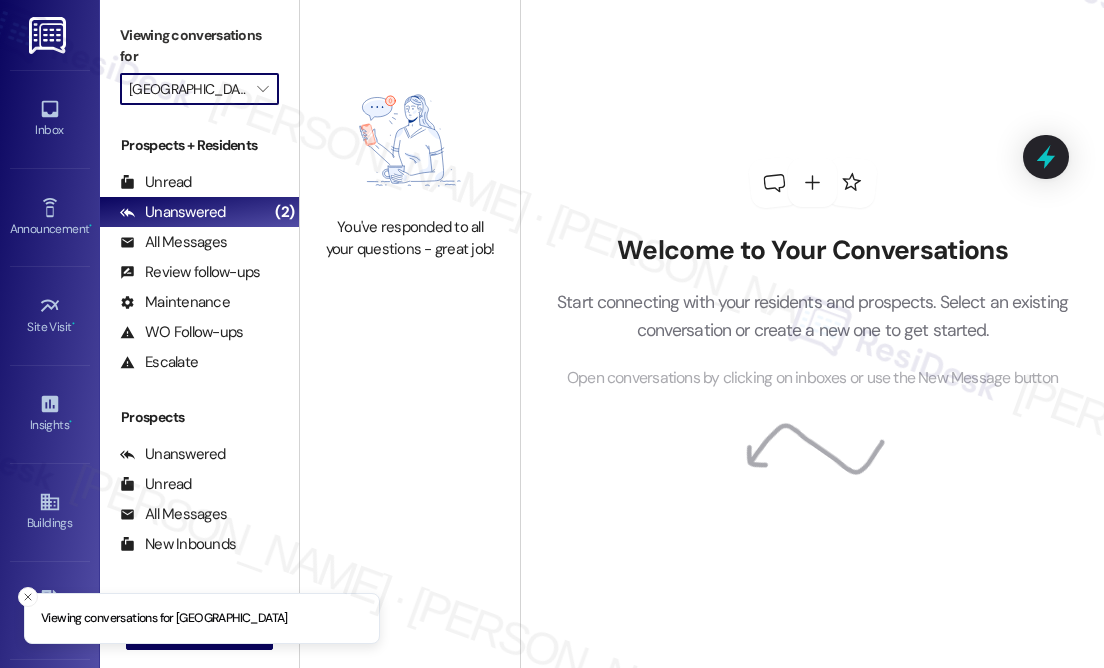 click on "[GEOGRAPHIC_DATA]" at bounding box center (188, 89) 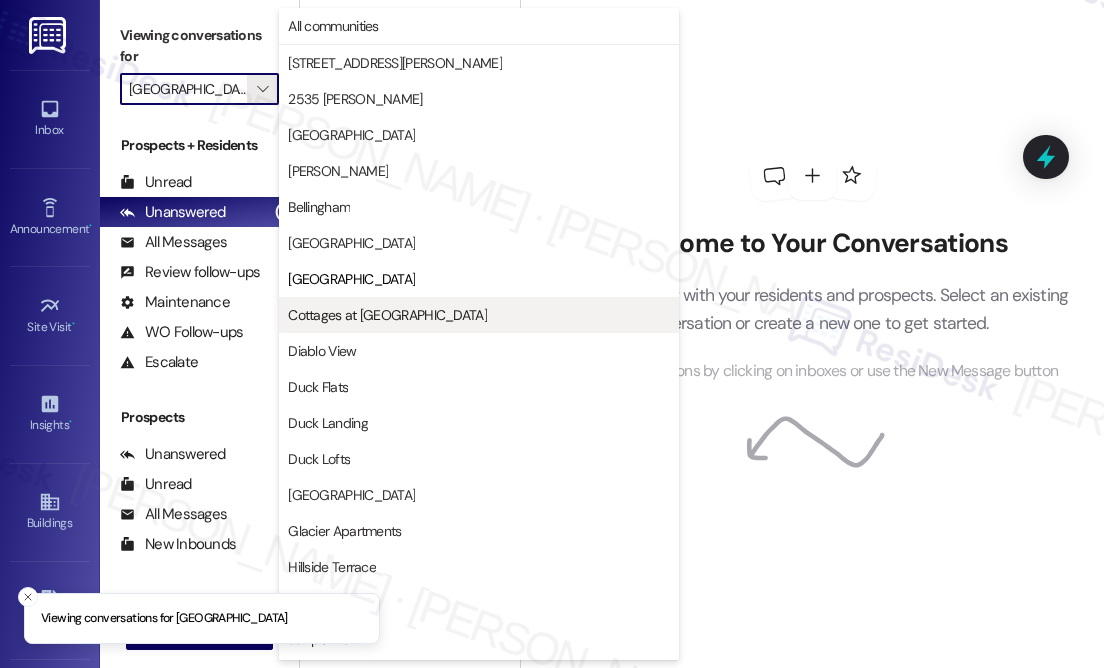click on "Cottages at [GEOGRAPHIC_DATA]" at bounding box center (479, 315) 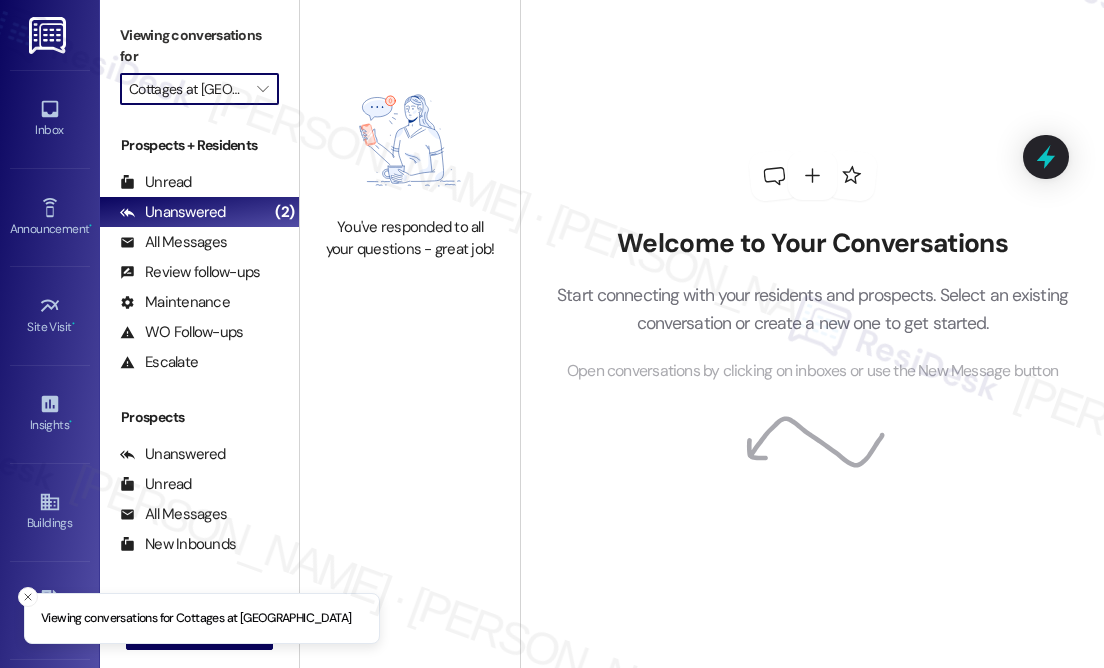 click on "Cottages at [GEOGRAPHIC_DATA]" at bounding box center (188, 89) 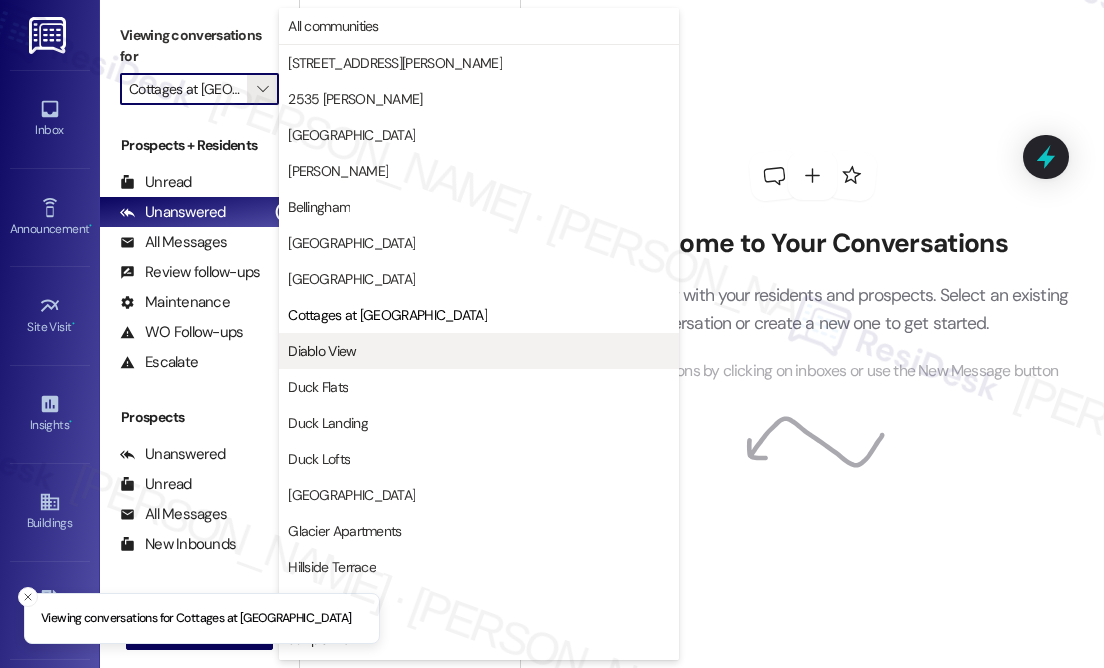 click on "Diablo View" at bounding box center [322, 351] 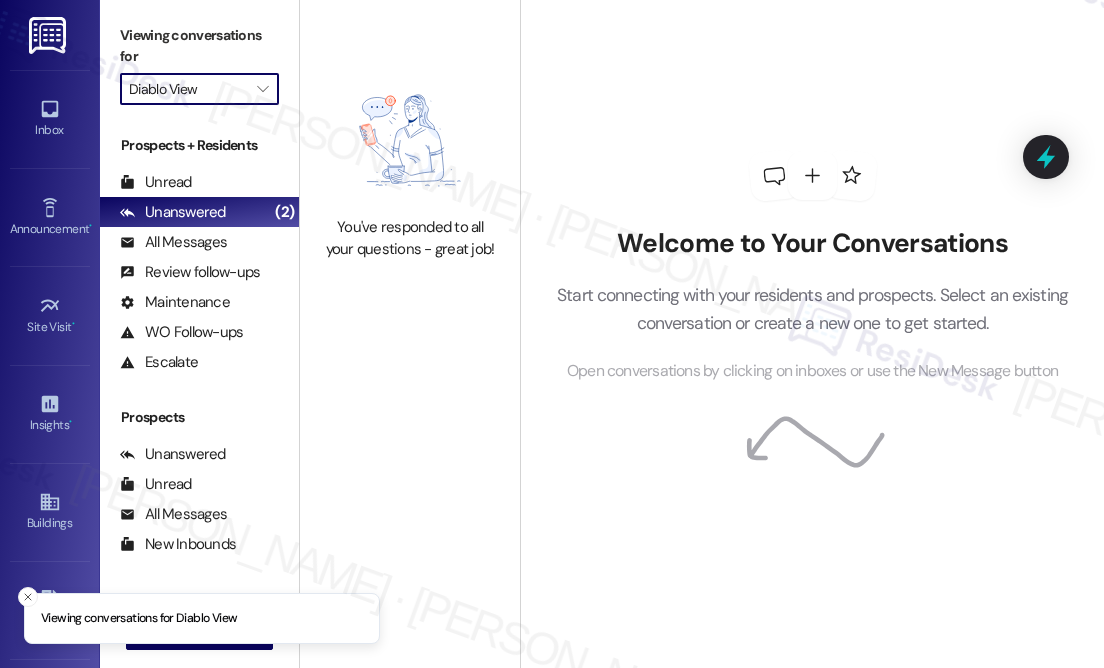 click on "Diablo View" at bounding box center (188, 89) 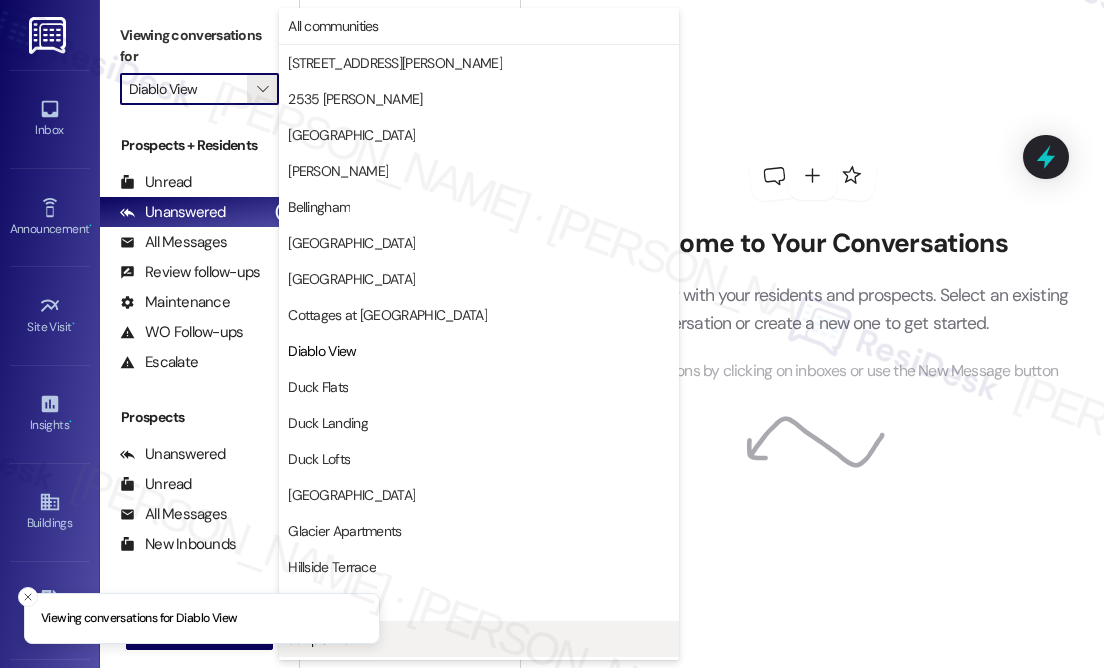 scroll, scrollTop: 325, scrollLeft: 0, axis: vertical 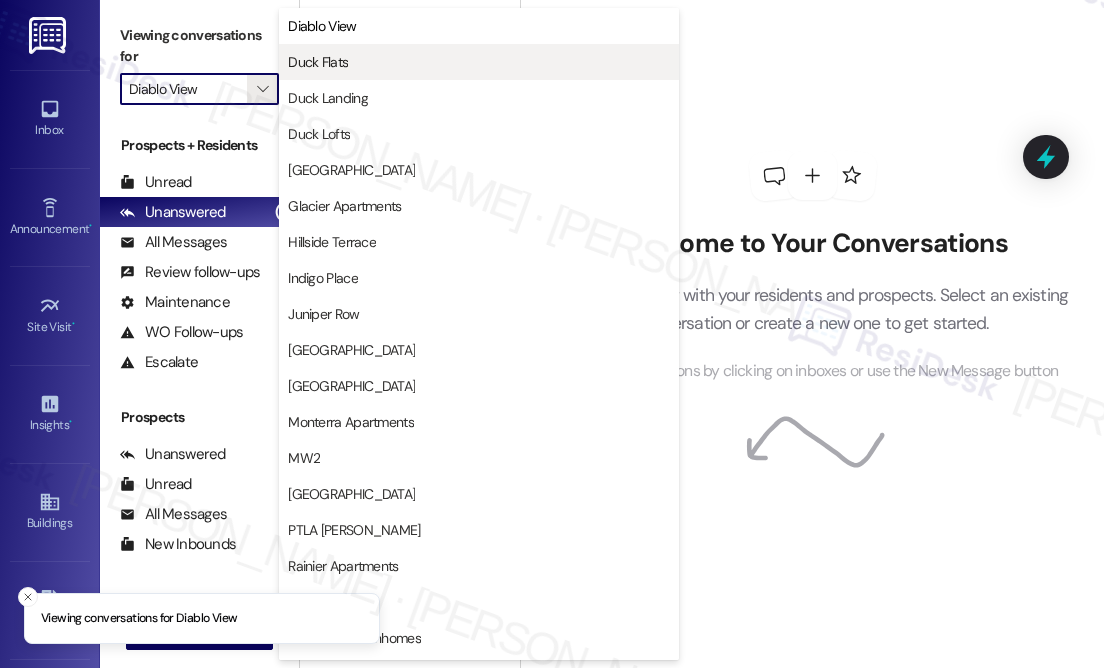 click on "Duck Flats" at bounding box center [479, 62] 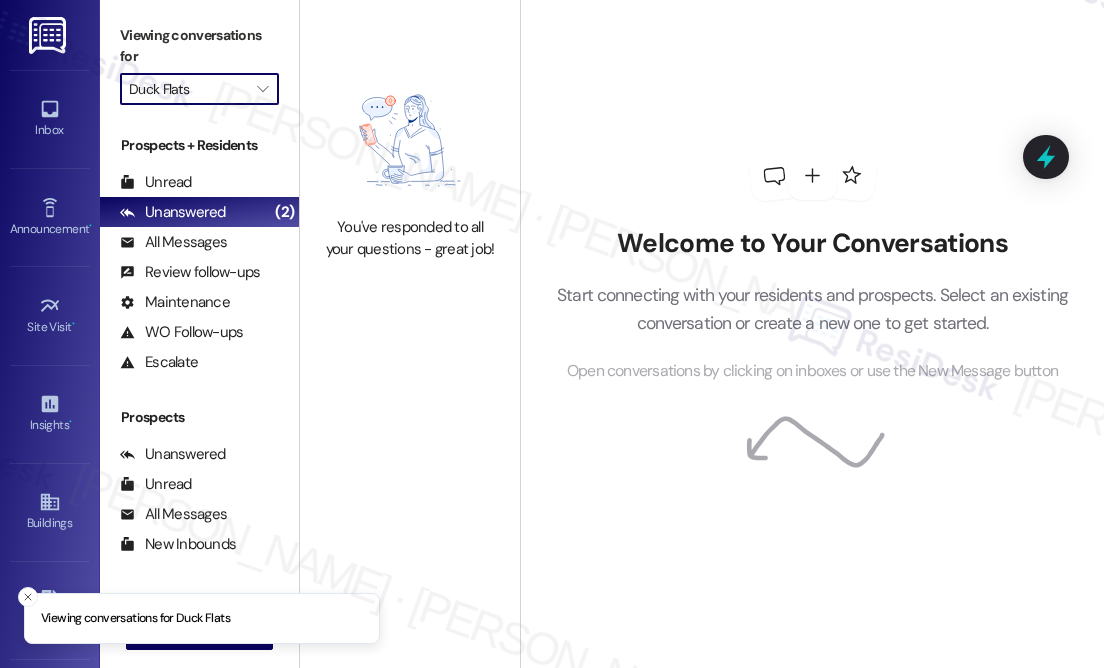 click on "Duck Flats" at bounding box center (188, 89) 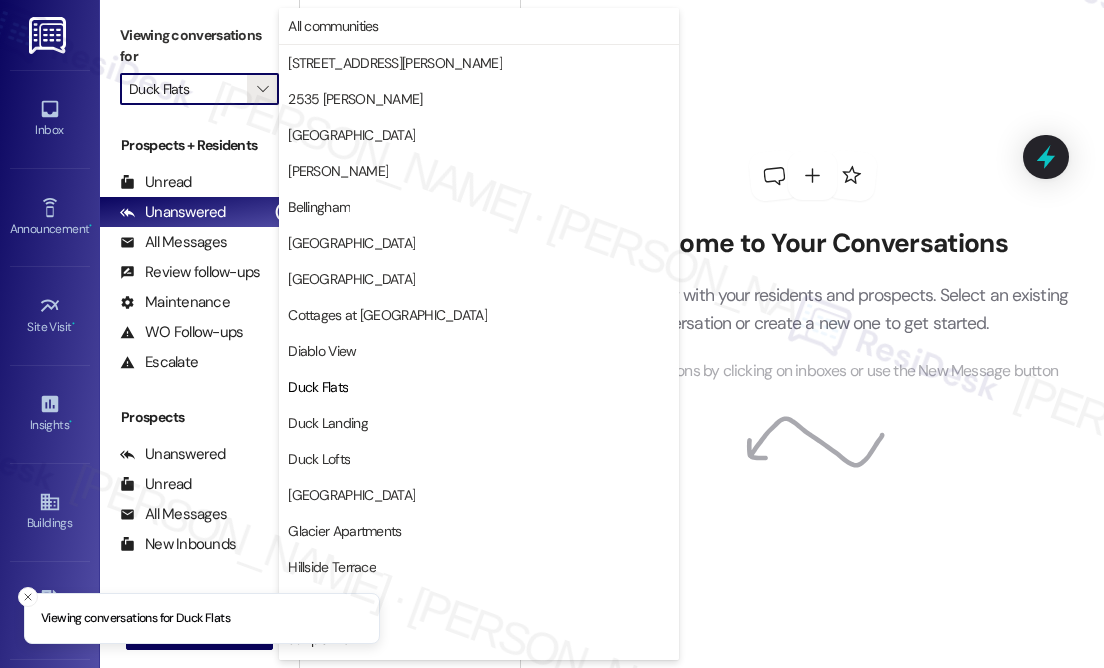 scroll, scrollTop: 325, scrollLeft: 0, axis: vertical 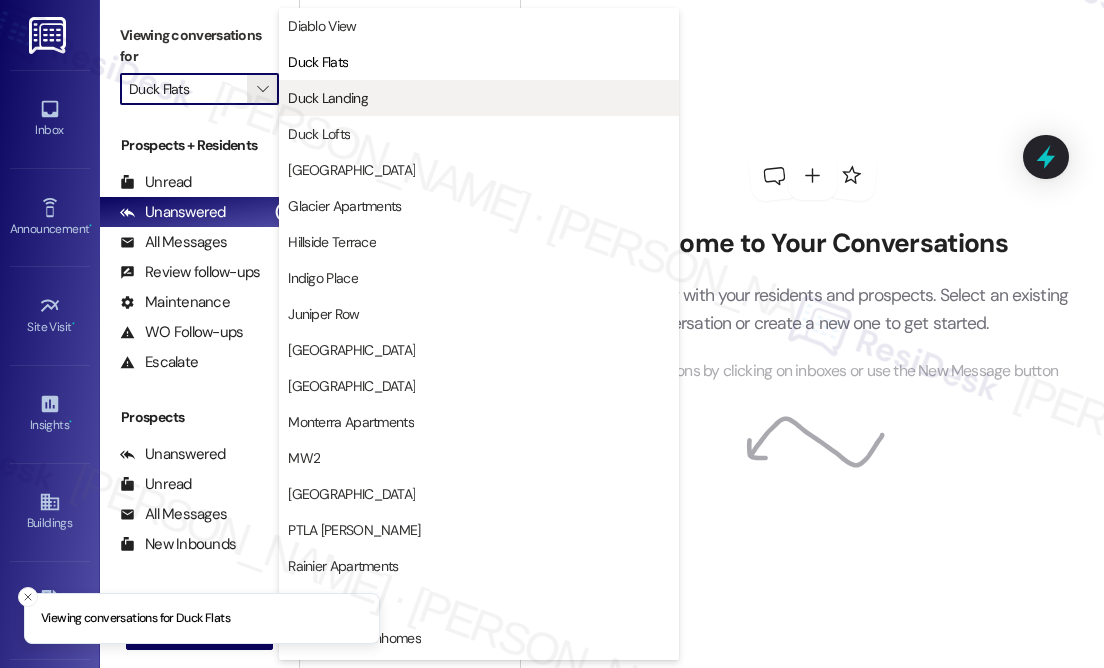 click on "Duck Landing" at bounding box center (328, 98) 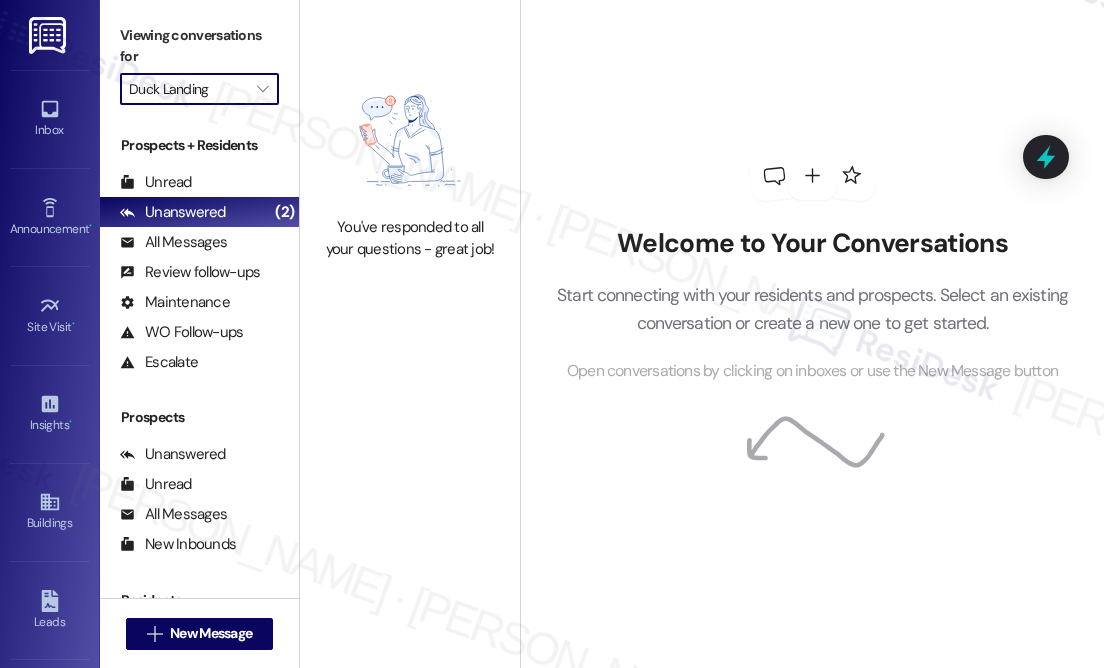 click on "Duck Landing" at bounding box center [188, 89] 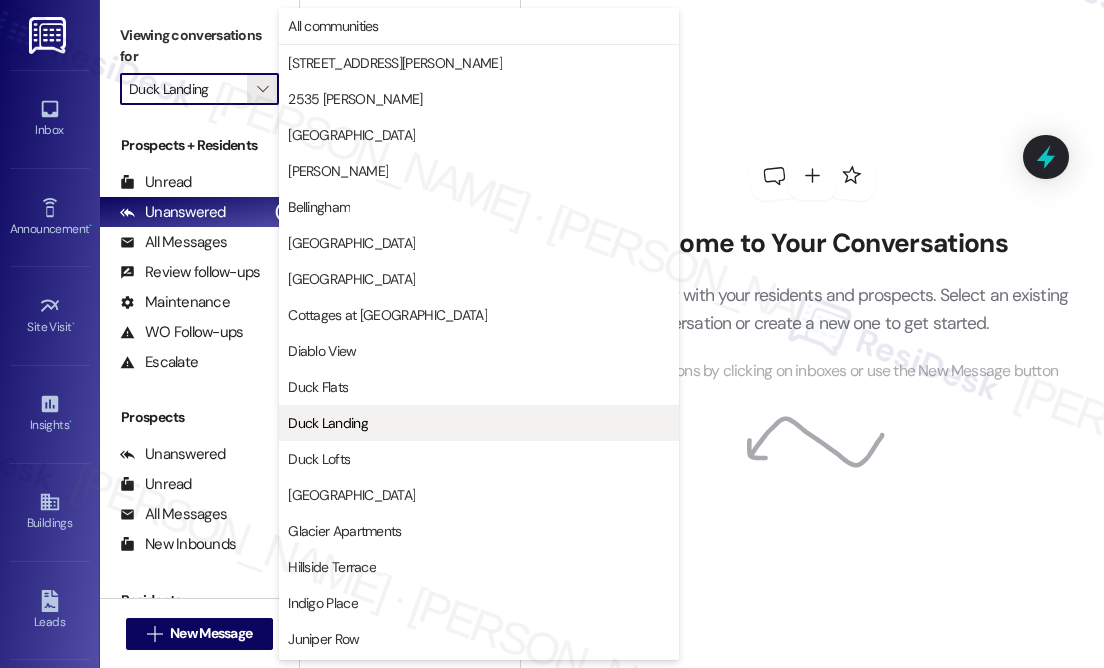 scroll, scrollTop: 325, scrollLeft: 0, axis: vertical 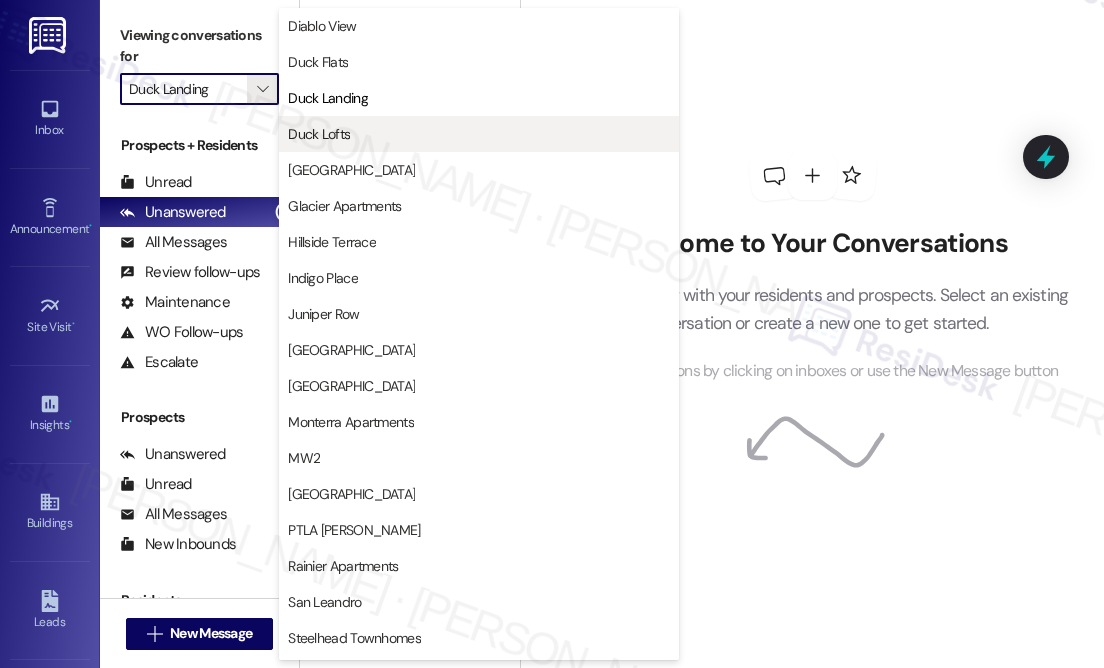 click on "Duck Lofts" at bounding box center (479, 134) 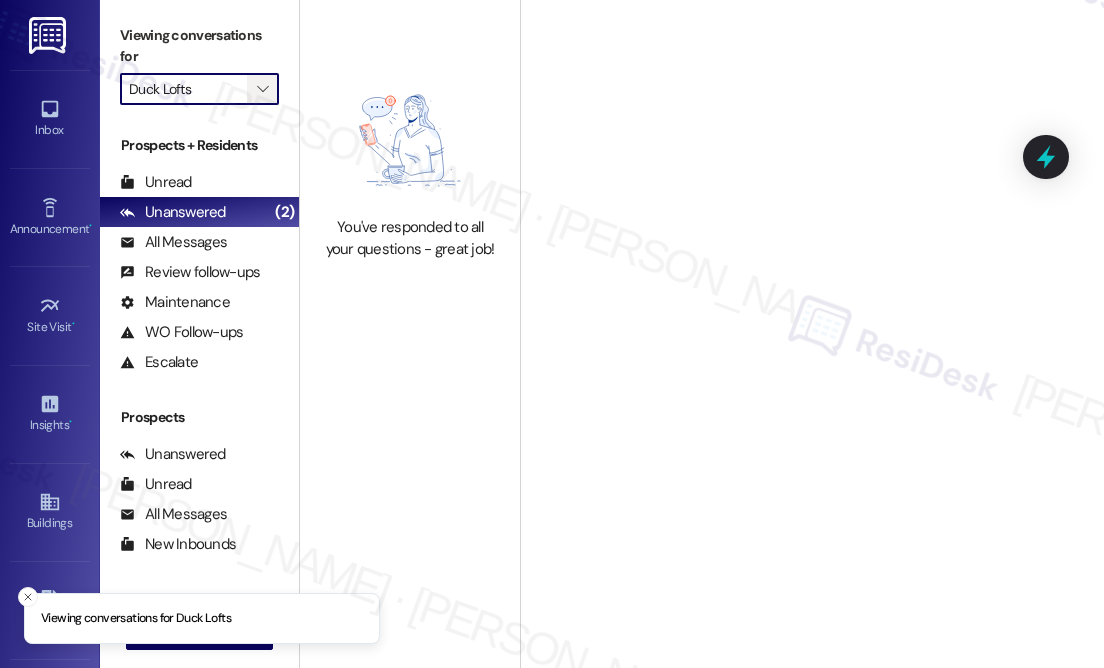 click on "" at bounding box center (263, 89) 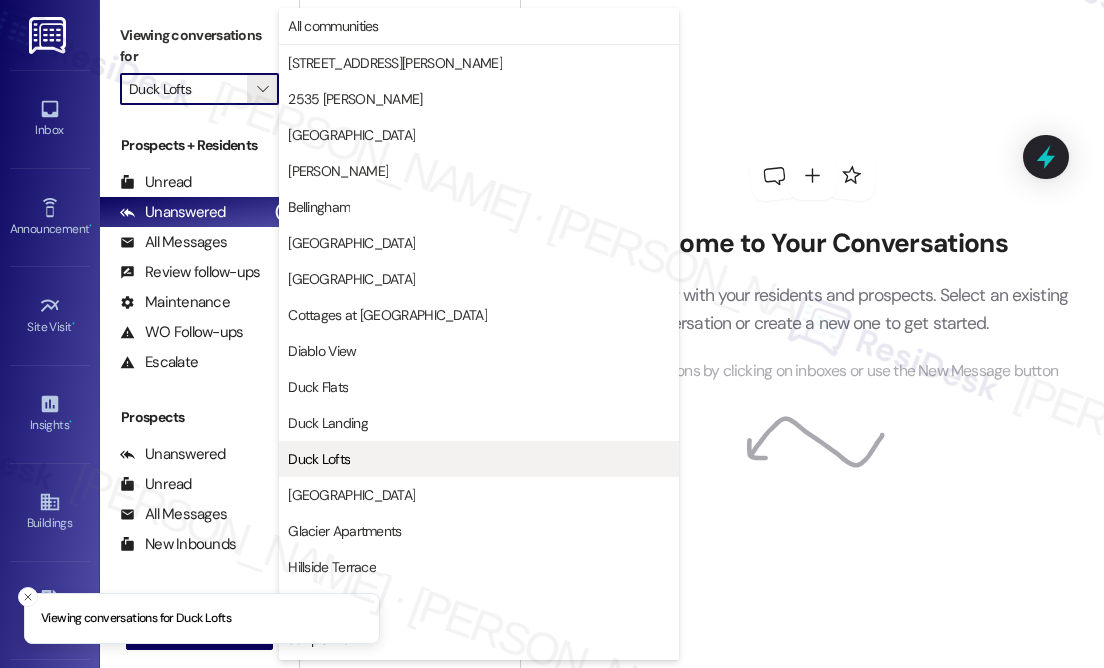 scroll, scrollTop: 325, scrollLeft: 0, axis: vertical 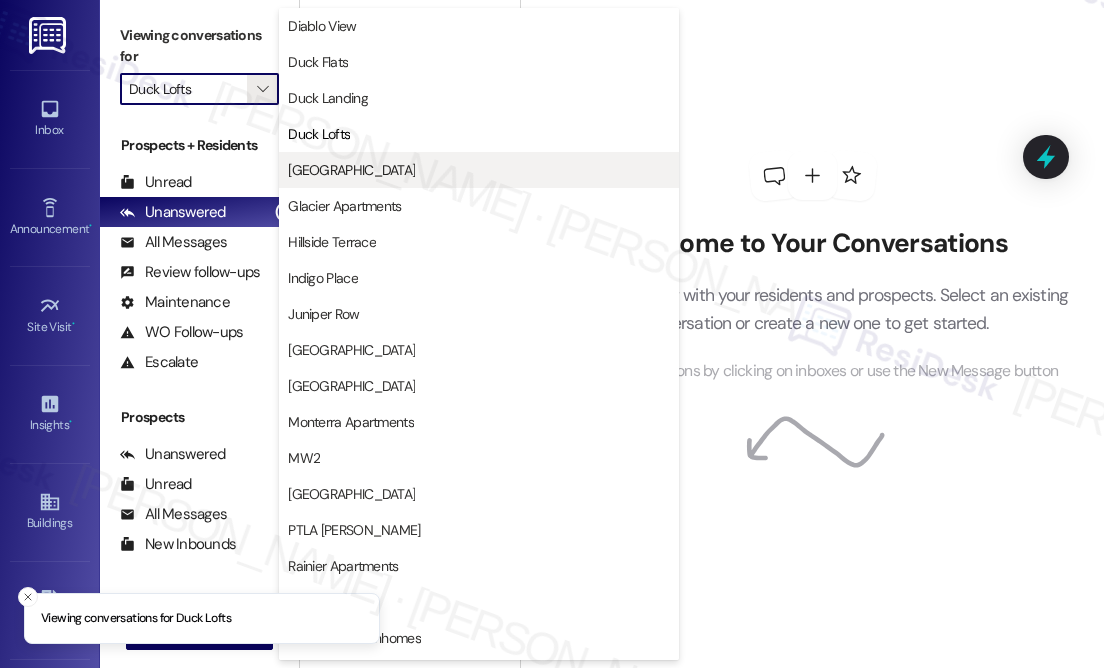 click on "[GEOGRAPHIC_DATA]" at bounding box center (479, 170) 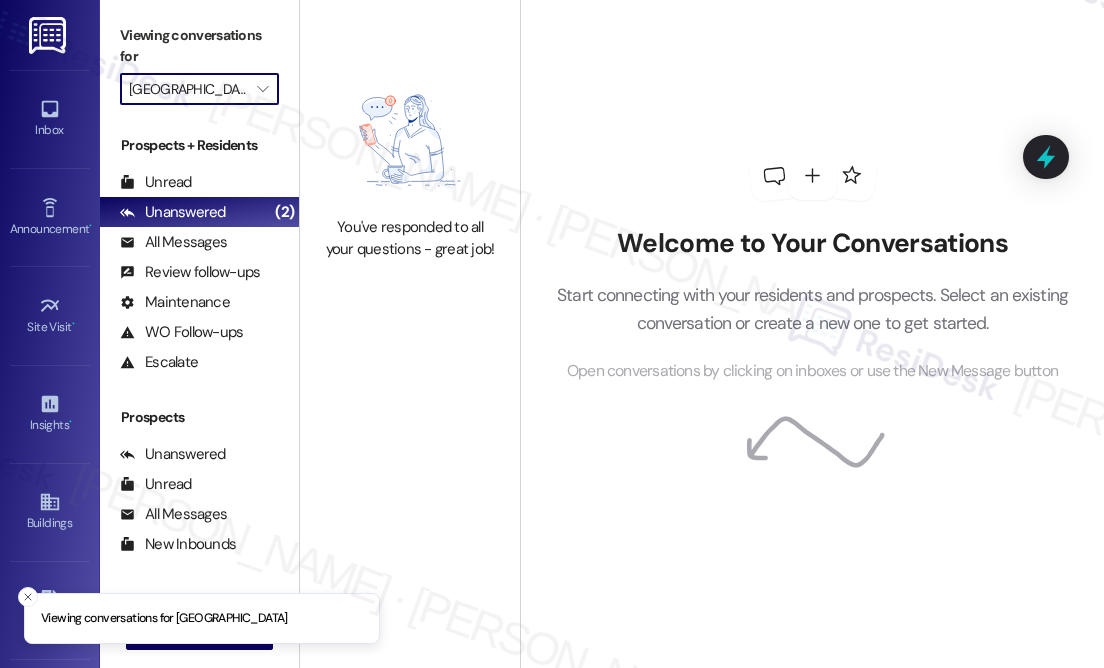 click on "[GEOGRAPHIC_DATA]" at bounding box center [188, 89] 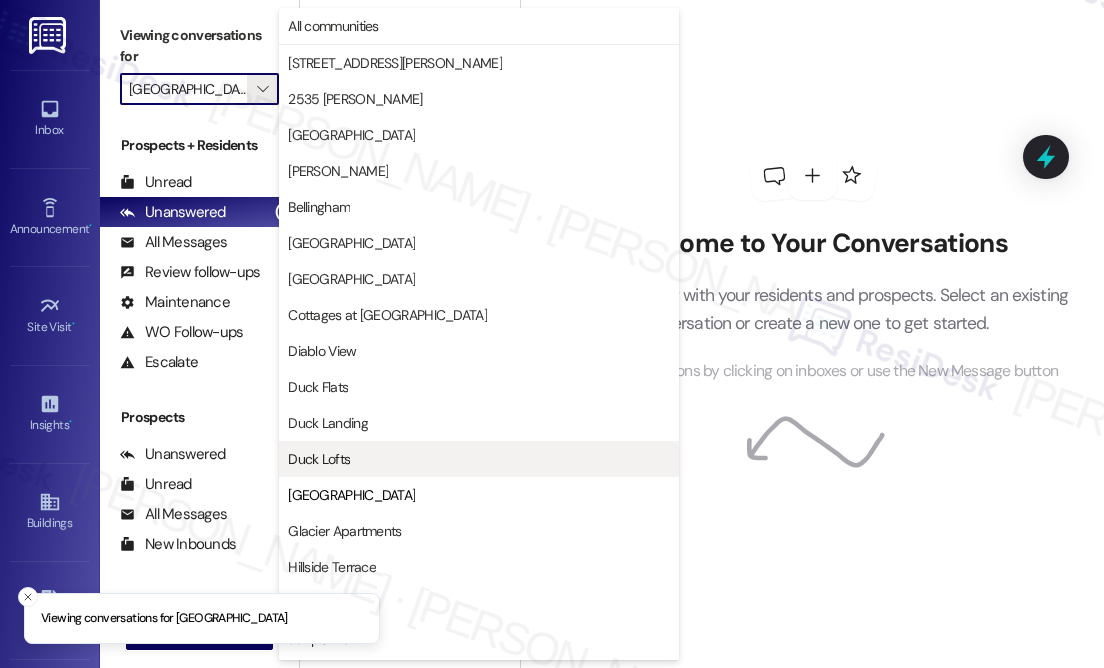 scroll, scrollTop: 325, scrollLeft: 0, axis: vertical 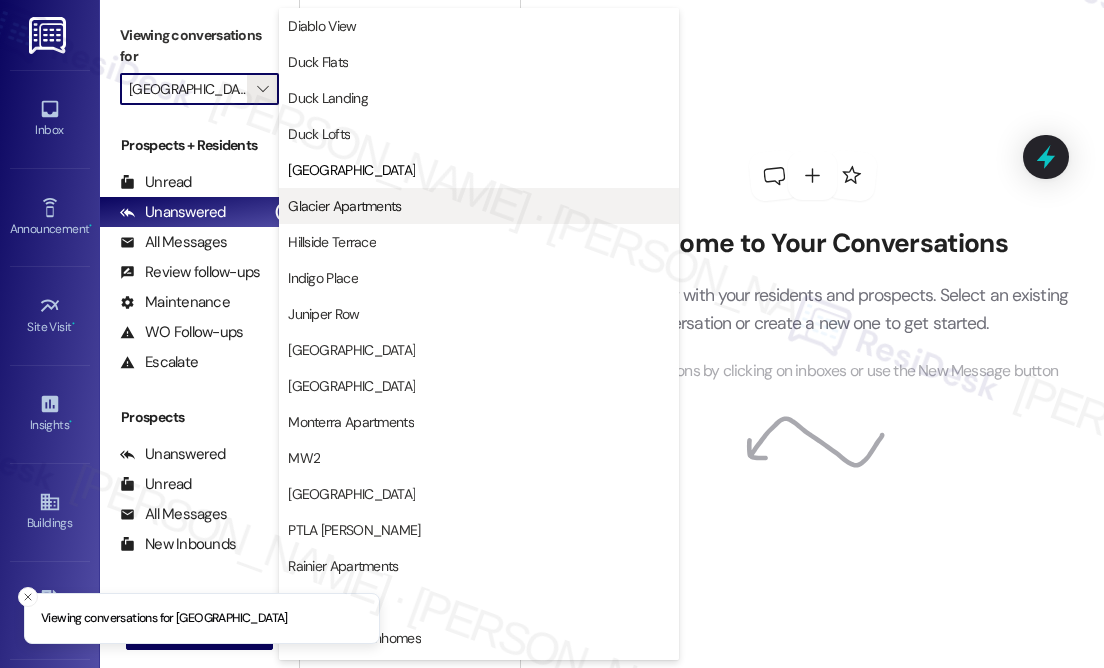 click on "Glacier Apartments" at bounding box center (344, 206) 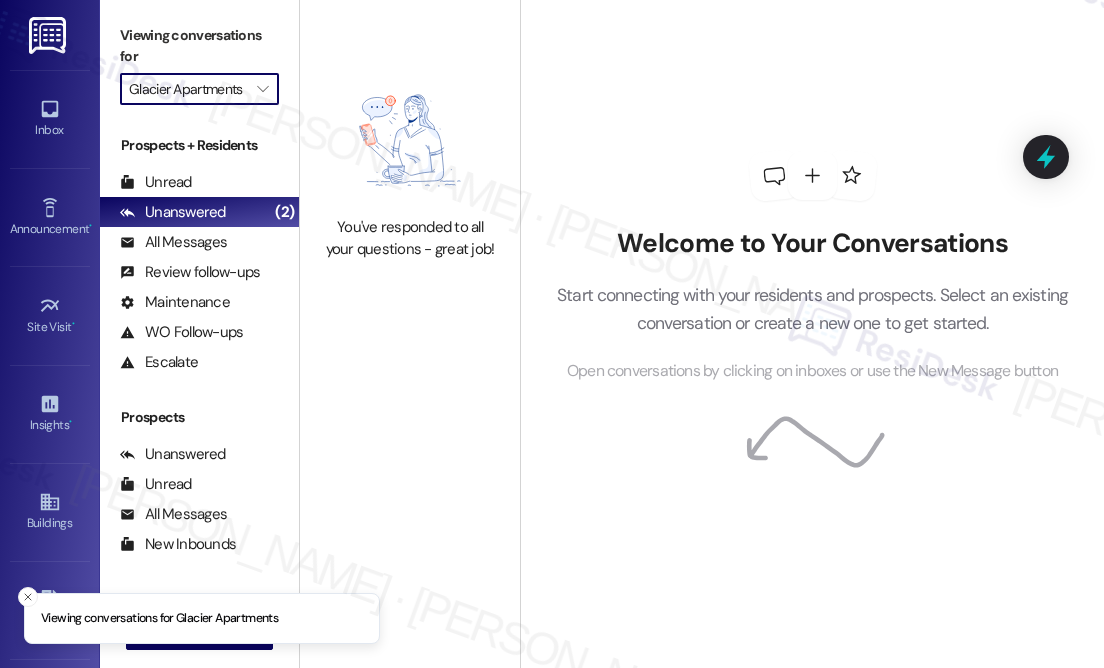 click on "Glacier Apartments" at bounding box center [188, 89] 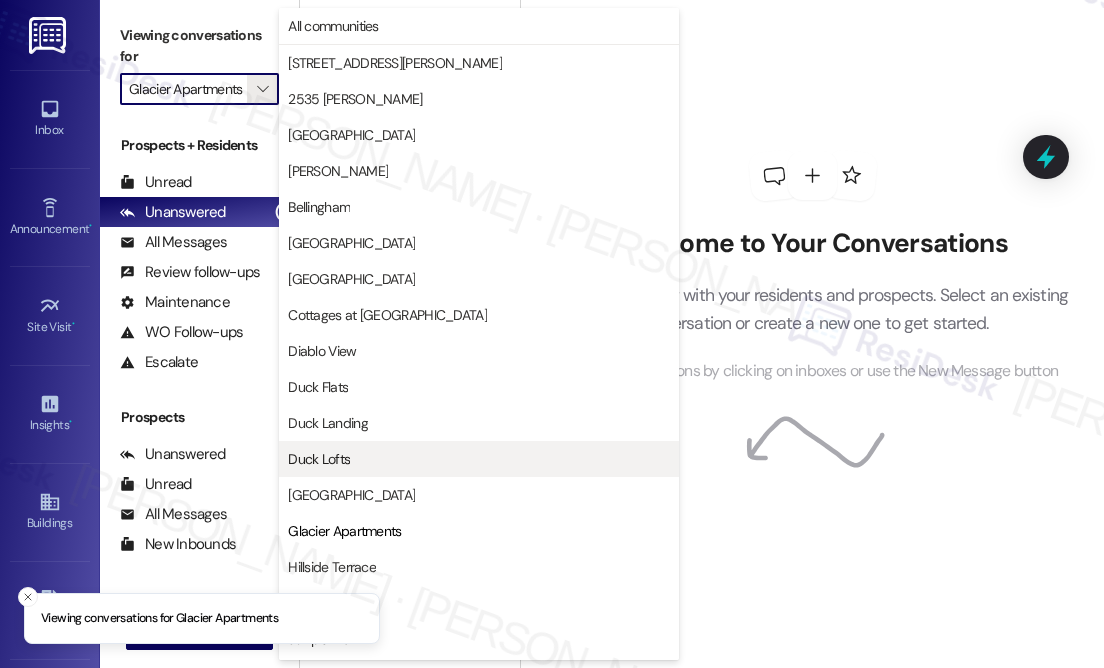 scroll, scrollTop: 325, scrollLeft: 0, axis: vertical 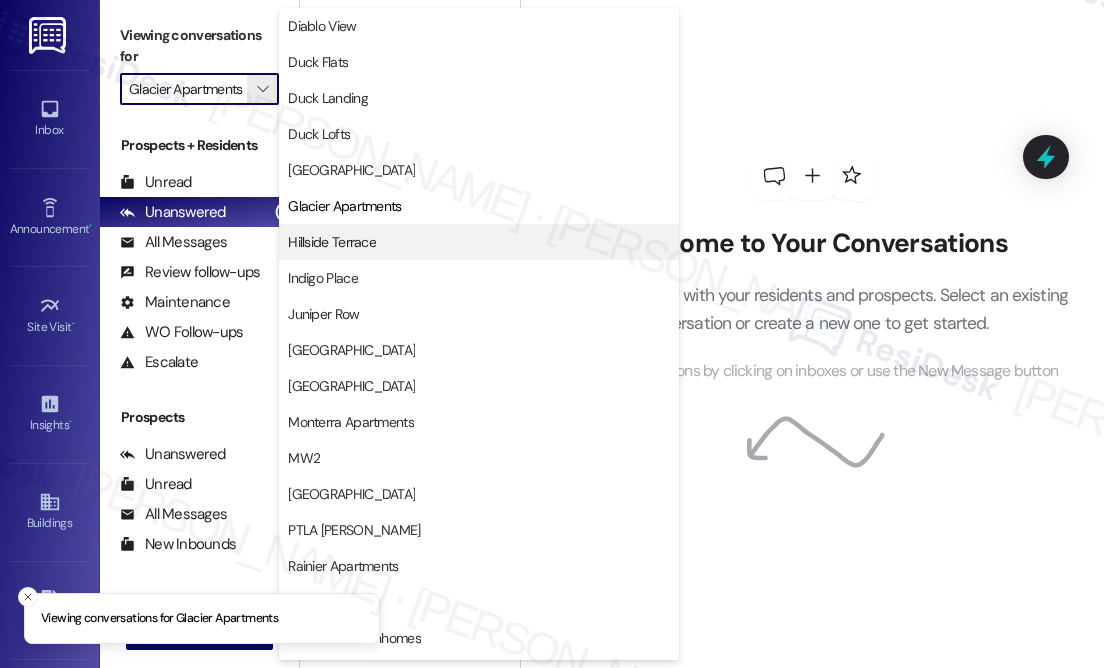 click on "Hillside Terrace" at bounding box center (332, 242) 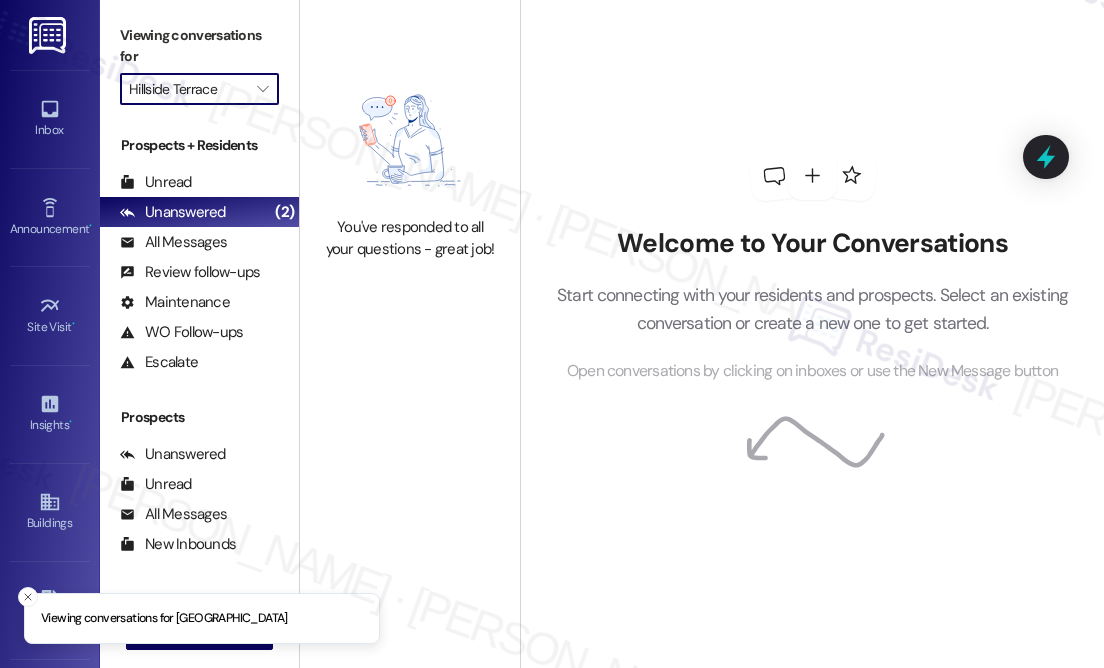 click on "Hillside Terrace" at bounding box center (188, 89) 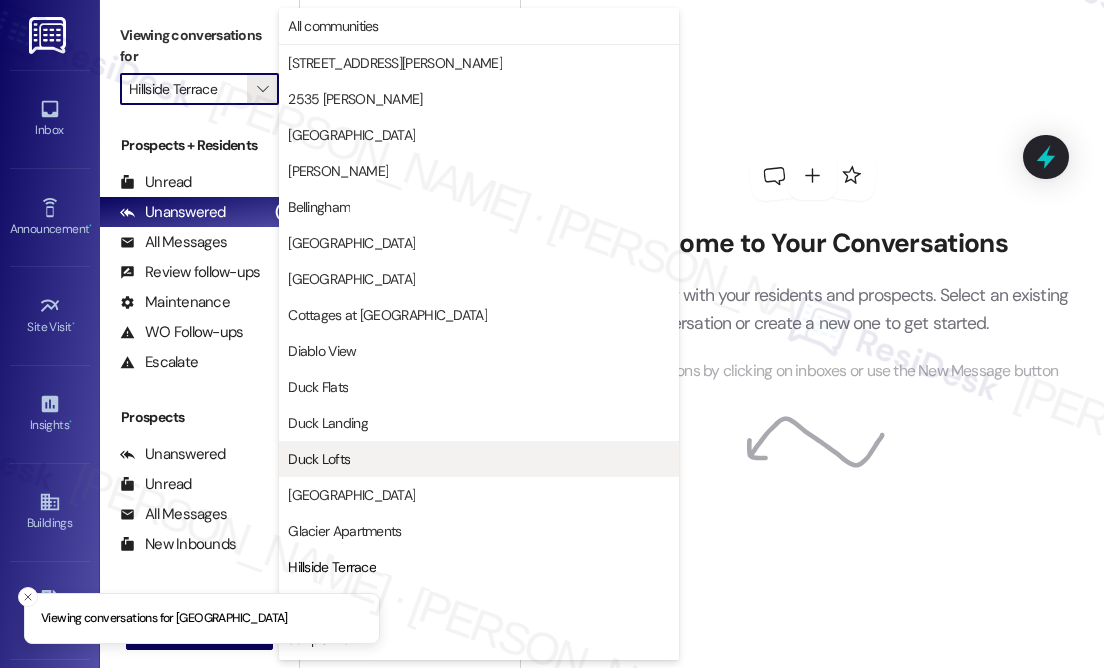 scroll, scrollTop: 325, scrollLeft: 0, axis: vertical 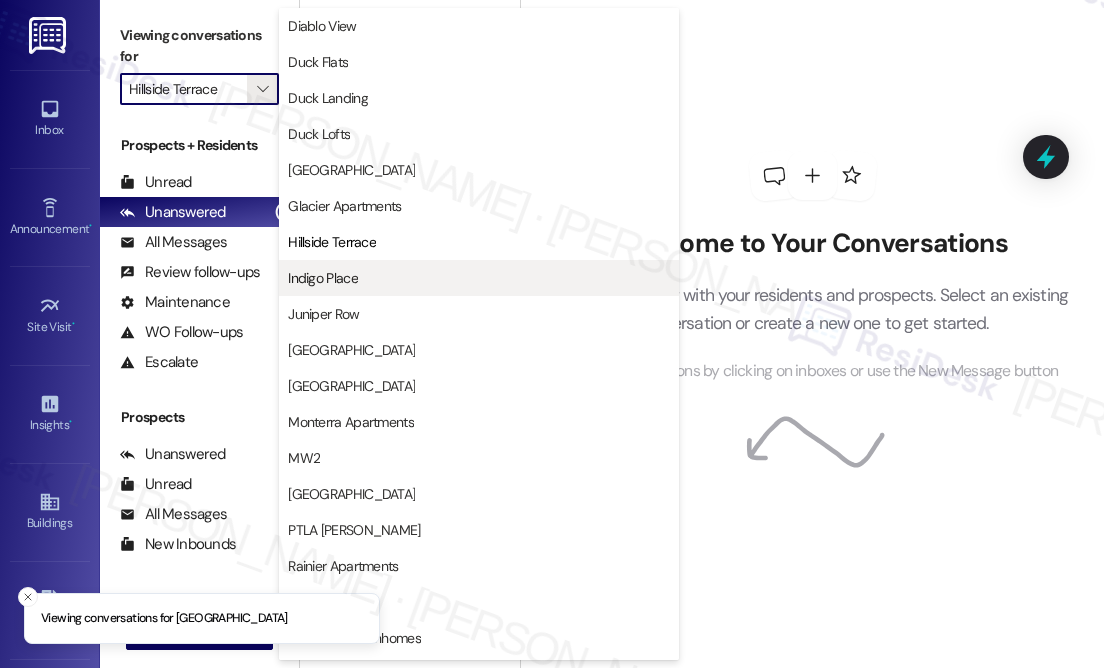 click on "Indigo Place" at bounding box center [479, 278] 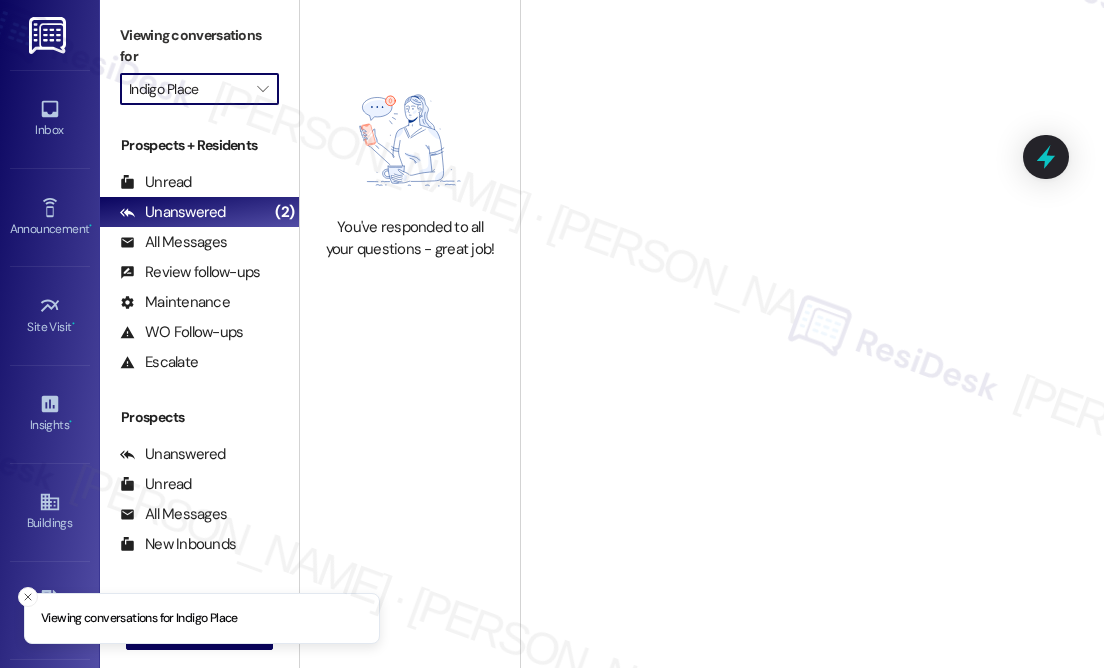 click on "Indigo Place" at bounding box center (188, 89) 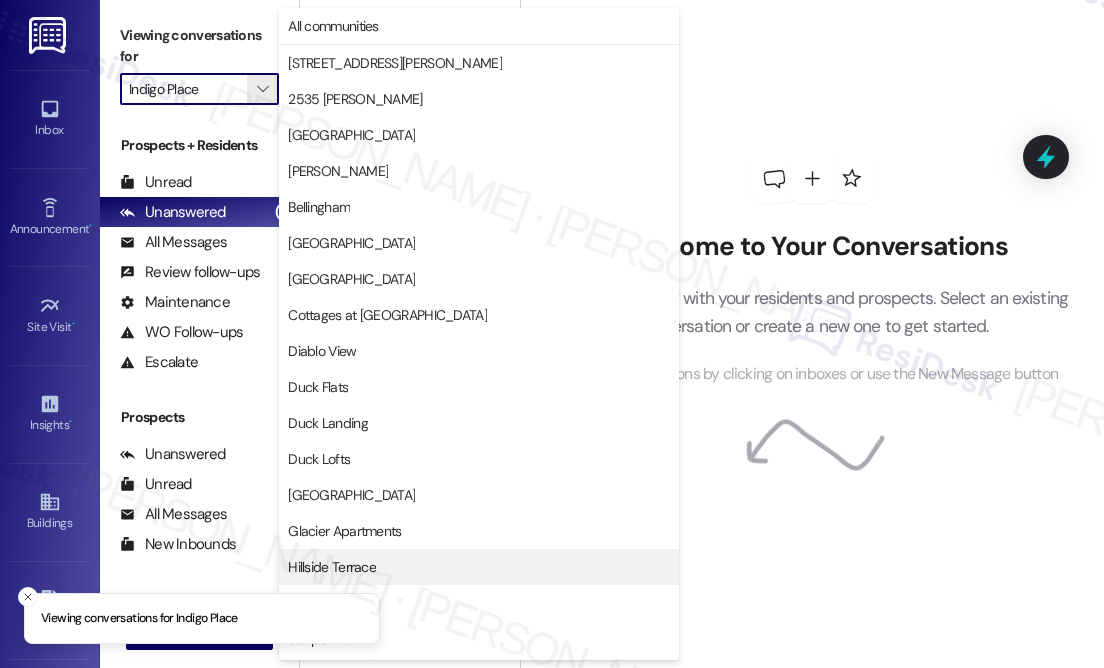 scroll, scrollTop: 325, scrollLeft: 0, axis: vertical 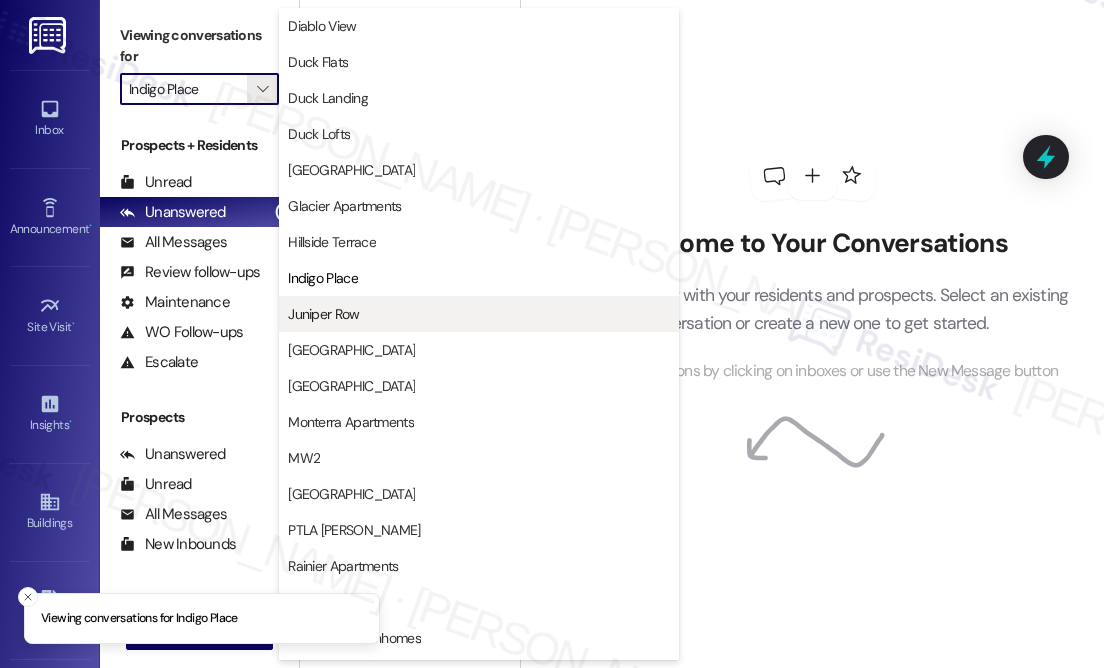 click on "Juniper Row" at bounding box center [479, 314] 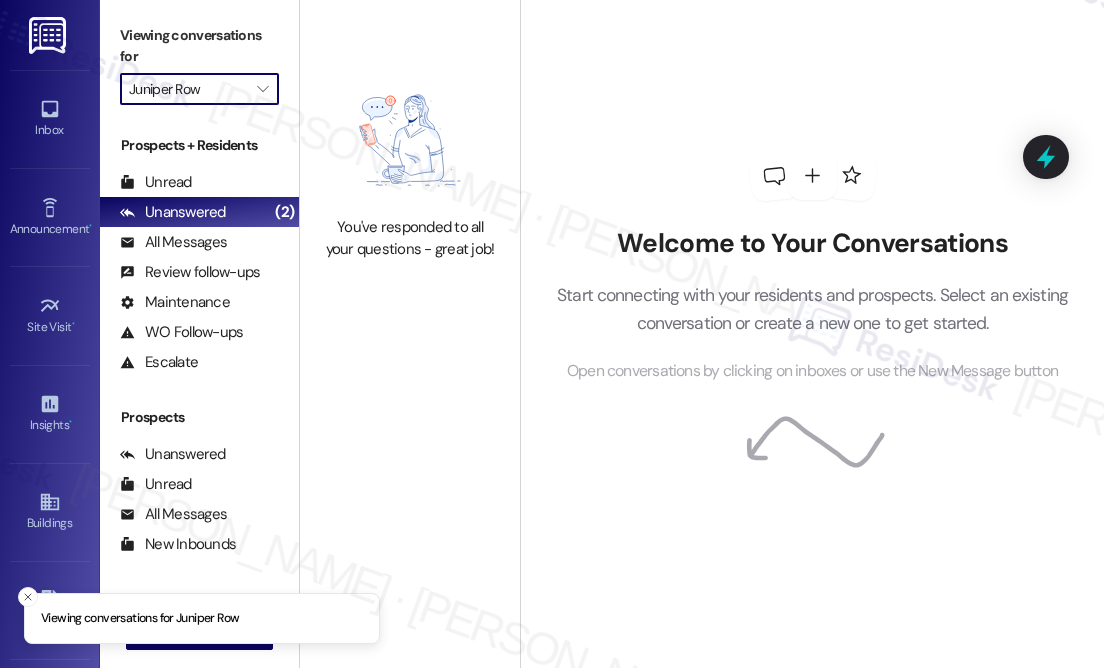 click on "Juniper Row" at bounding box center (188, 89) 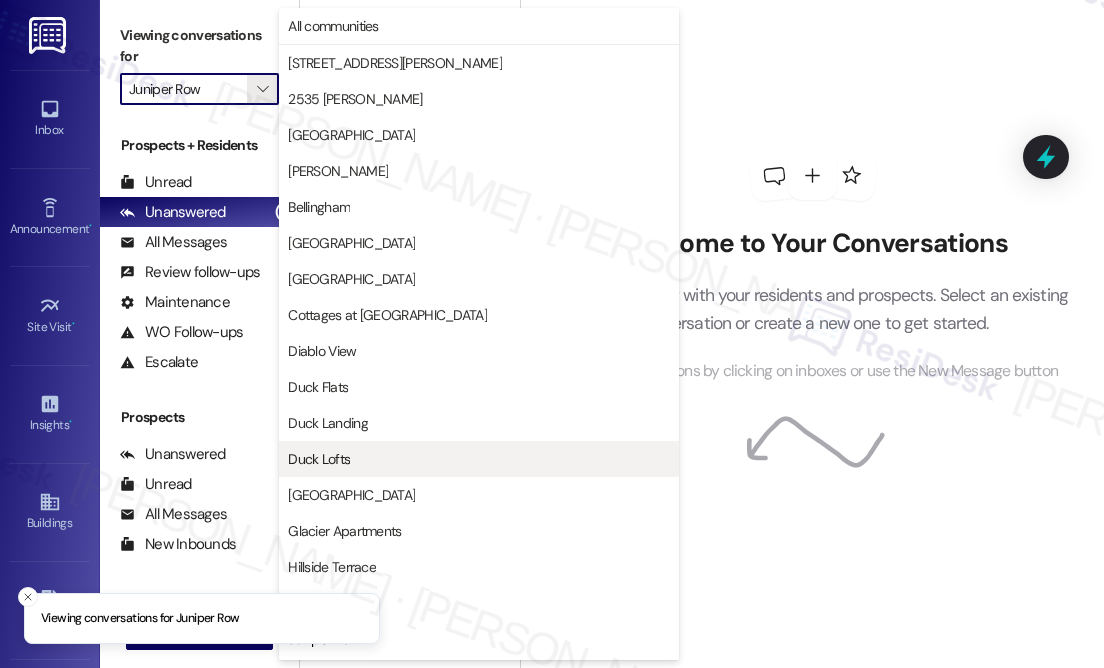 scroll, scrollTop: 325, scrollLeft: 0, axis: vertical 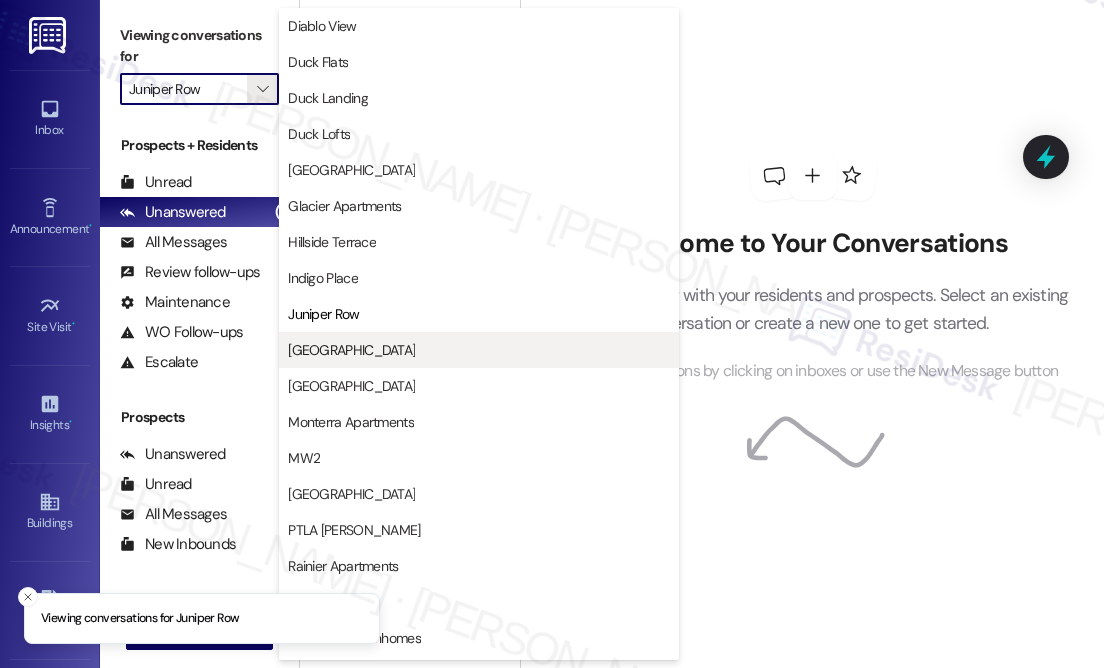 click on "[GEOGRAPHIC_DATA]" at bounding box center (479, 350) 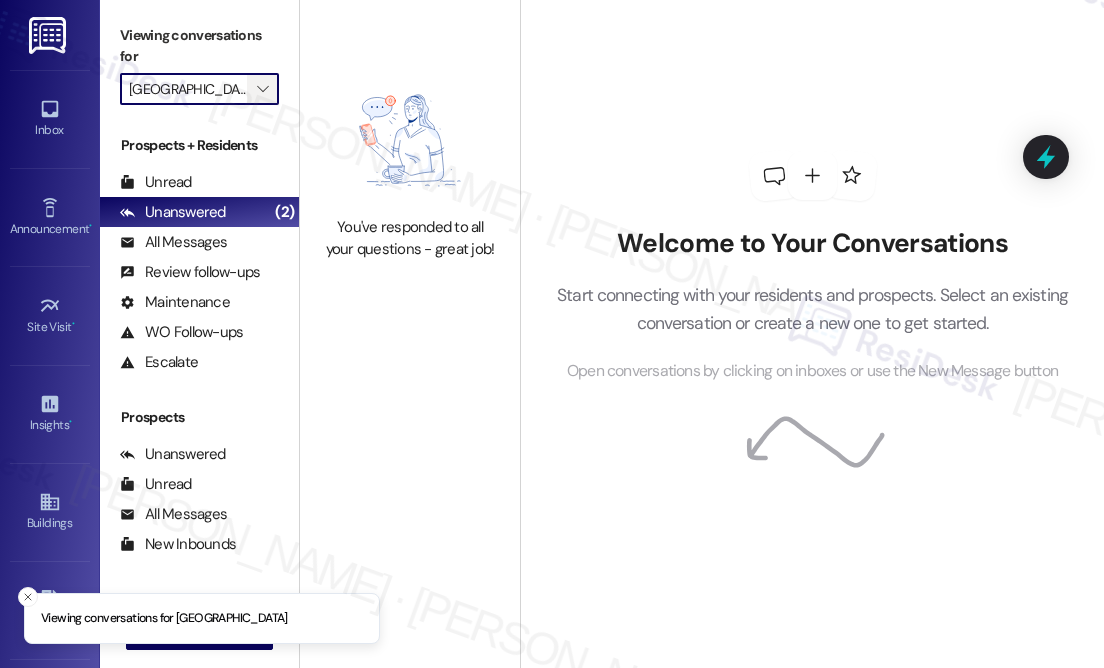 click on "" at bounding box center [263, 89] 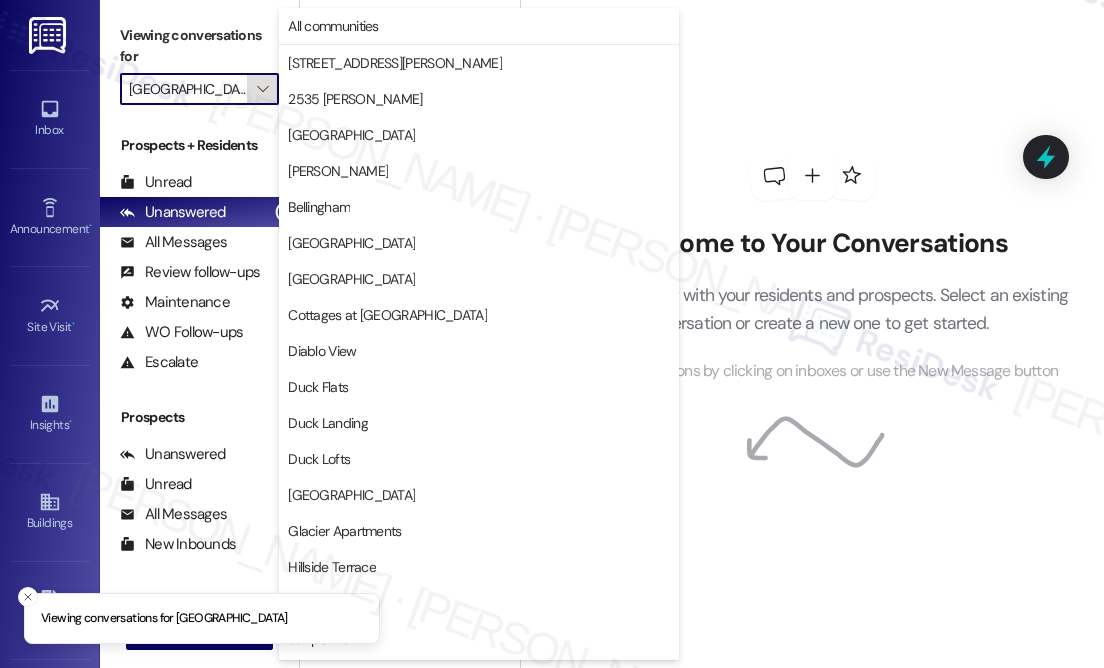 scroll, scrollTop: 325, scrollLeft: 0, axis: vertical 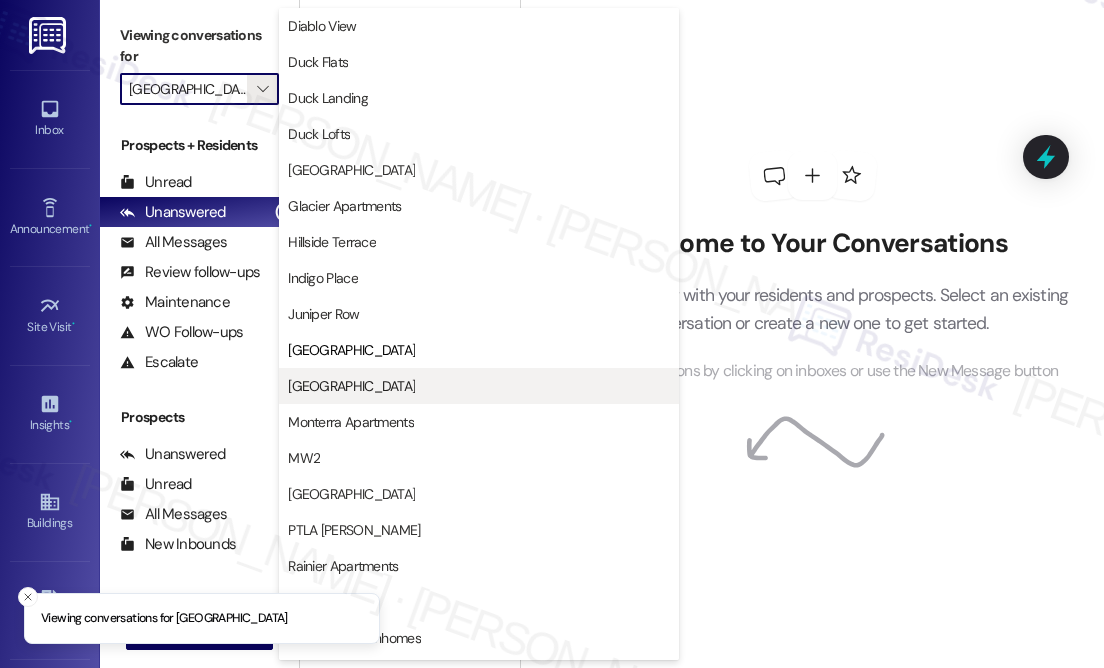 click on "[GEOGRAPHIC_DATA]" at bounding box center [351, 386] 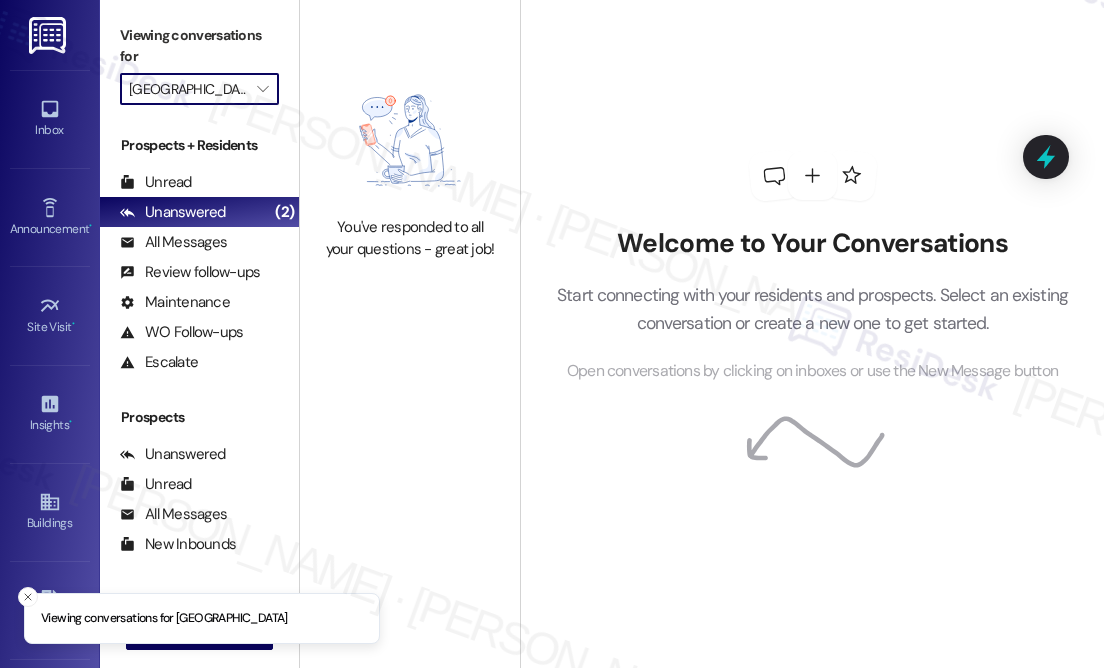 click on "[GEOGRAPHIC_DATA]" at bounding box center (188, 89) 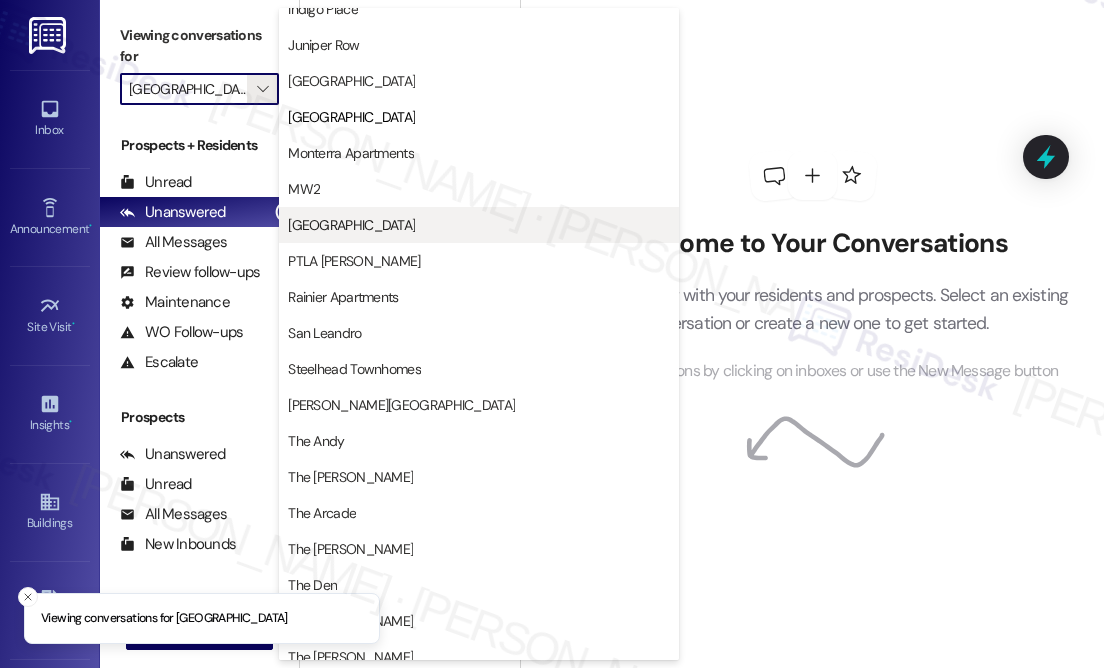 scroll, scrollTop: 503, scrollLeft: 0, axis: vertical 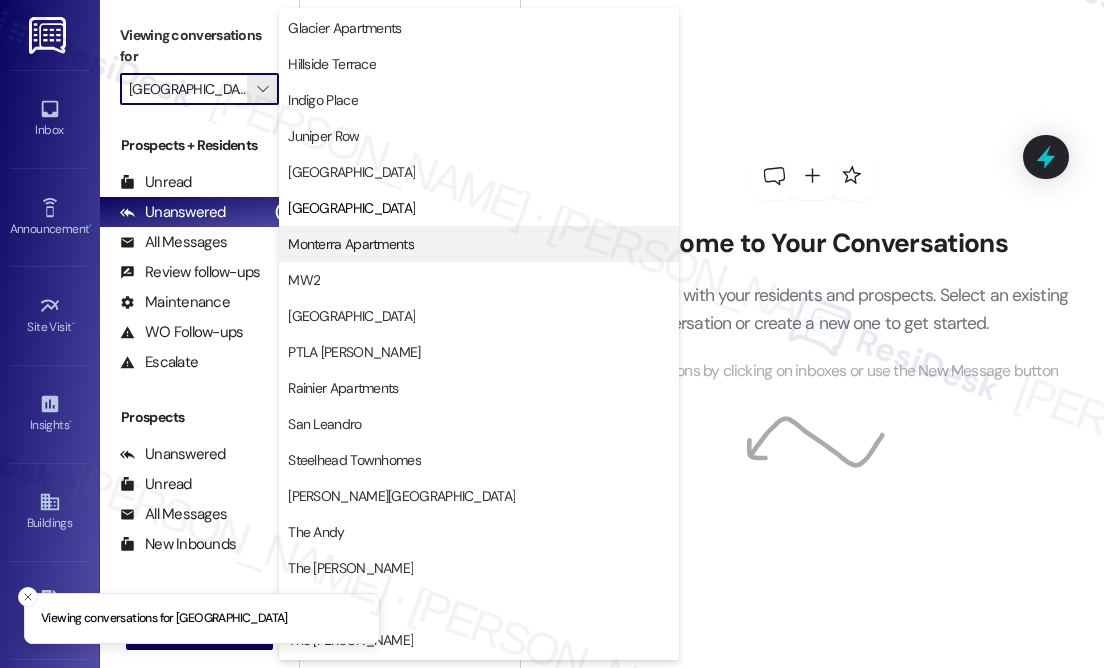 click on "Monterra Apartments" at bounding box center (351, 244) 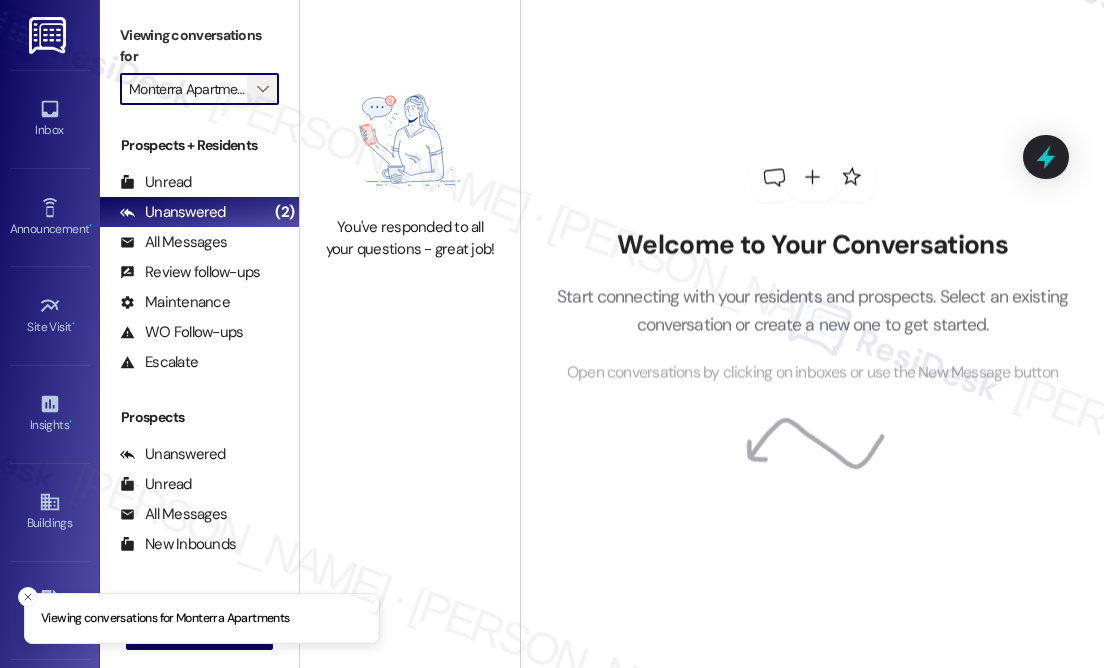 click on "" at bounding box center (262, 89) 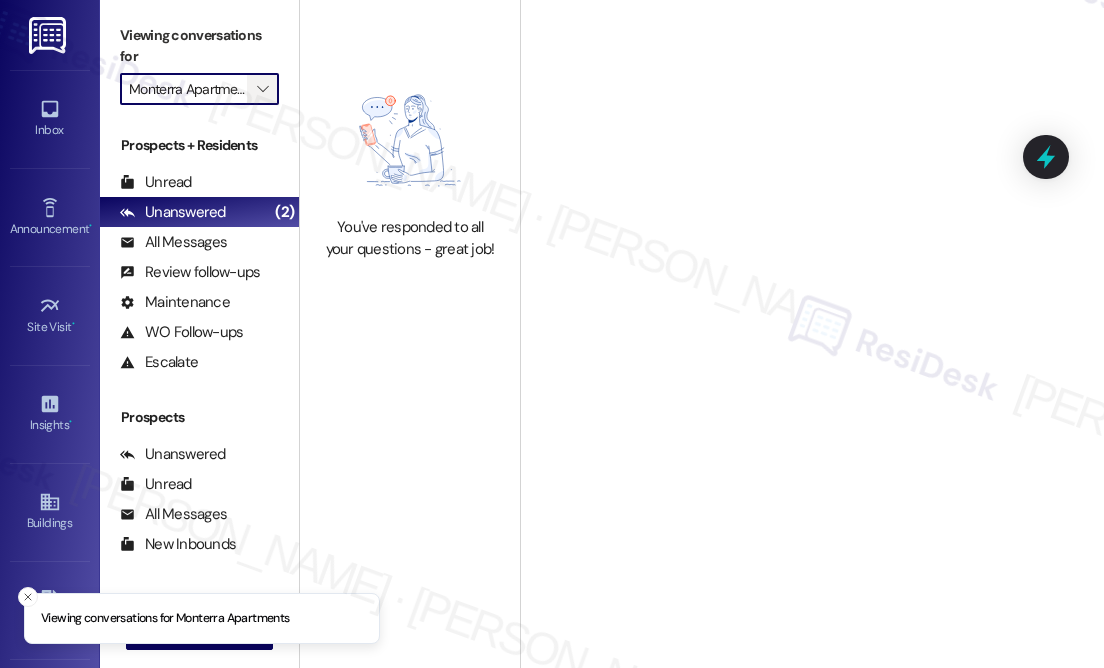 scroll, scrollTop: 0, scrollLeft: 8, axis: horizontal 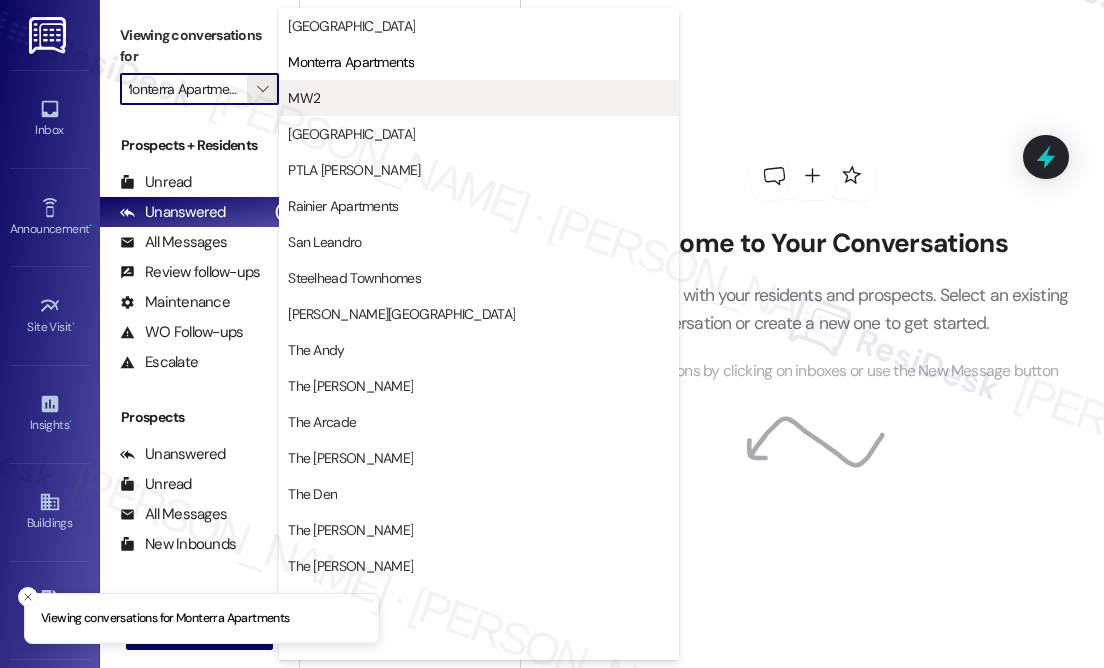 click on "MW2" at bounding box center (479, 98) 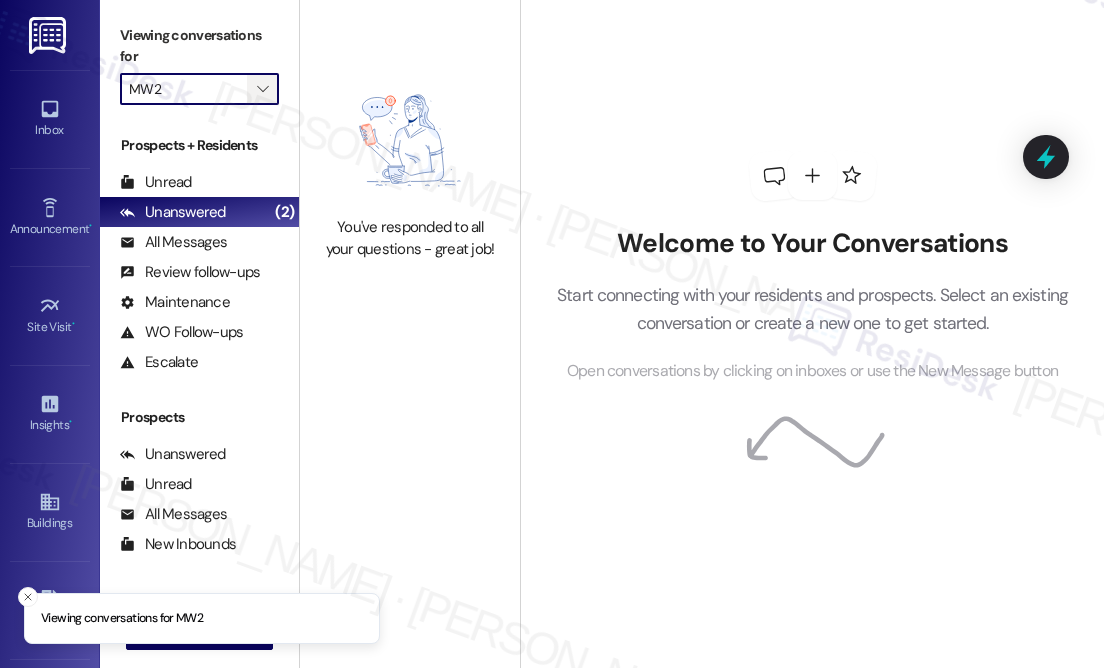 scroll, scrollTop: 0, scrollLeft: 0, axis: both 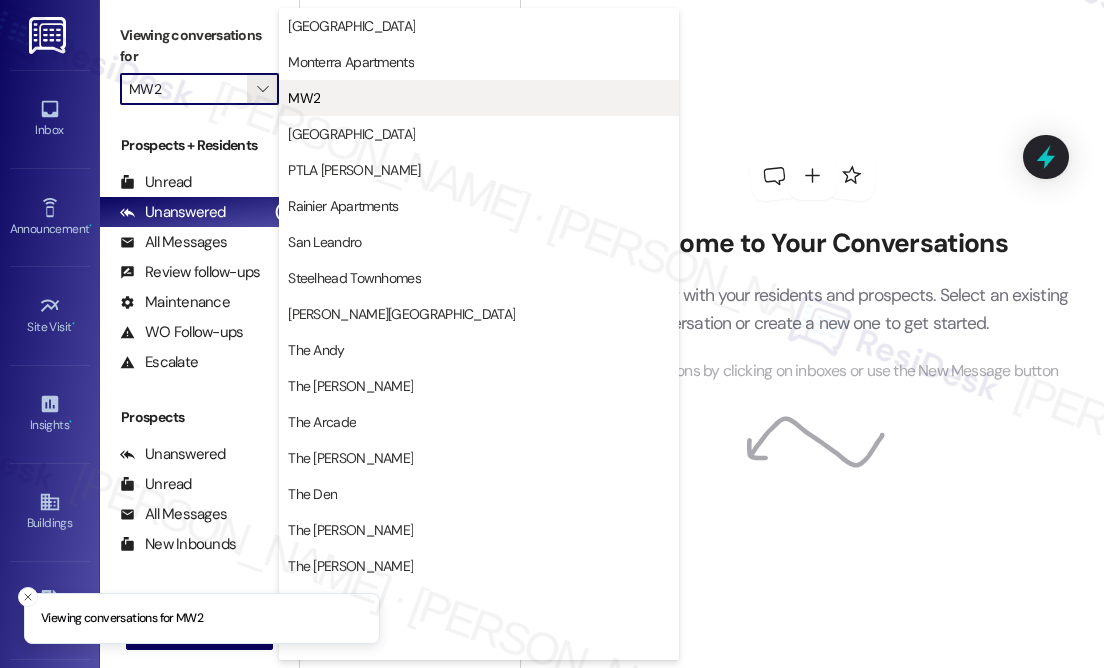 click on "MW2" at bounding box center (304, 98) 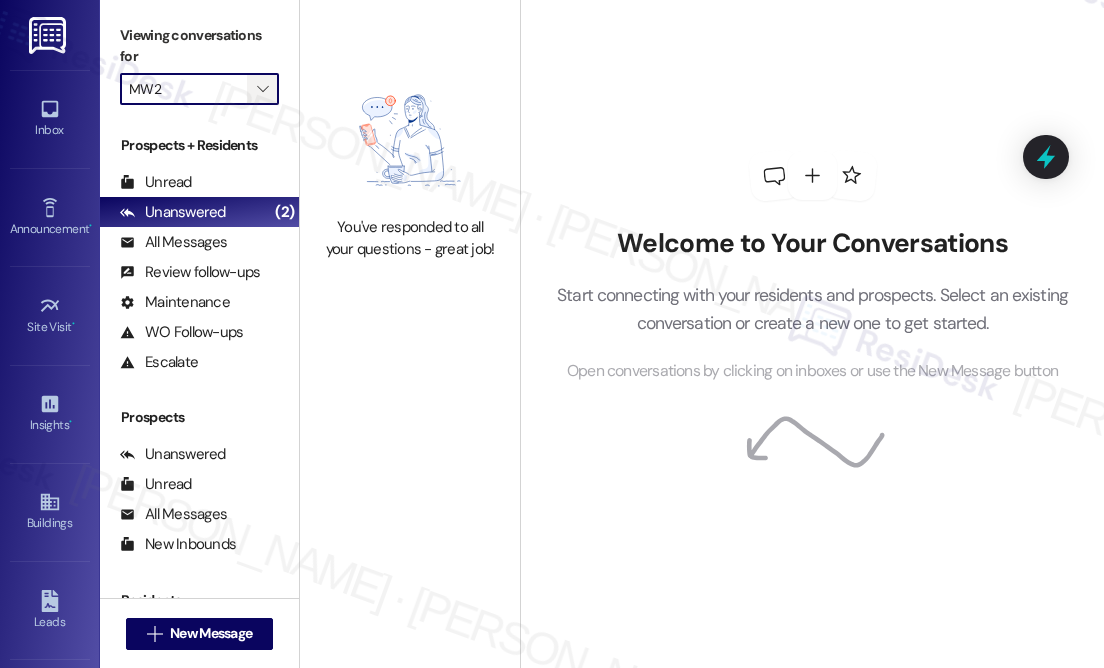 click on "" at bounding box center (262, 89) 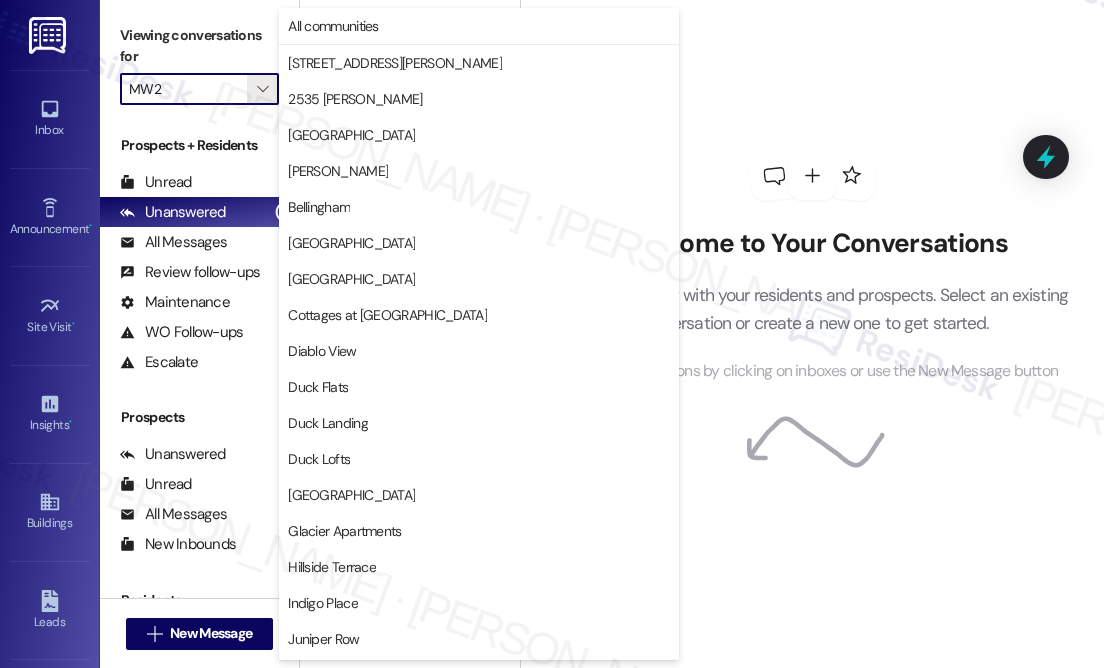 scroll, scrollTop: 685, scrollLeft: 0, axis: vertical 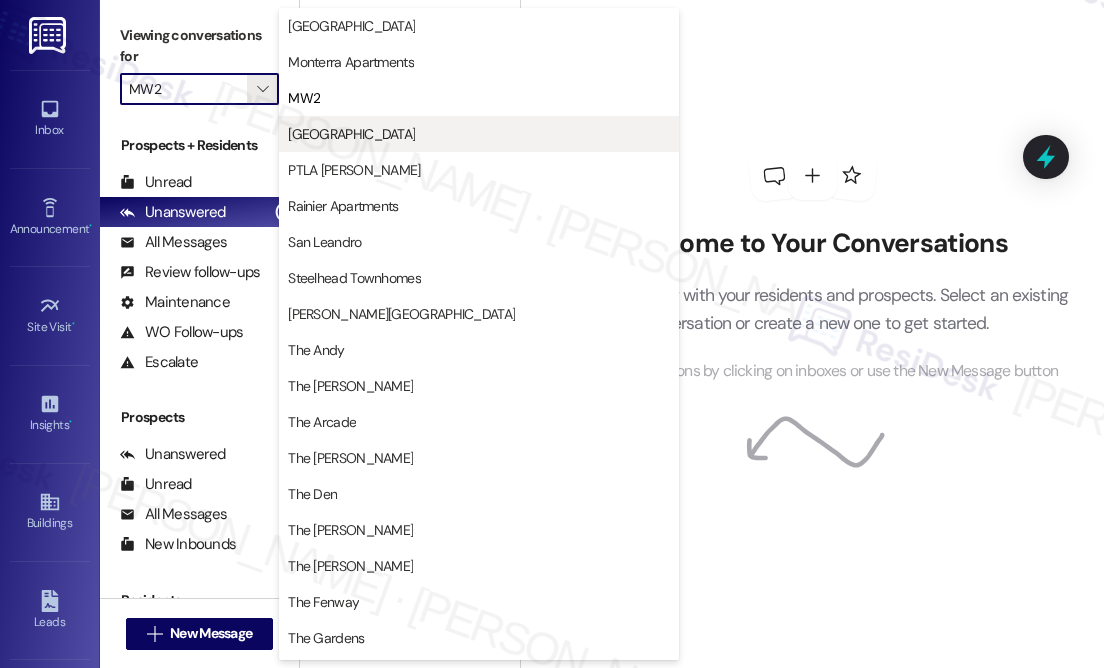 click on "[GEOGRAPHIC_DATA]" at bounding box center (479, 134) 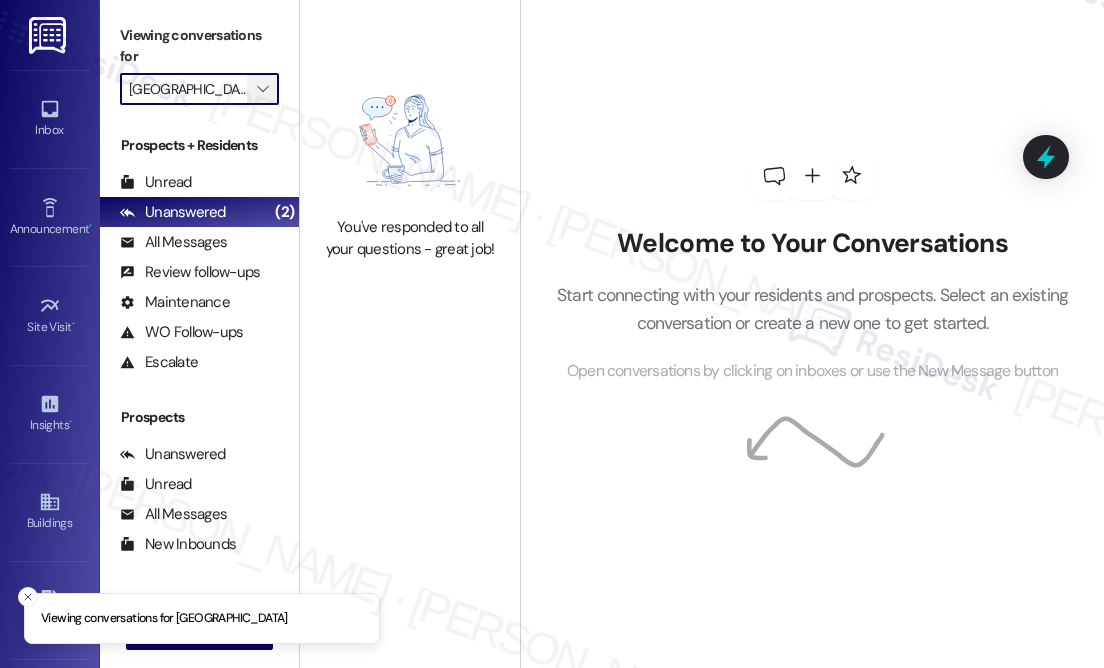 click on "" at bounding box center [262, 89] 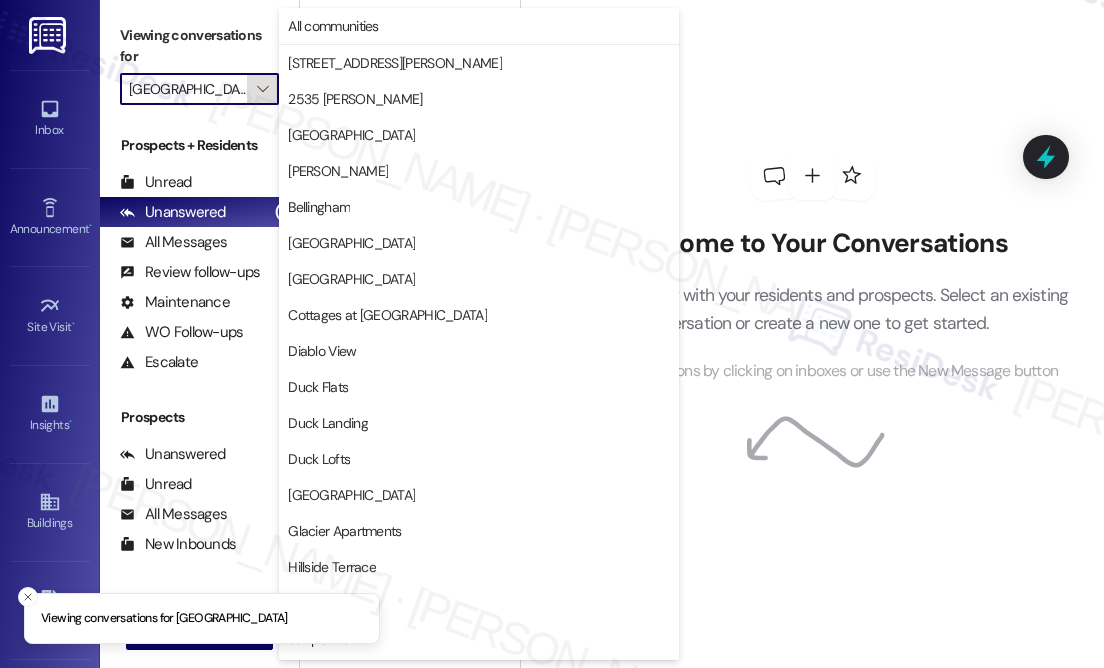 scroll, scrollTop: 685, scrollLeft: 0, axis: vertical 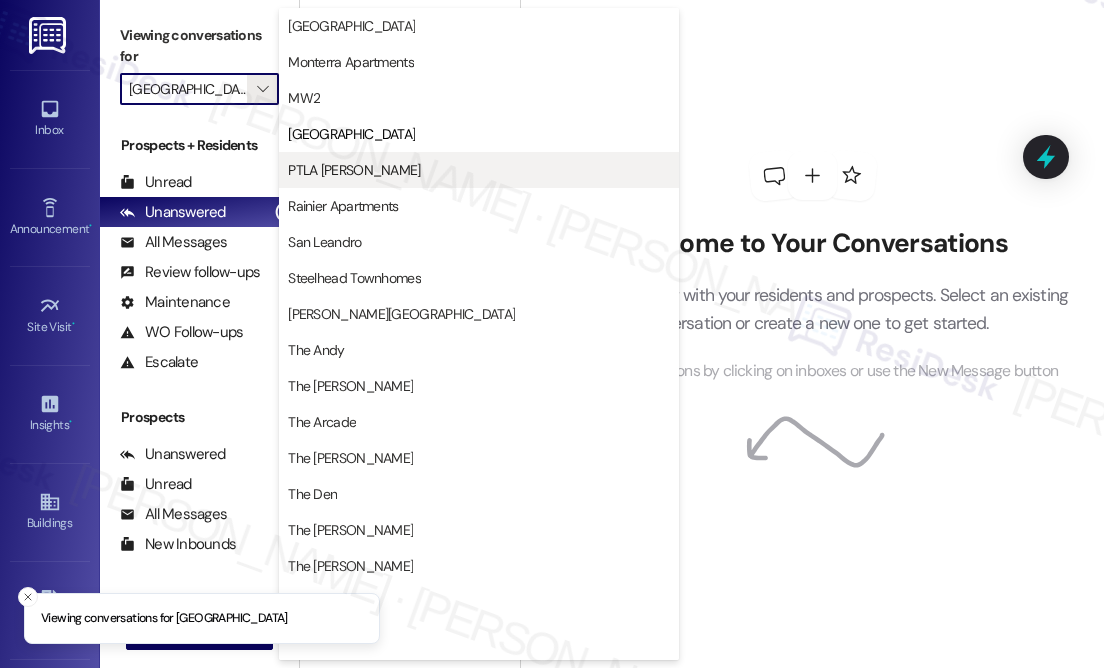click on "PTLA [PERSON_NAME]" at bounding box center (354, 170) 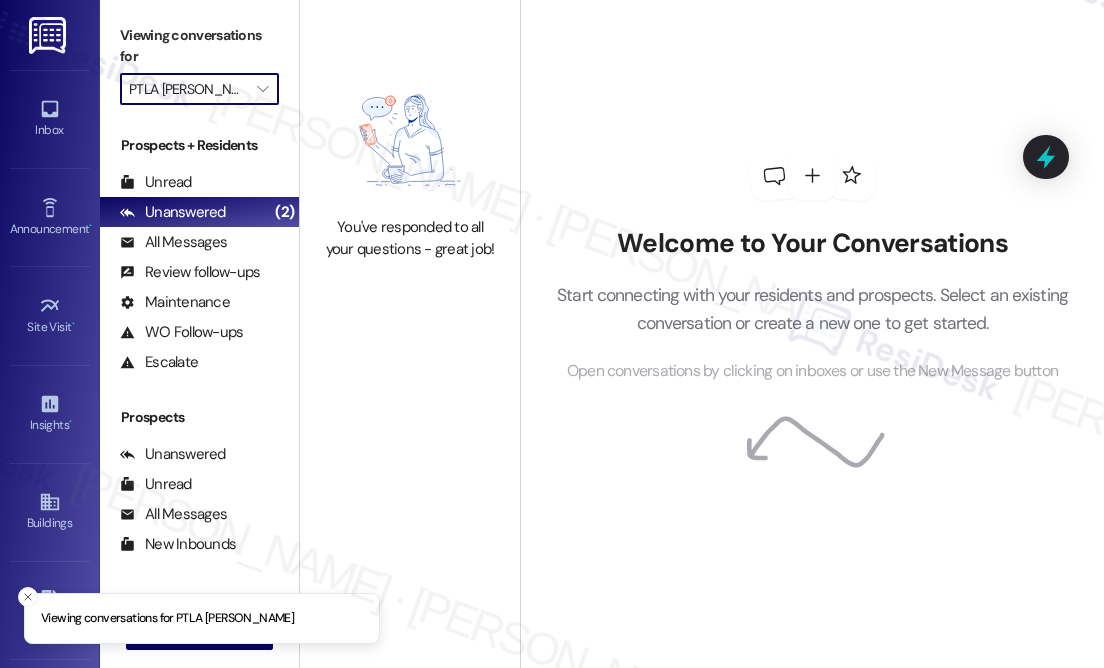 click on "PTLA [PERSON_NAME]" at bounding box center [188, 89] 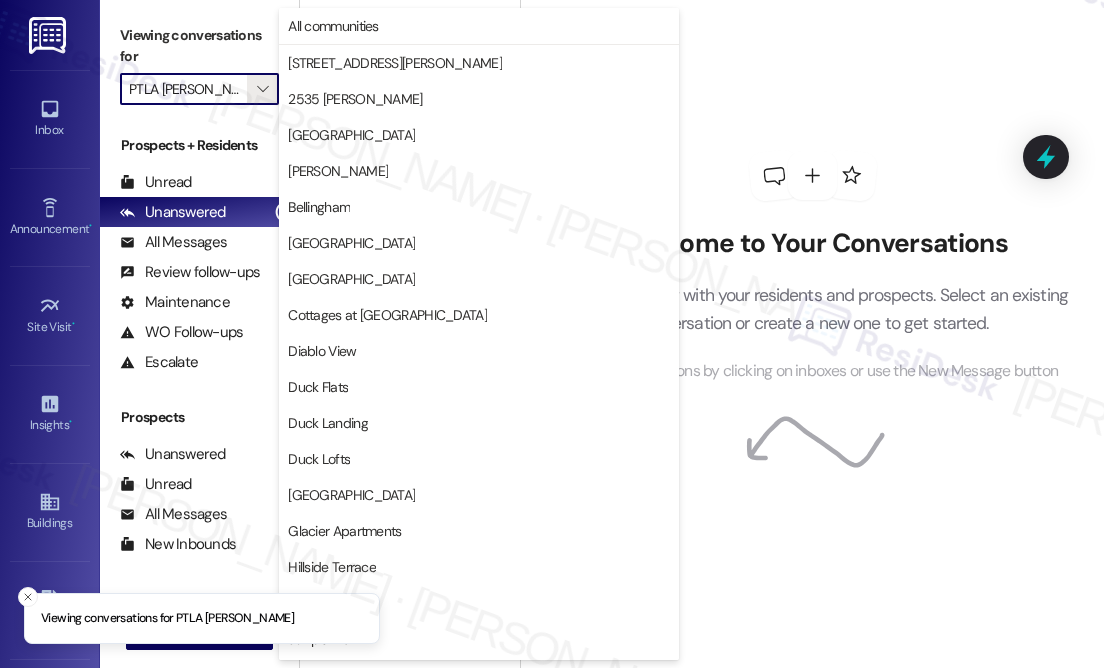 scroll, scrollTop: 685, scrollLeft: 0, axis: vertical 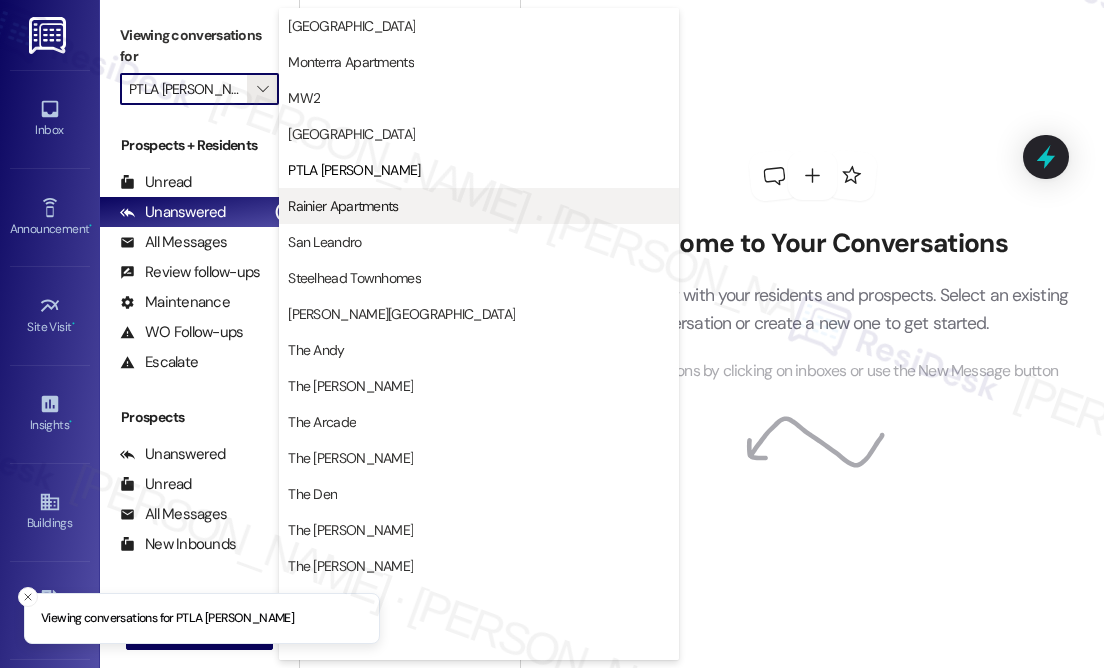 click on "Rainier Apartments" at bounding box center (343, 206) 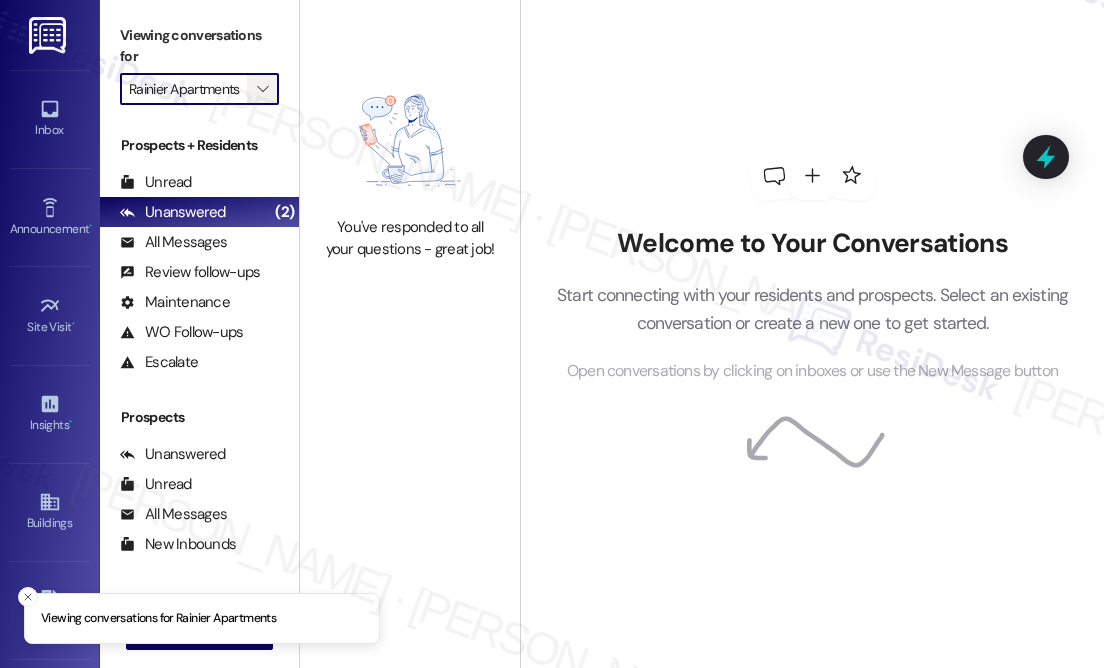 click on "" at bounding box center (262, 89) 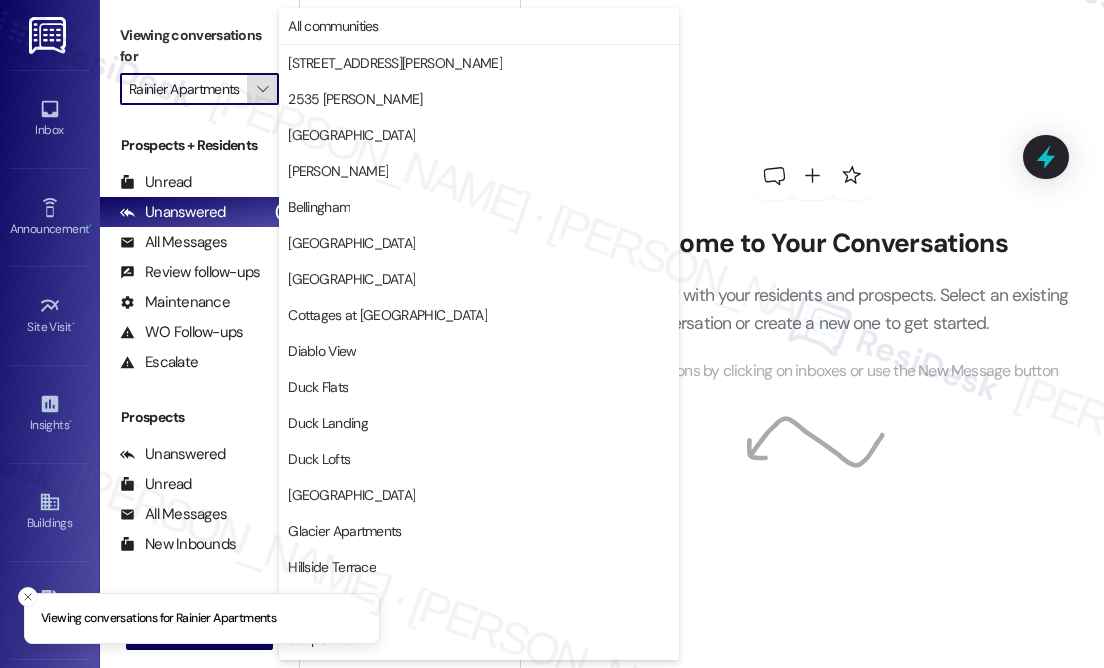 scroll, scrollTop: 685, scrollLeft: 0, axis: vertical 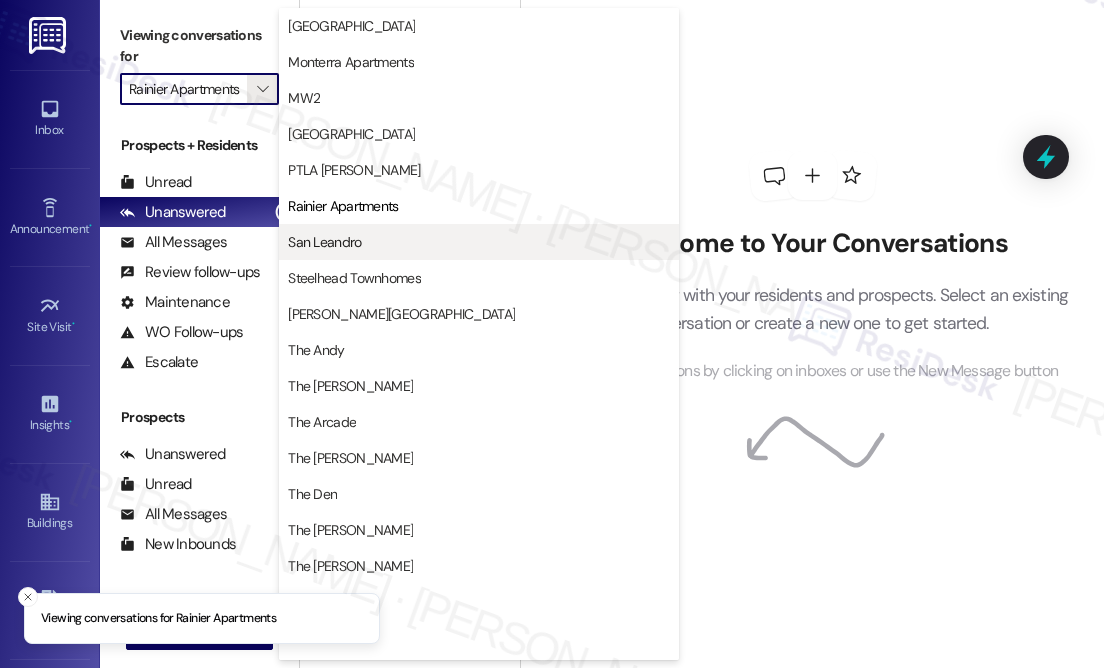 click on "San Leandro" at bounding box center [324, 242] 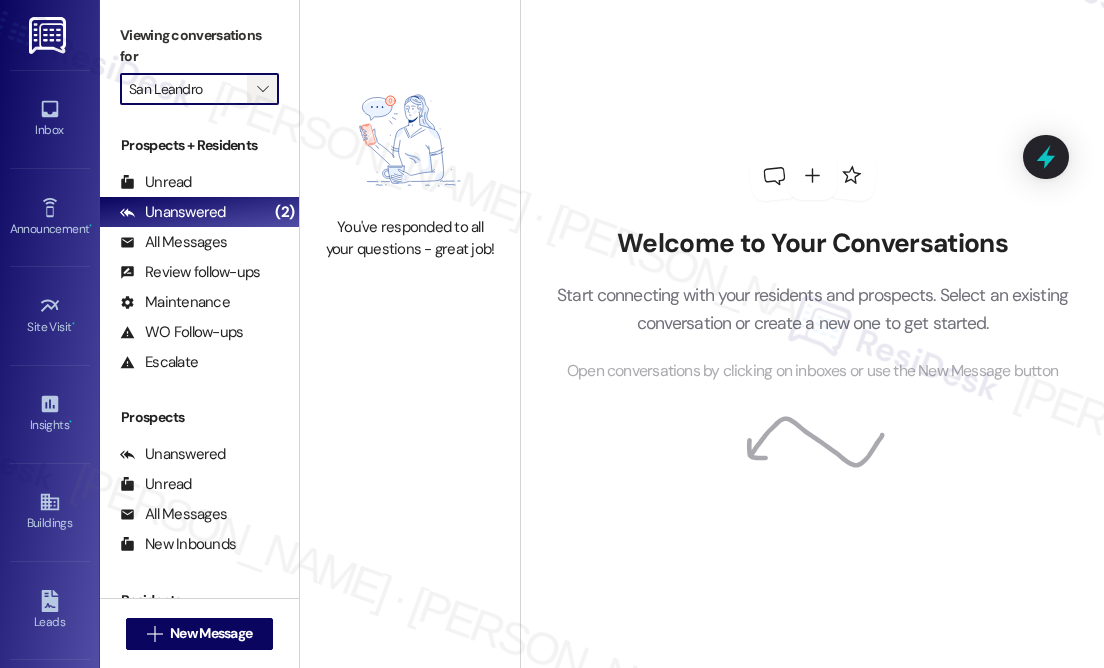 click on "" at bounding box center (262, 89) 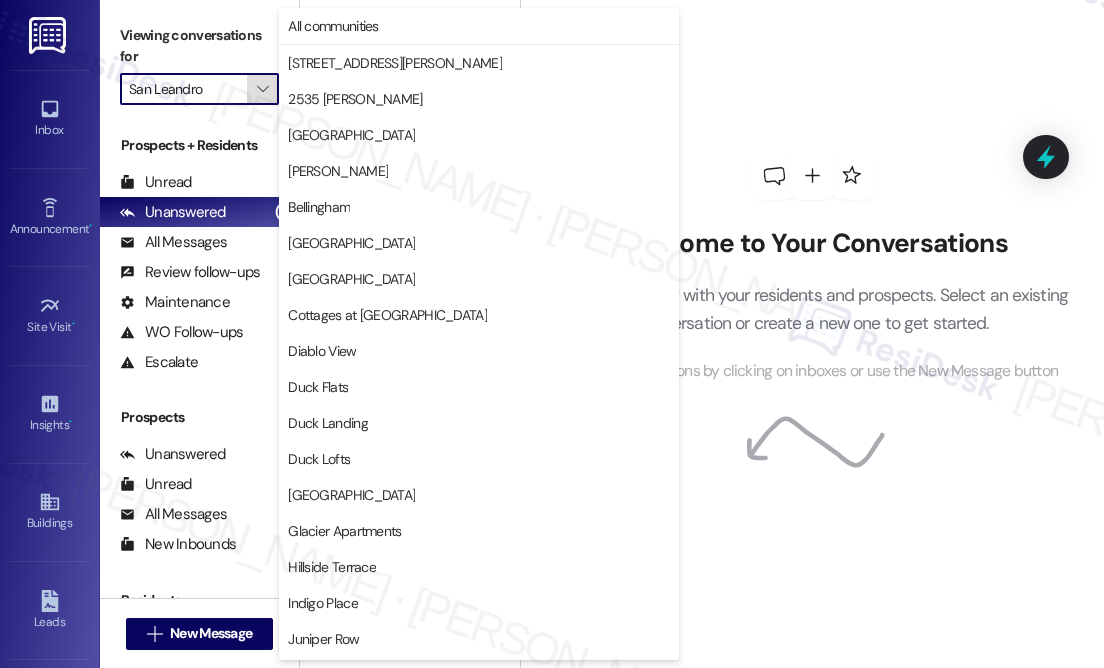 scroll, scrollTop: 685, scrollLeft: 0, axis: vertical 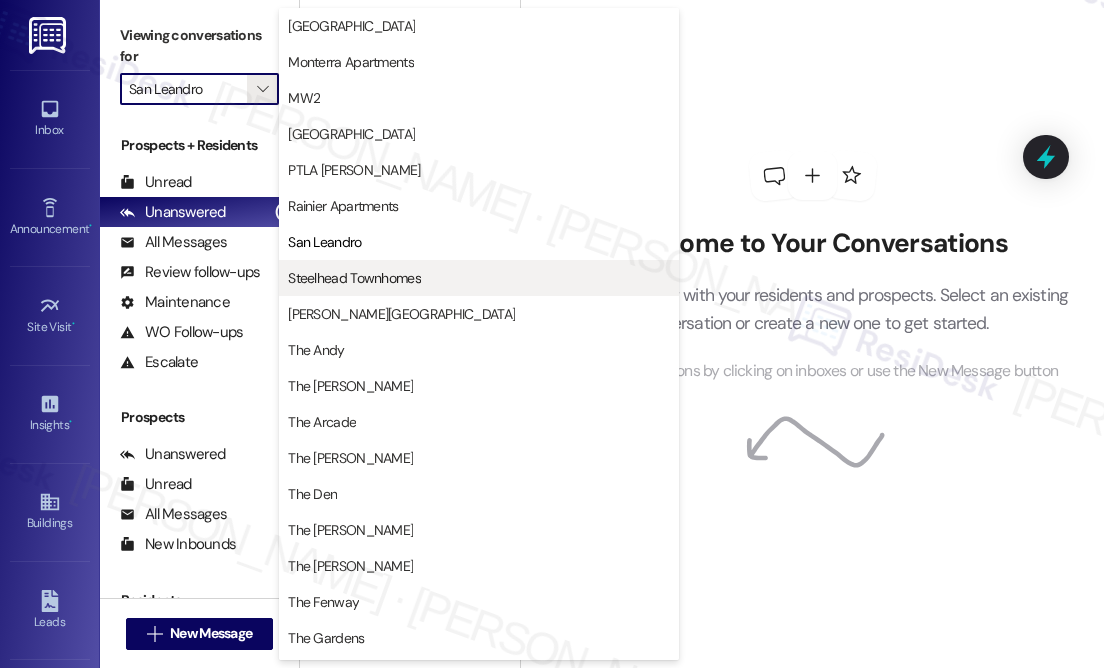 click on "Steelhead Townhomes" at bounding box center [354, 278] 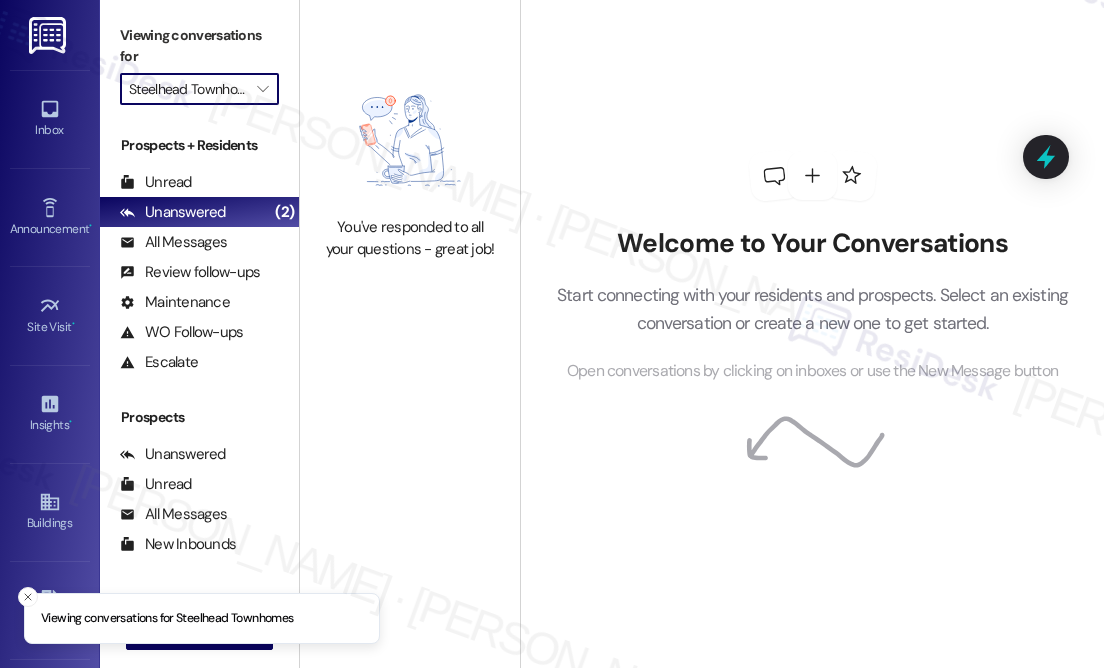 click on "Steelhead Townhomes" at bounding box center [188, 89] 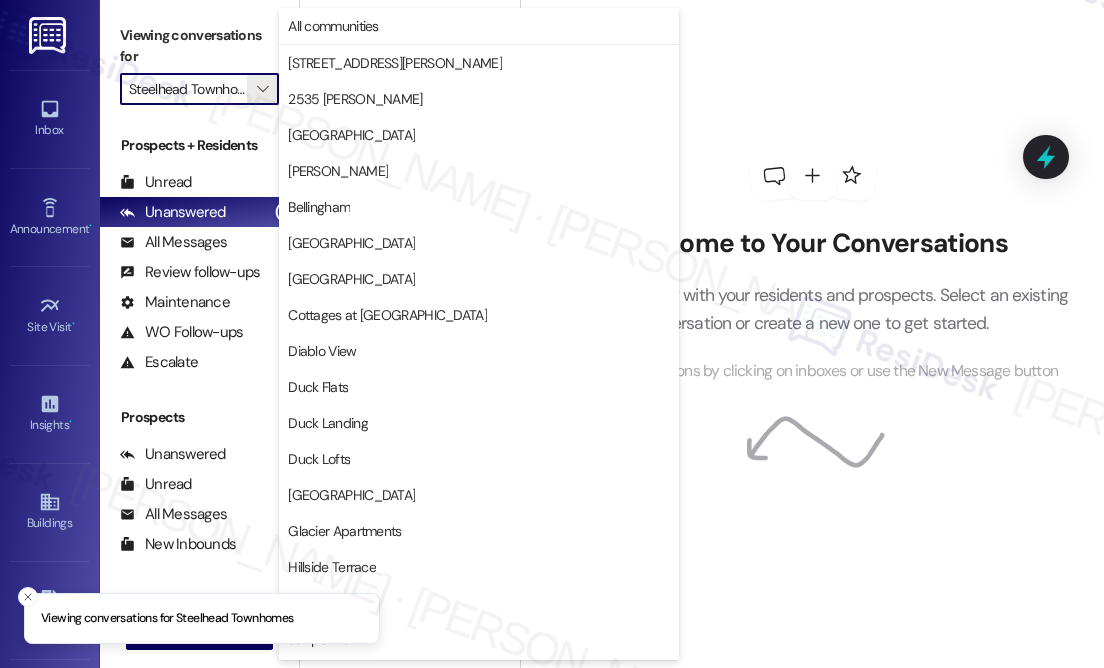scroll, scrollTop: 685, scrollLeft: 0, axis: vertical 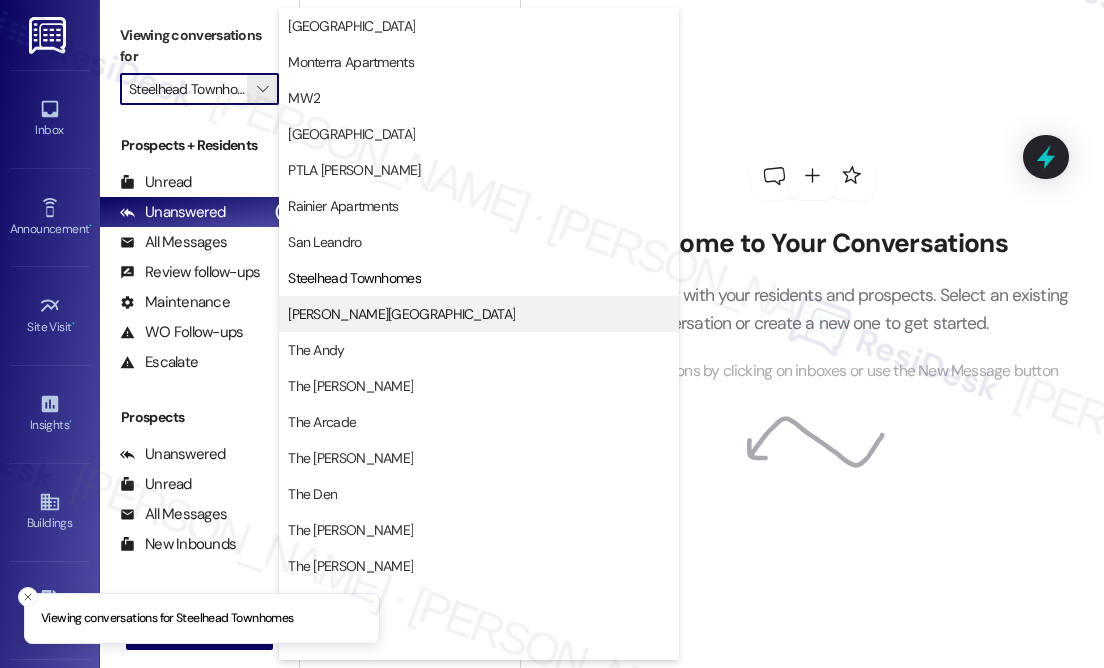 click on "[PERSON_NAME][GEOGRAPHIC_DATA]" at bounding box center (479, 314) 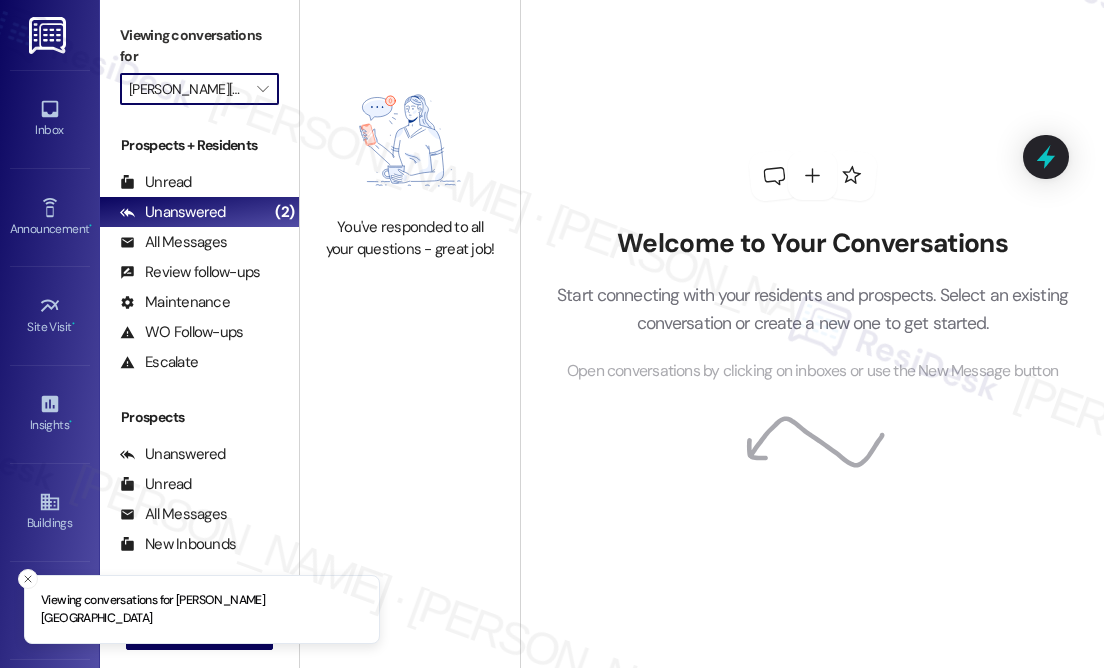 click on "[PERSON_NAME][GEOGRAPHIC_DATA]" at bounding box center [188, 89] 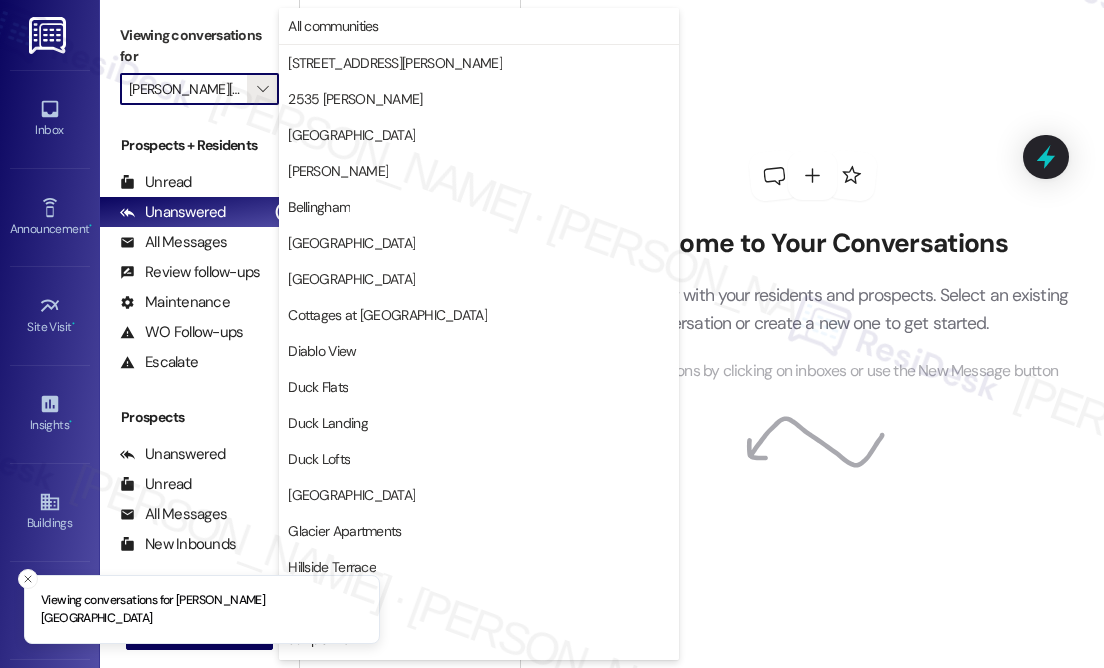 scroll, scrollTop: 685, scrollLeft: 0, axis: vertical 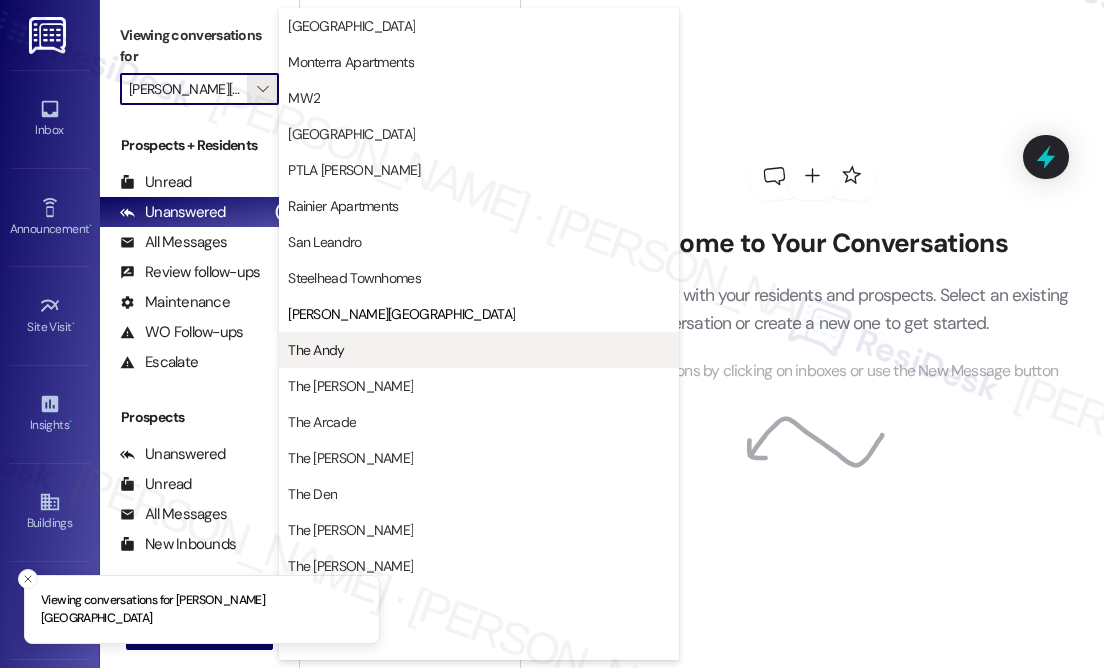 click on "The Andy" at bounding box center (479, 350) 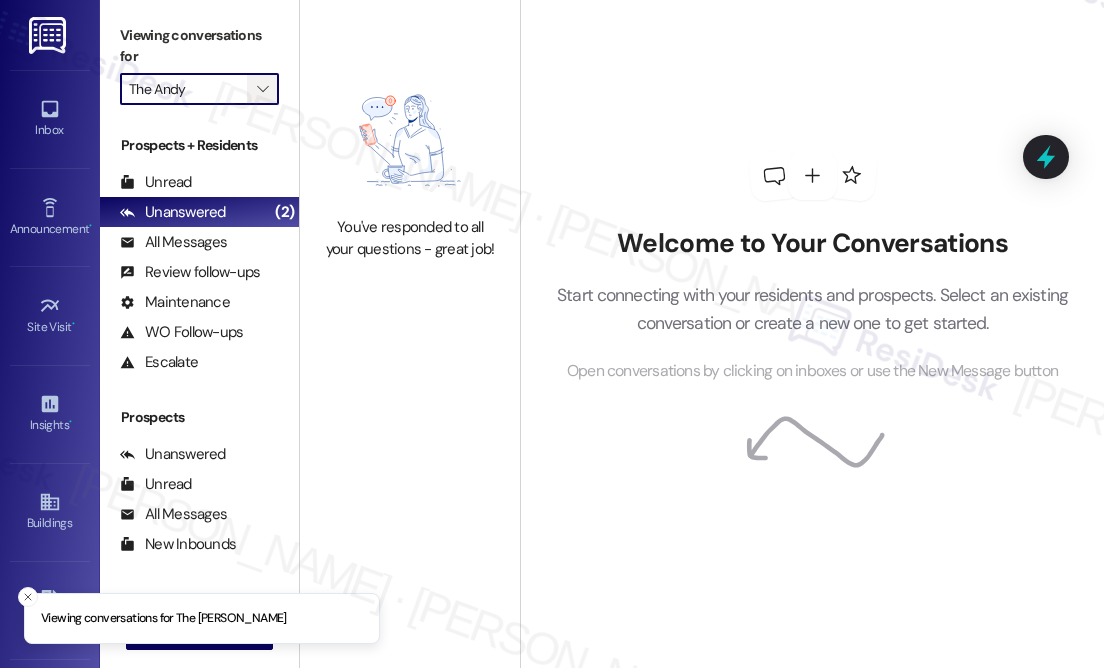 click on "" at bounding box center (262, 89) 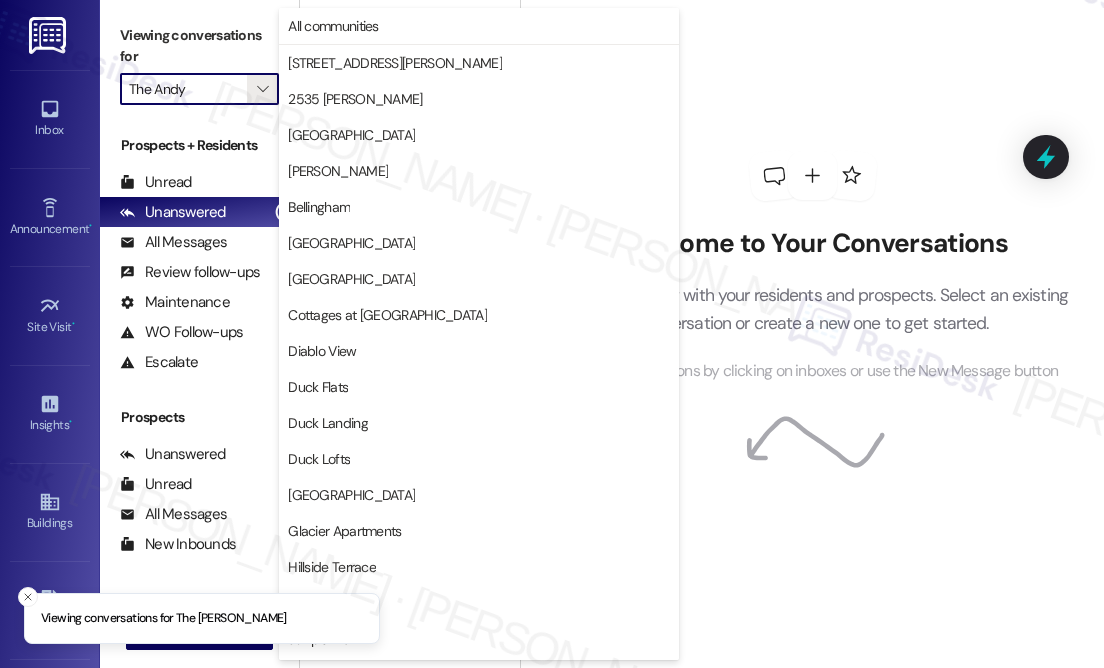 scroll, scrollTop: 685, scrollLeft: 0, axis: vertical 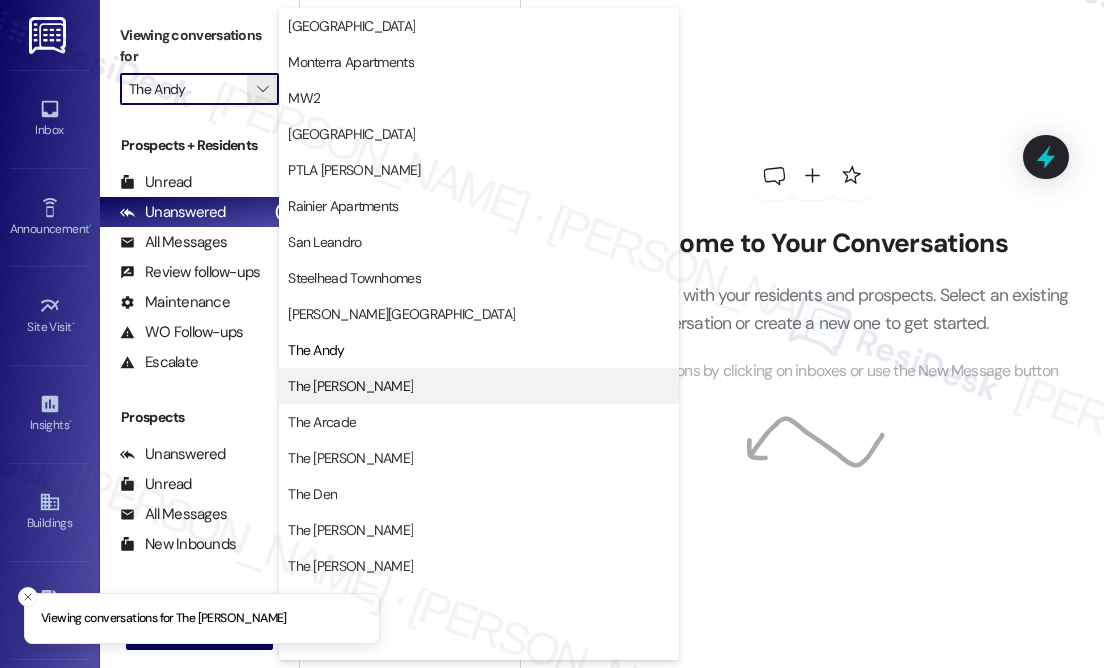 click on "The [PERSON_NAME]" at bounding box center (350, 386) 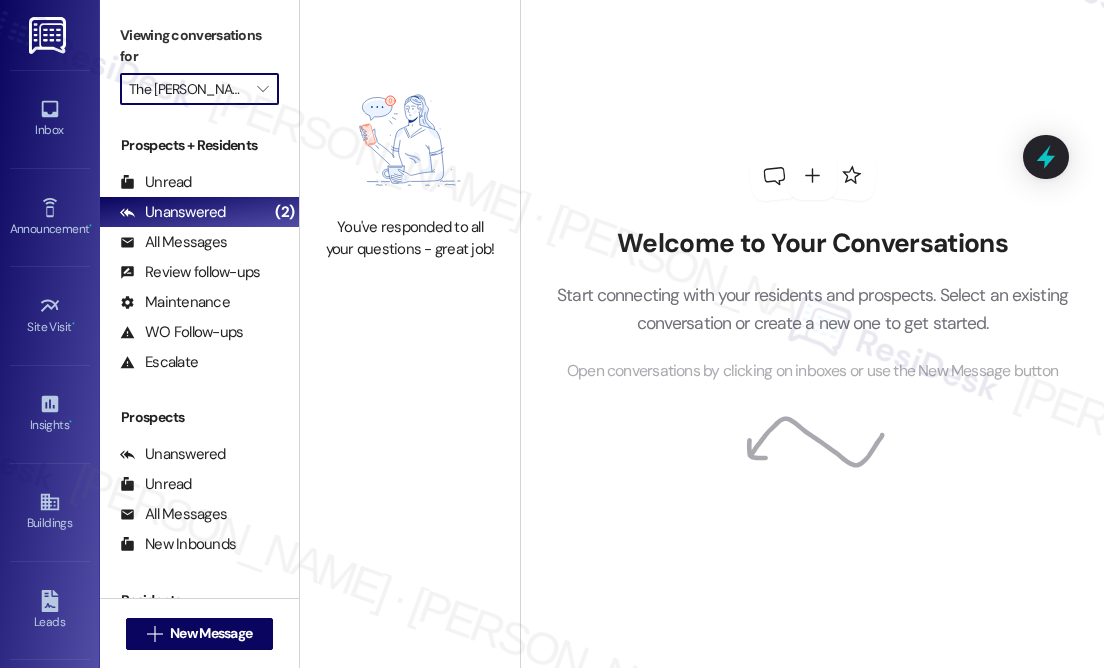 click on "The [PERSON_NAME]" at bounding box center (188, 89) 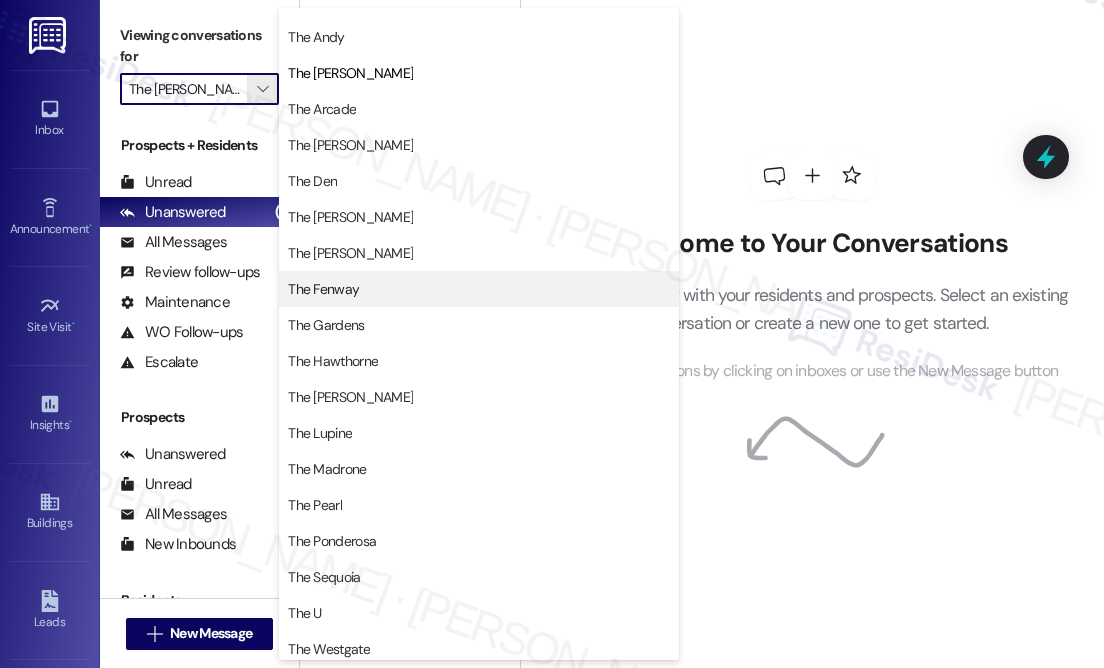 scroll, scrollTop: 954, scrollLeft: 0, axis: vertical 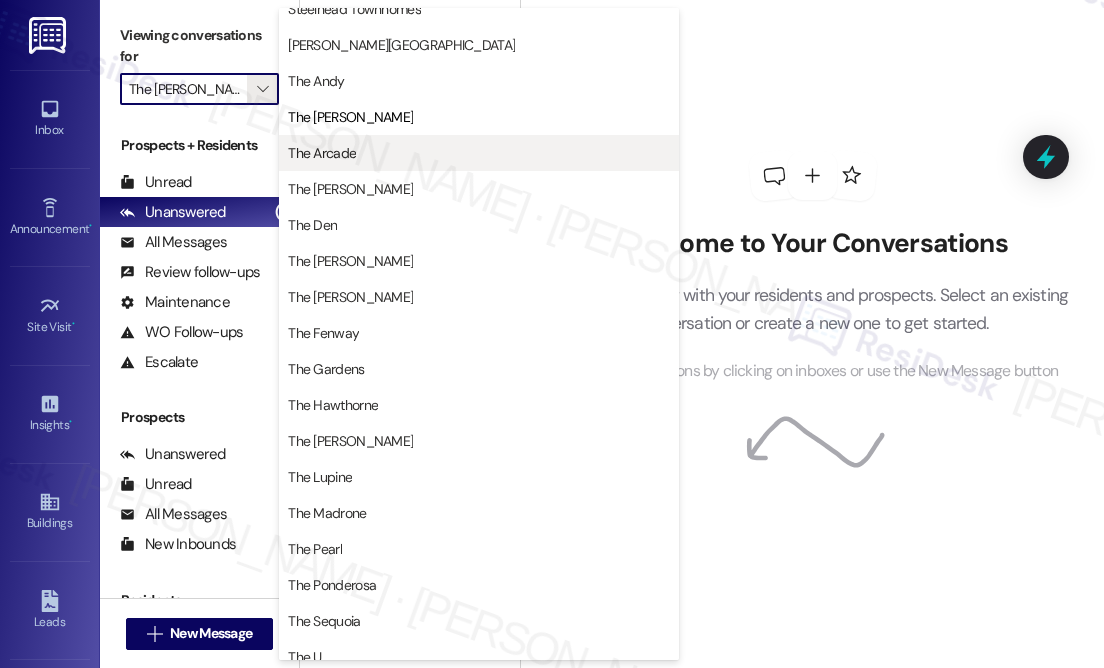 click on "The Arcade" at bounding box center [479, 153] 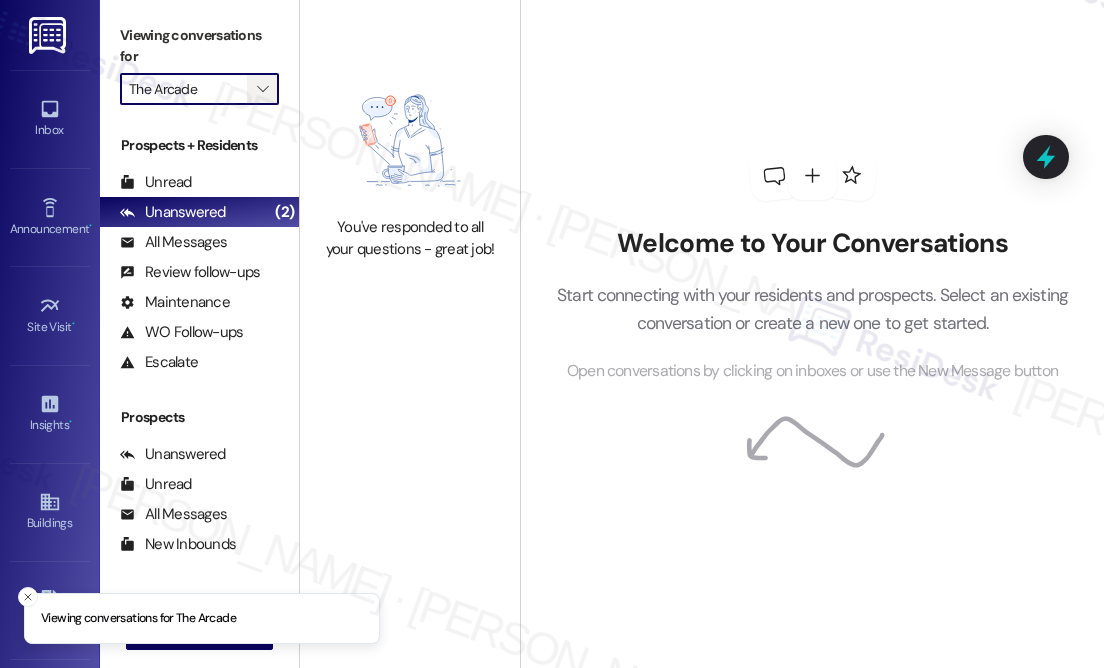 click on "" at bounding box center (263, 89) 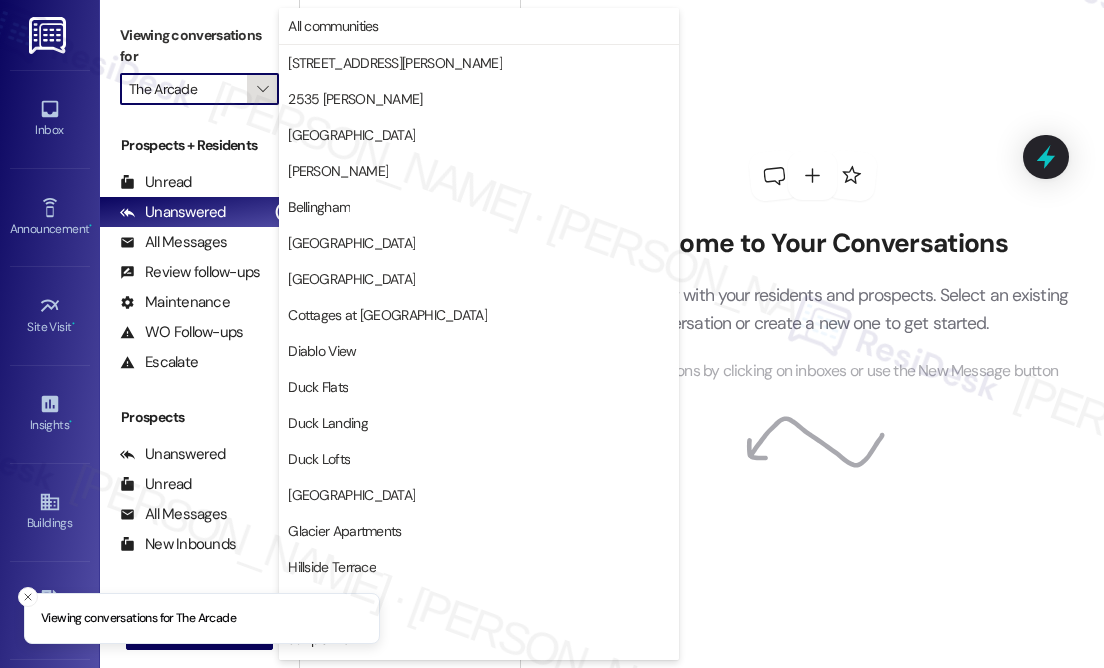 scroll, scrollTop: 1045, scrollLeft: 0, axis: vertical 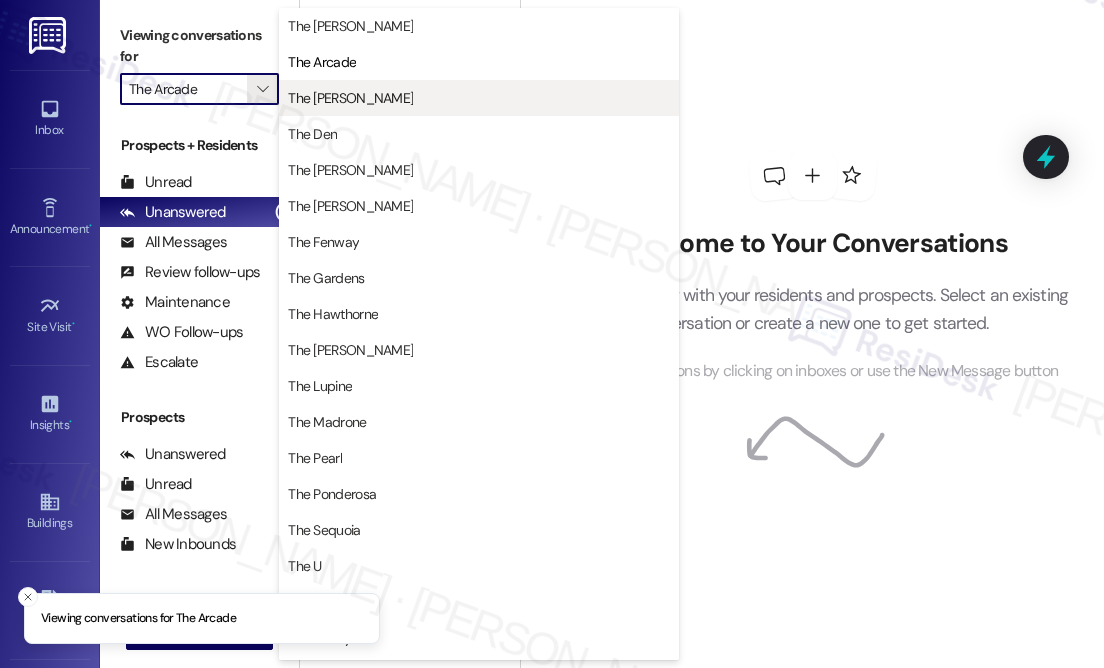 click on "The [PERSON_NAME]" at bounding box center [479, 98] 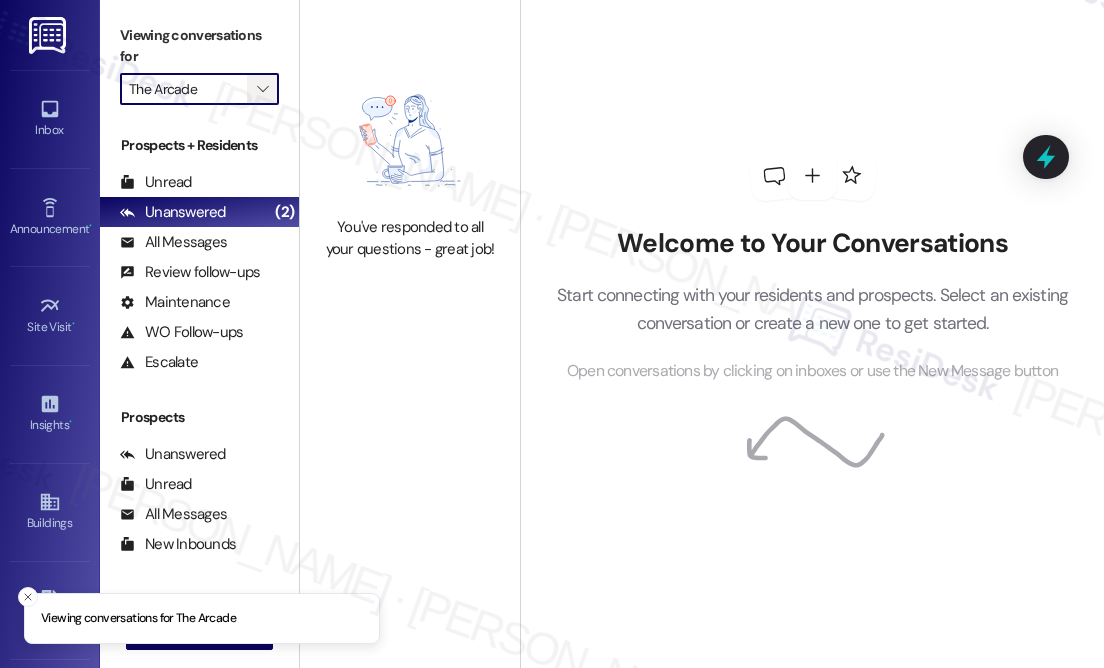 type on "The [PERSON_NAME]" 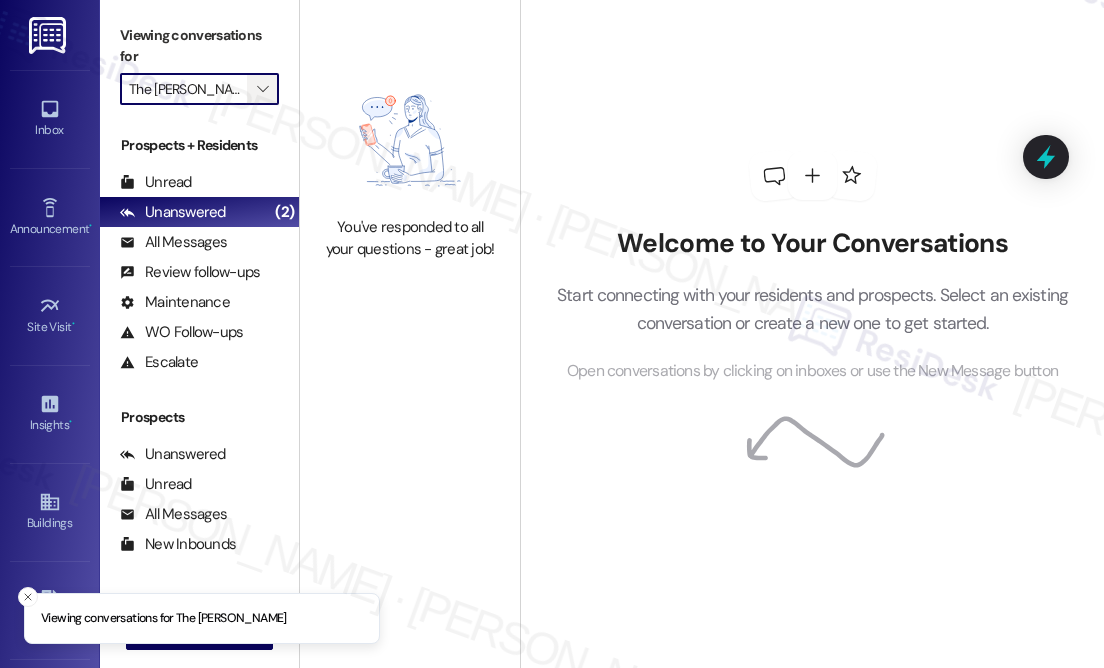 click on "" at bounding box center (262, 89) 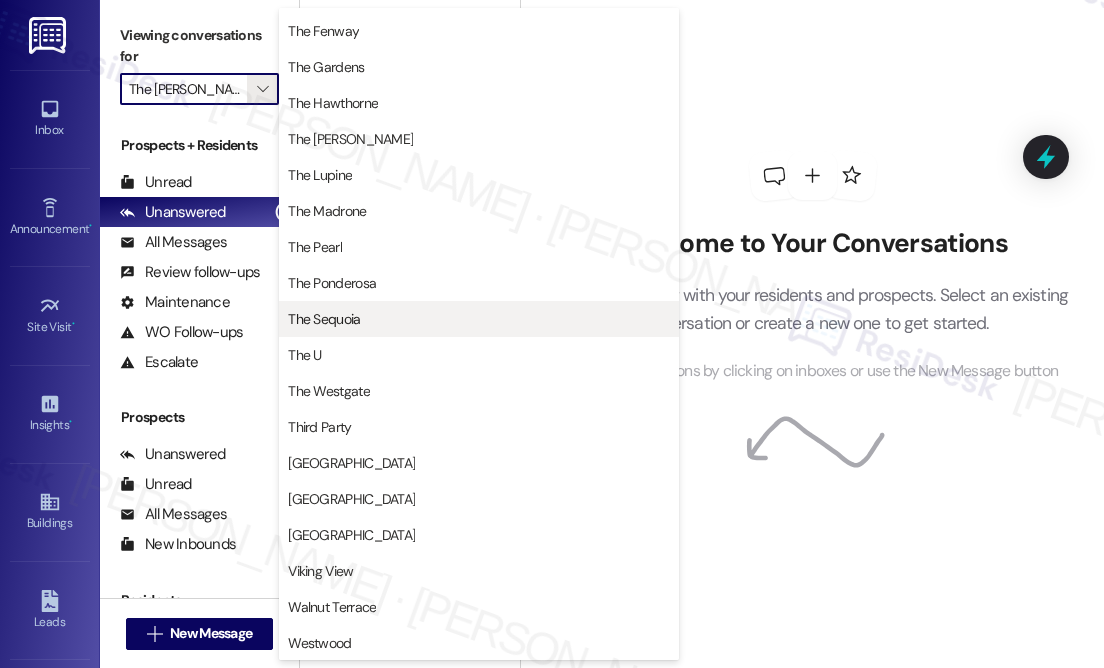 scroll, scrollTop: 1256, scrollLeft: 0, axis: vertical 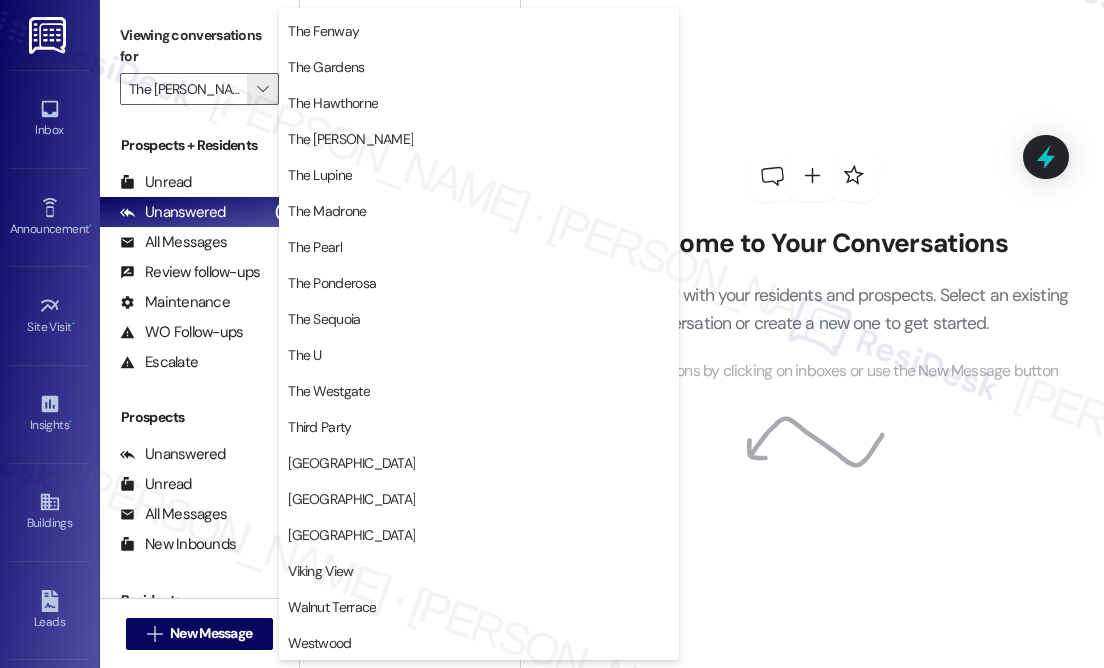 click 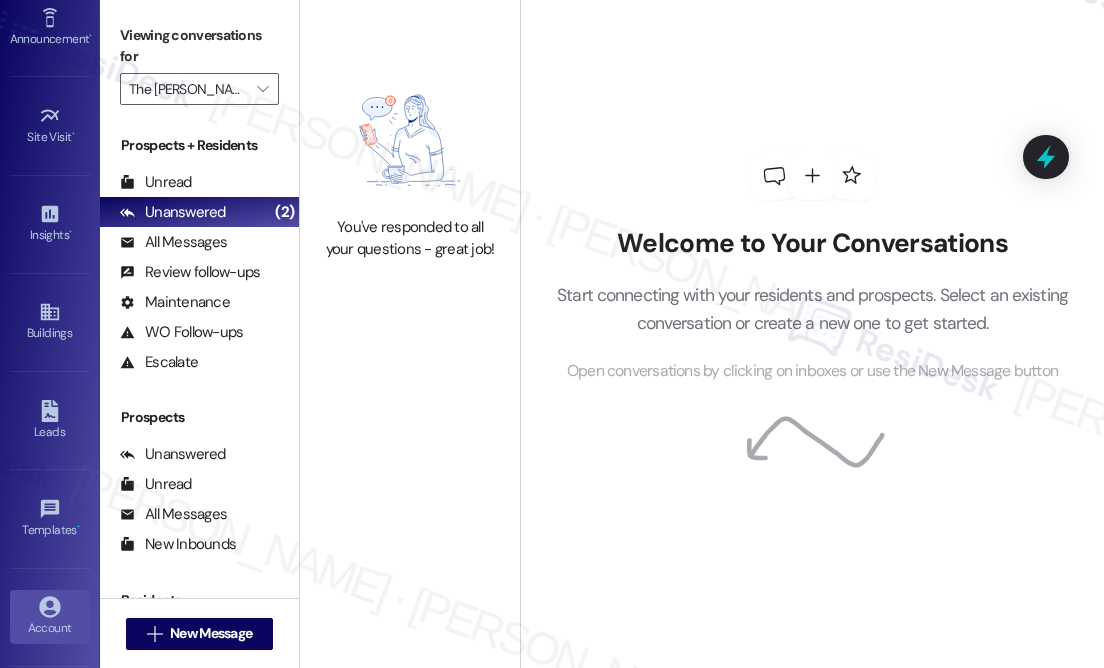 scroll, scrollTop: 278, scrollLeft: 0, axis: vertical 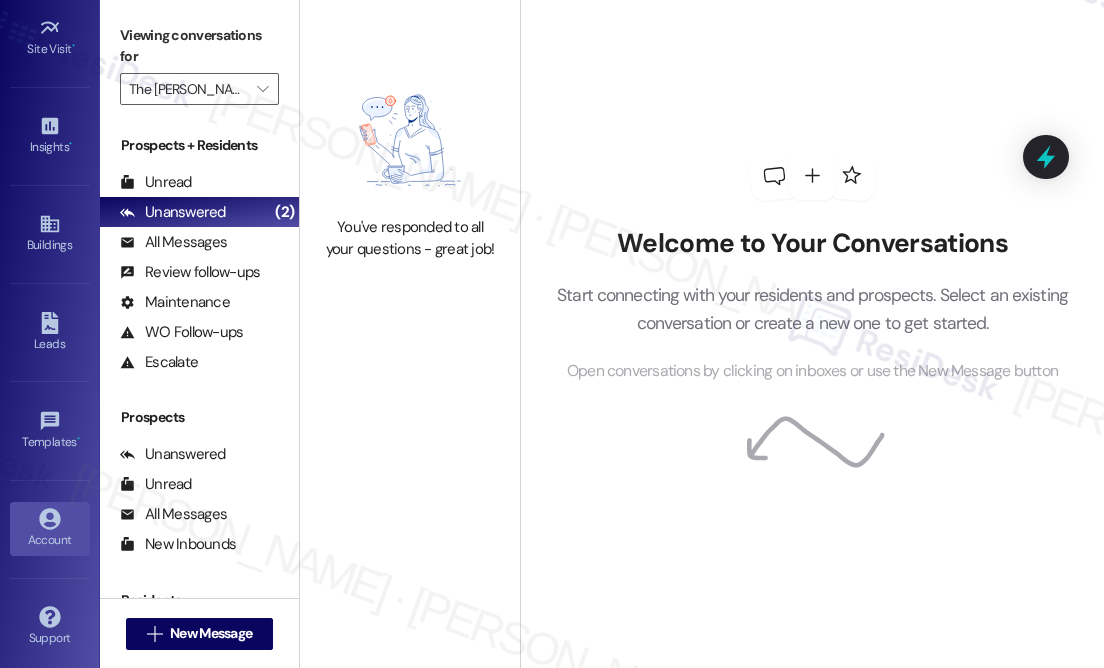 click 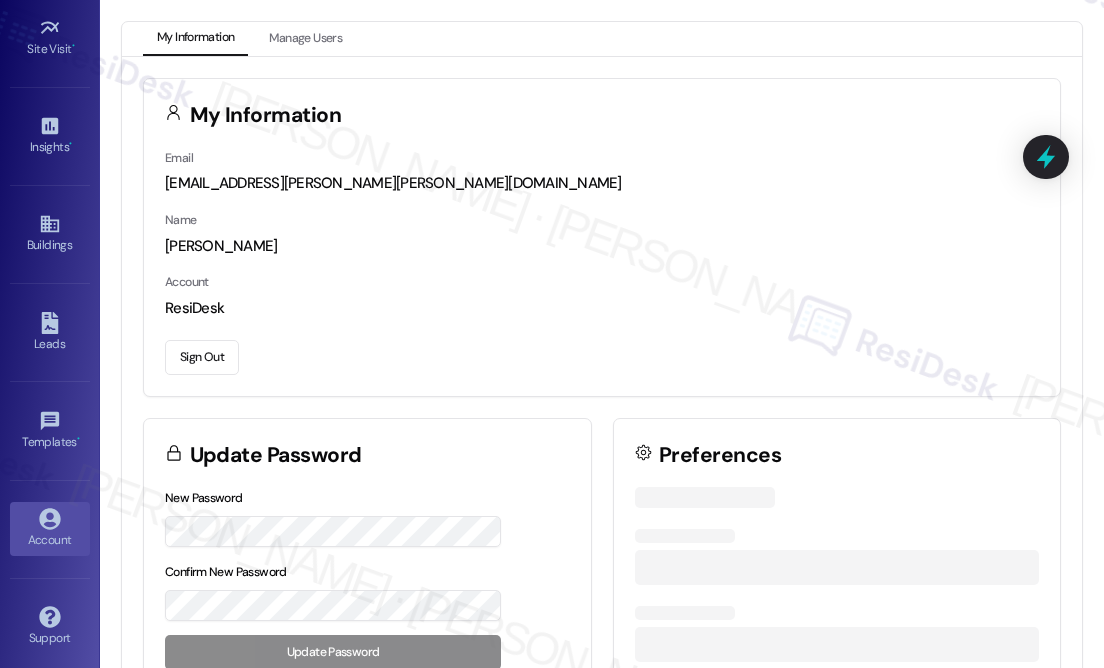 click on "Sign Out" at bounding box center [202, 357] 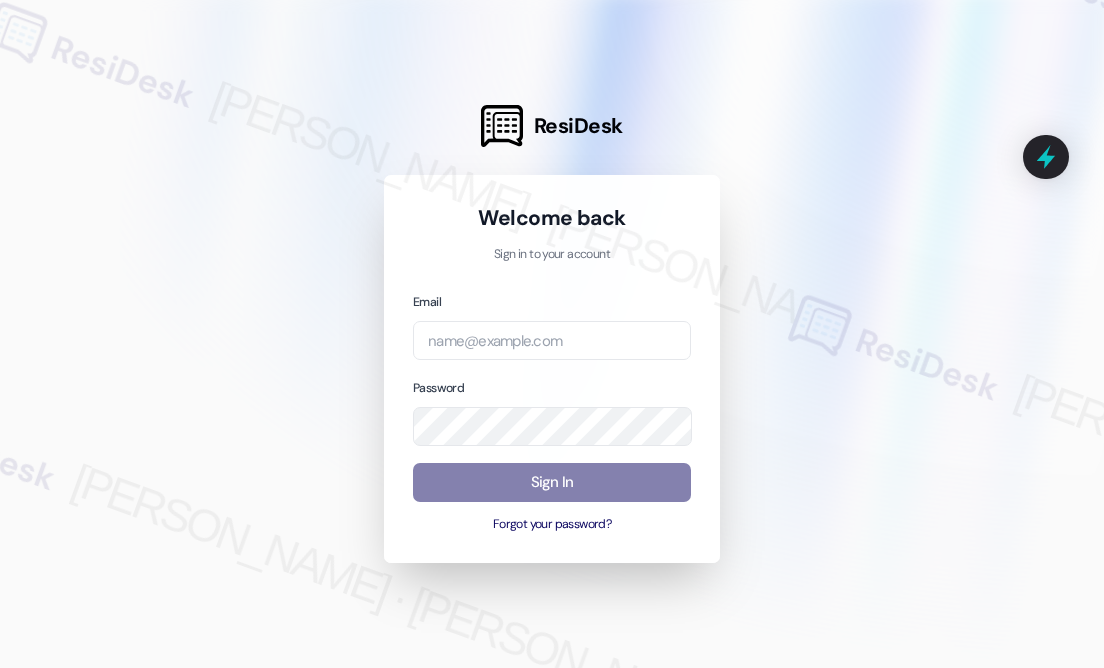 click at bounding box center (552, 334) 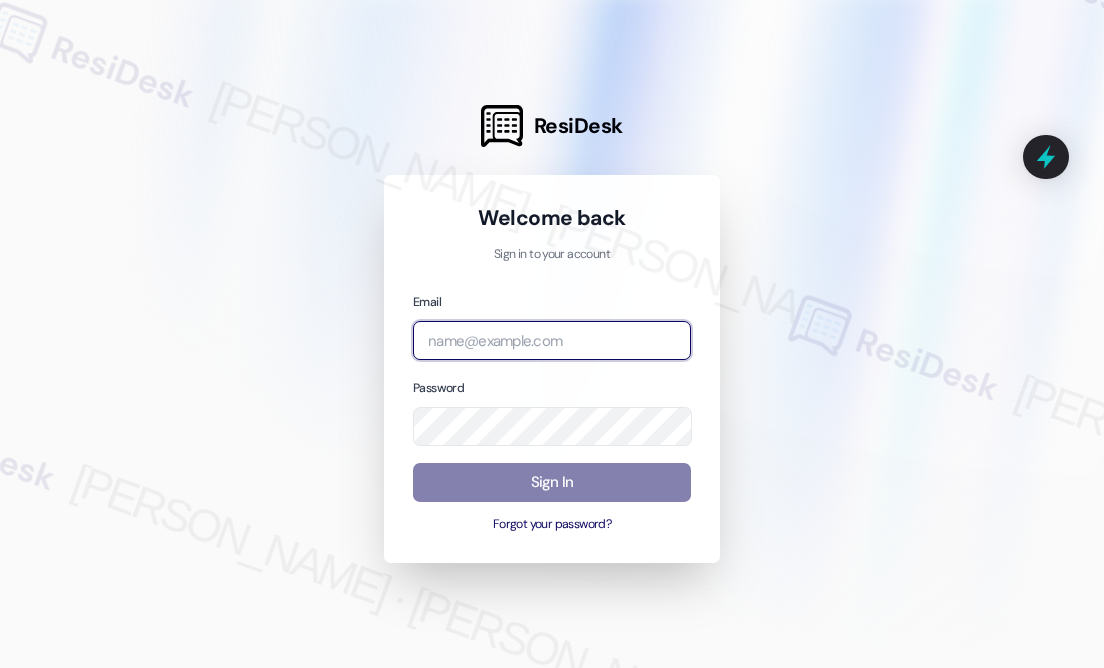 click at bounding box center (552, 340) 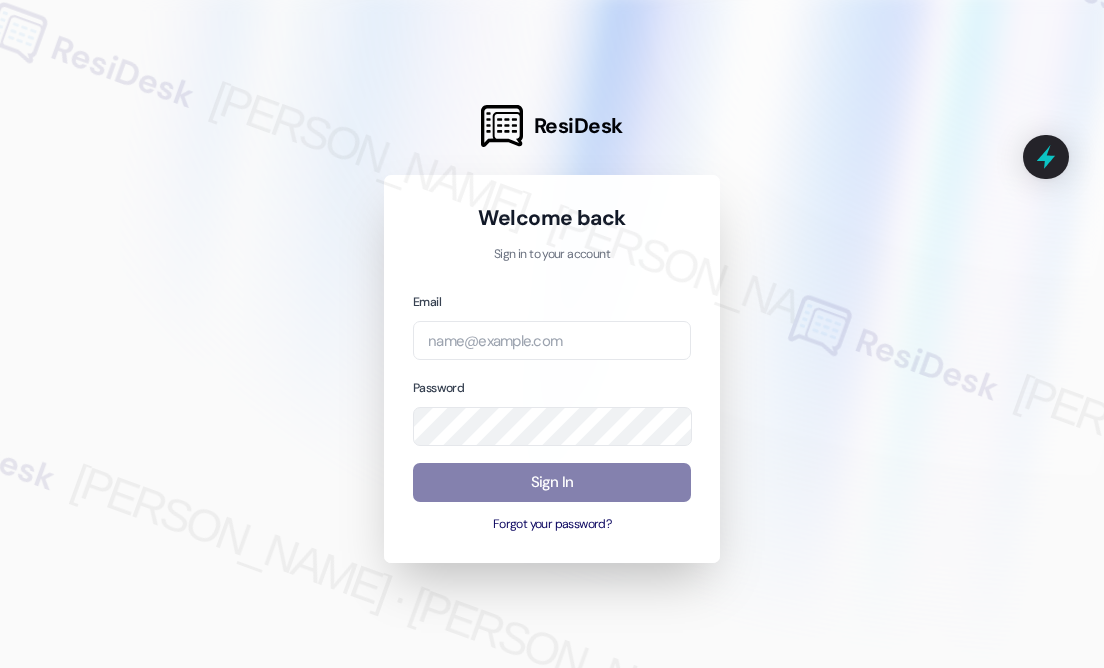click at bounding box center (552, 334) 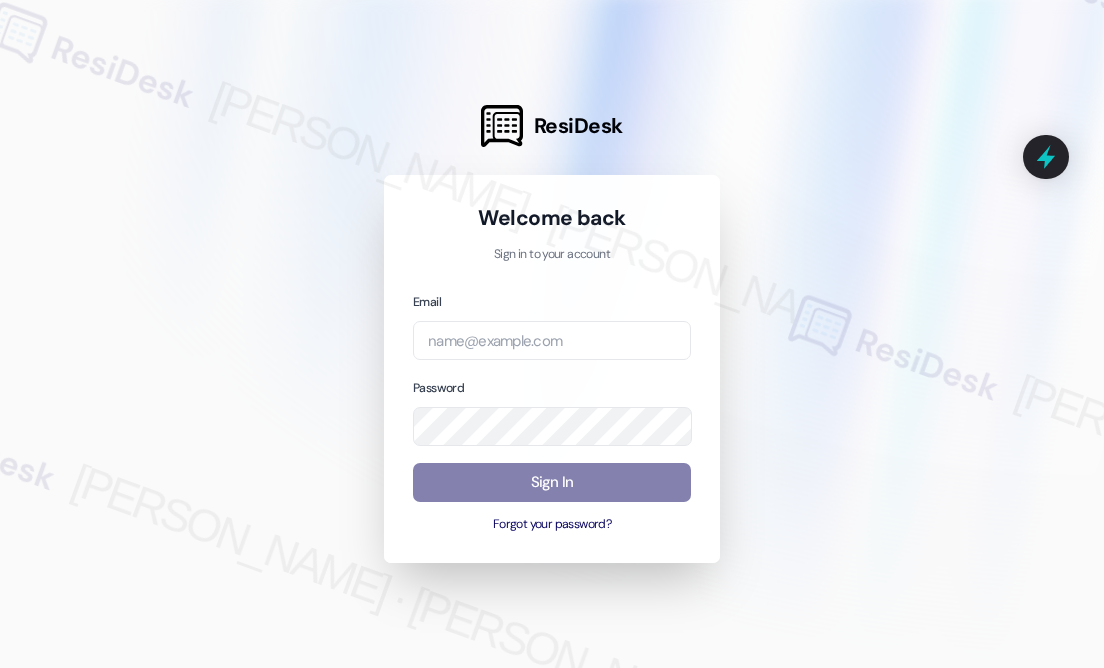click at bounding box center [552, 334] 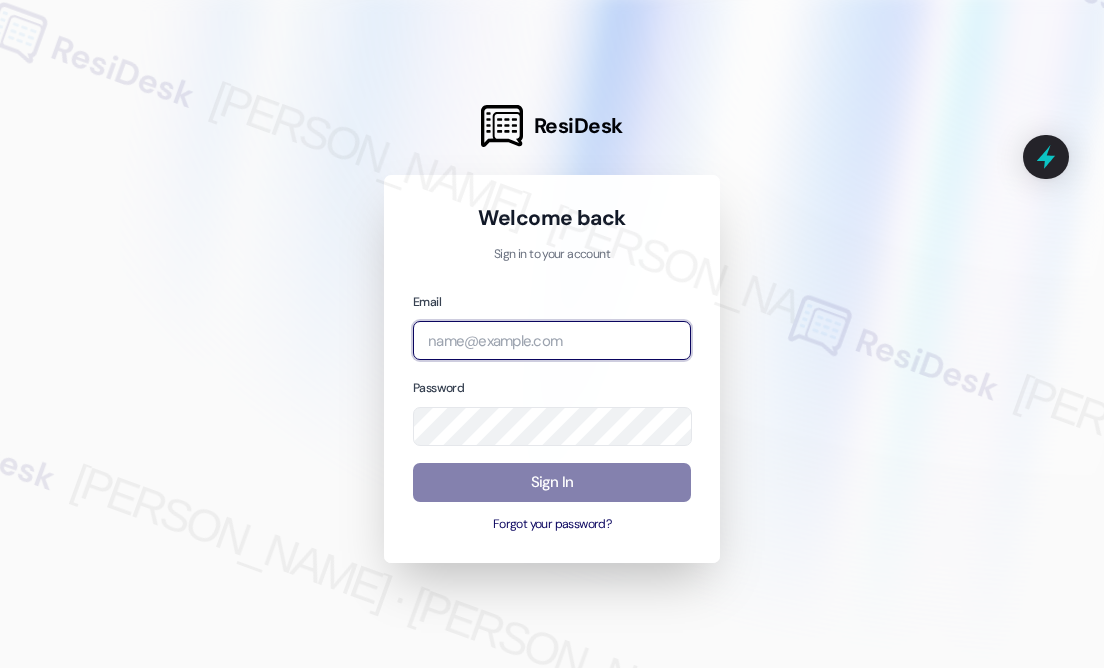 click at bounding box center (552, 340) 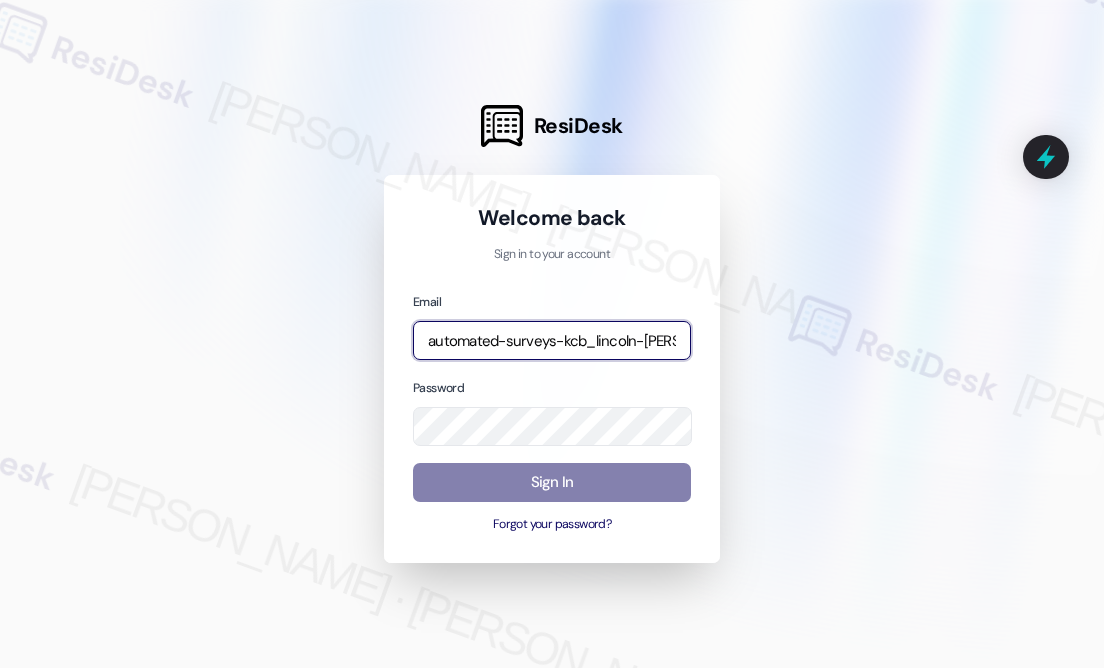 type on "automated-surveys-kcb_lincoln-[PERSON_NAME].[PERSON_NAME]@kcb_[DOMAIN_NAME]" 